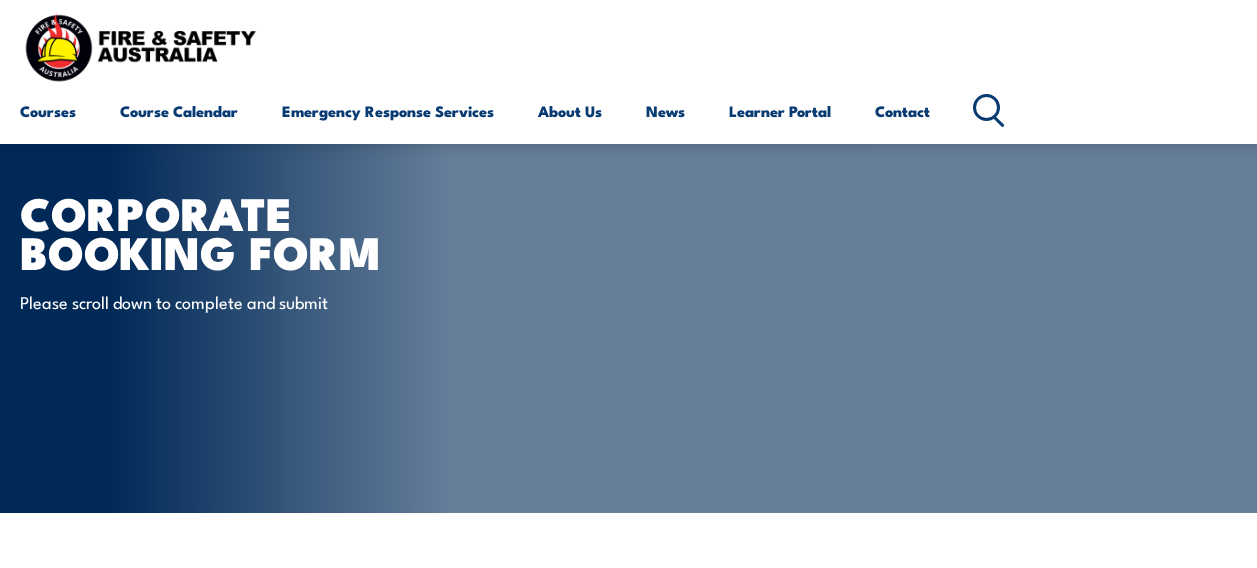 scroll, scrollTop: 300, scrollLeft: 0, axis: vertical 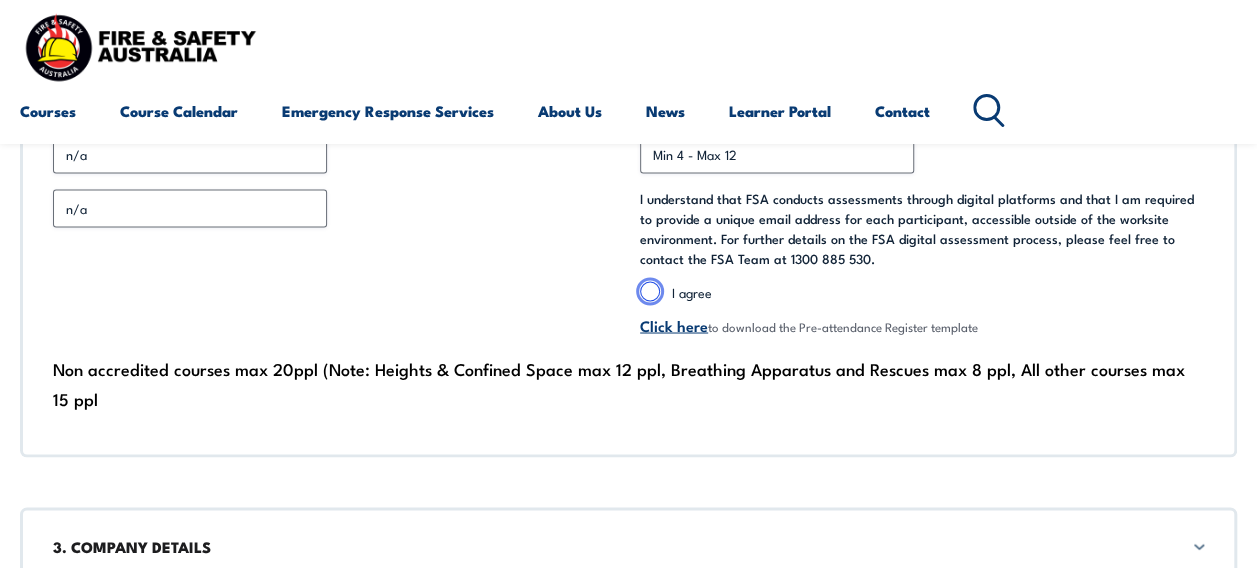 click on "I agree" at bounding box center [650, 291] 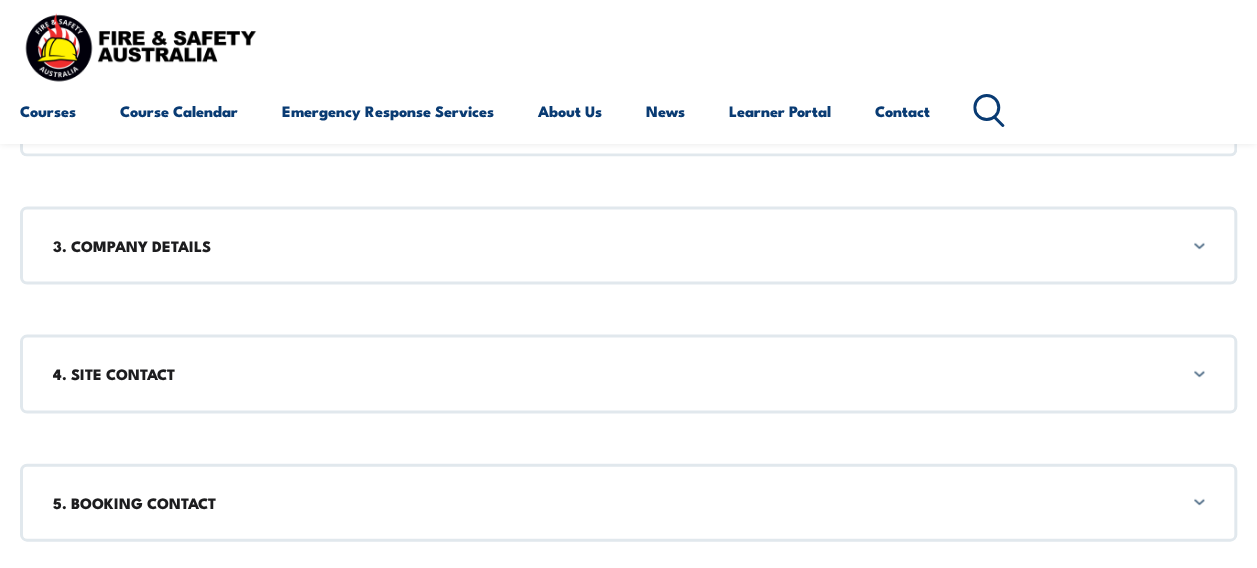 click on "3. COMPANY DETAILS" at bounding box center (628, 246) 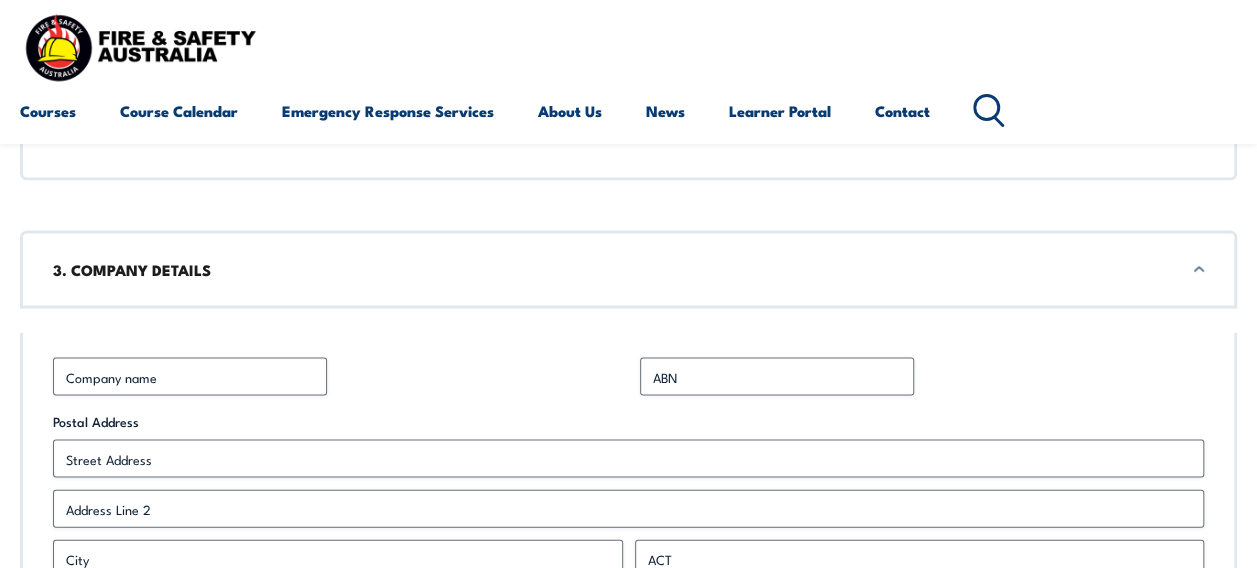 scroll, scrollTop: 1905, scrollLeft: 0, axis: vertical 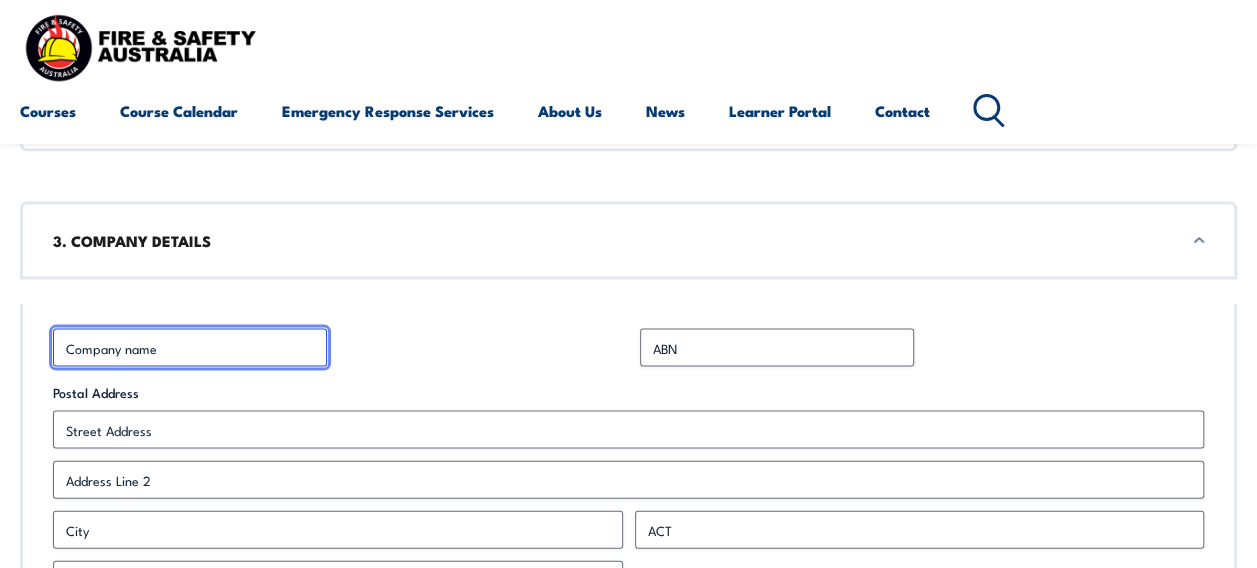 click on "Business Name *" at bounding box center [190, 348] 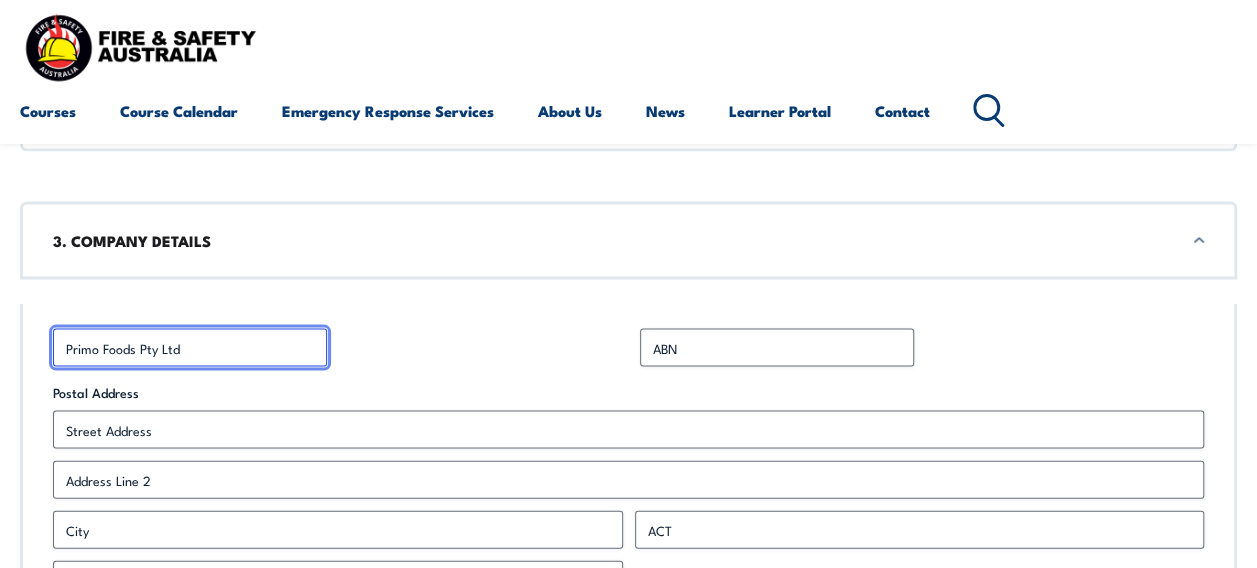 drag, startPoint x: 220, startPoint y: 350, endPoint x: 14, endPoint y: 356, distance: 206.08736 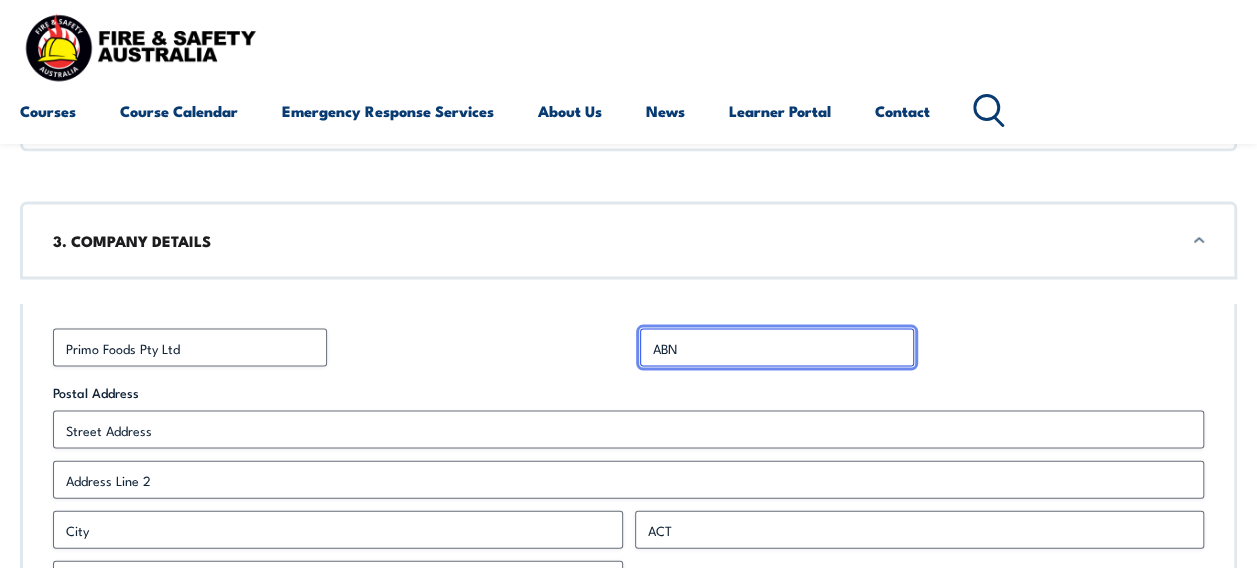 click on "ABN *" at bounding box center [777, 348] 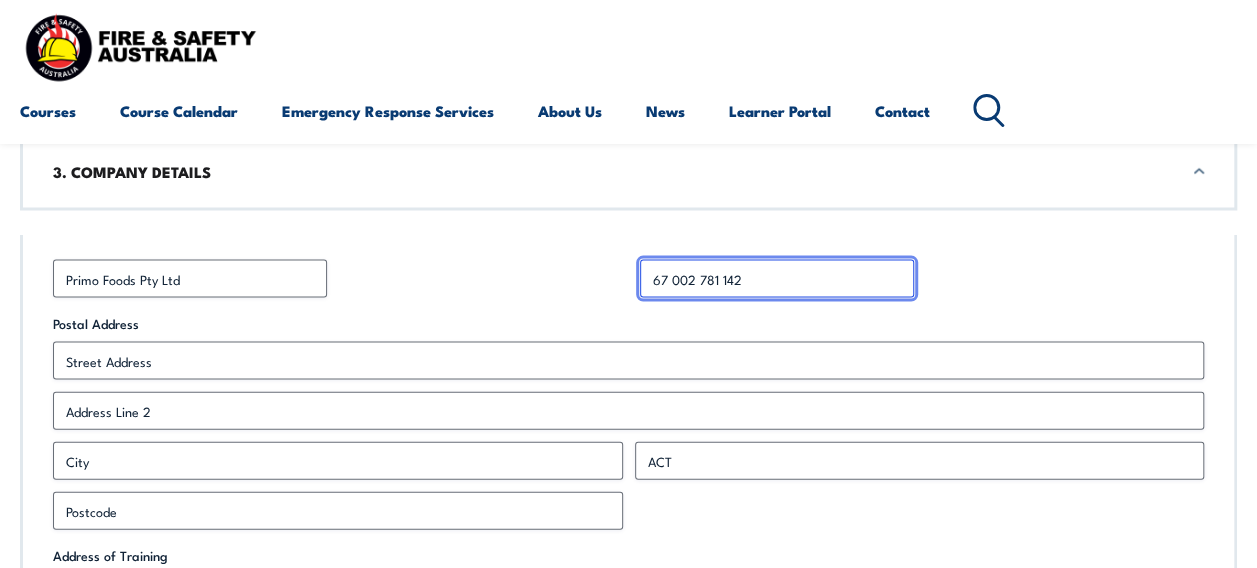 scroll, scrollTop: 2005, scrollLeft: 0, axis: vertical 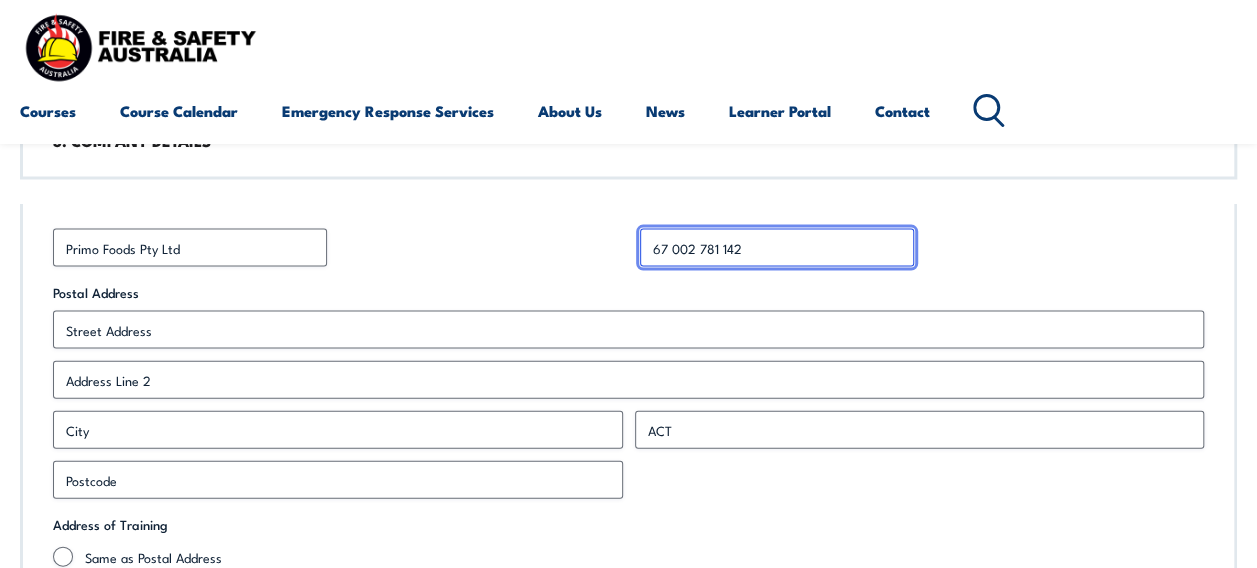 type on "67 002 781 142" 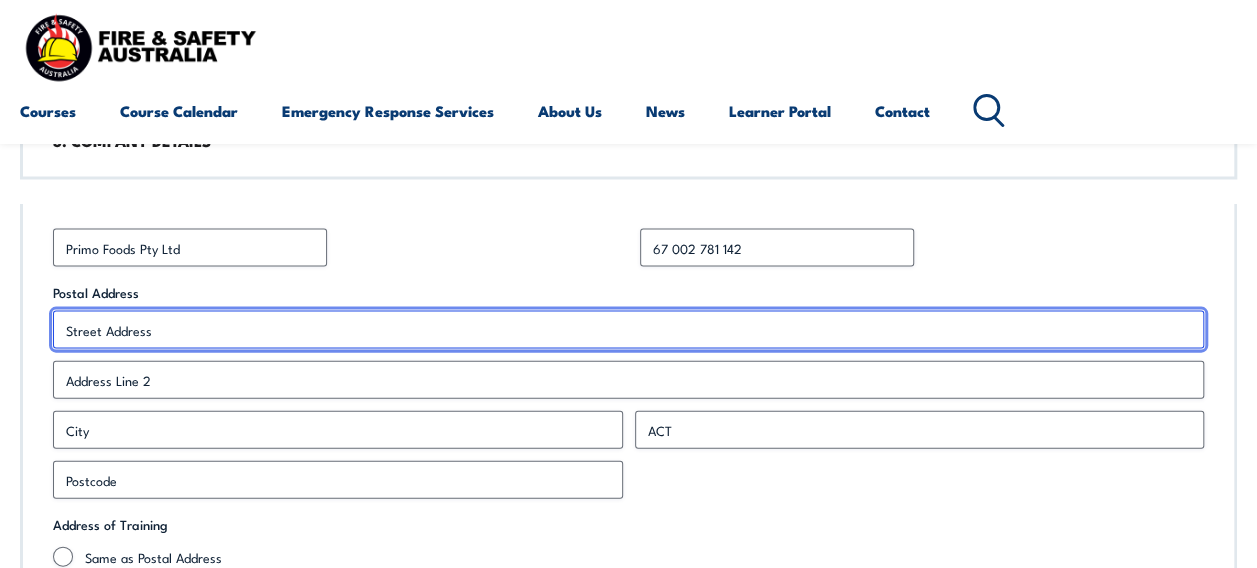 click on "Street Address" at bounding box center [628, 330] 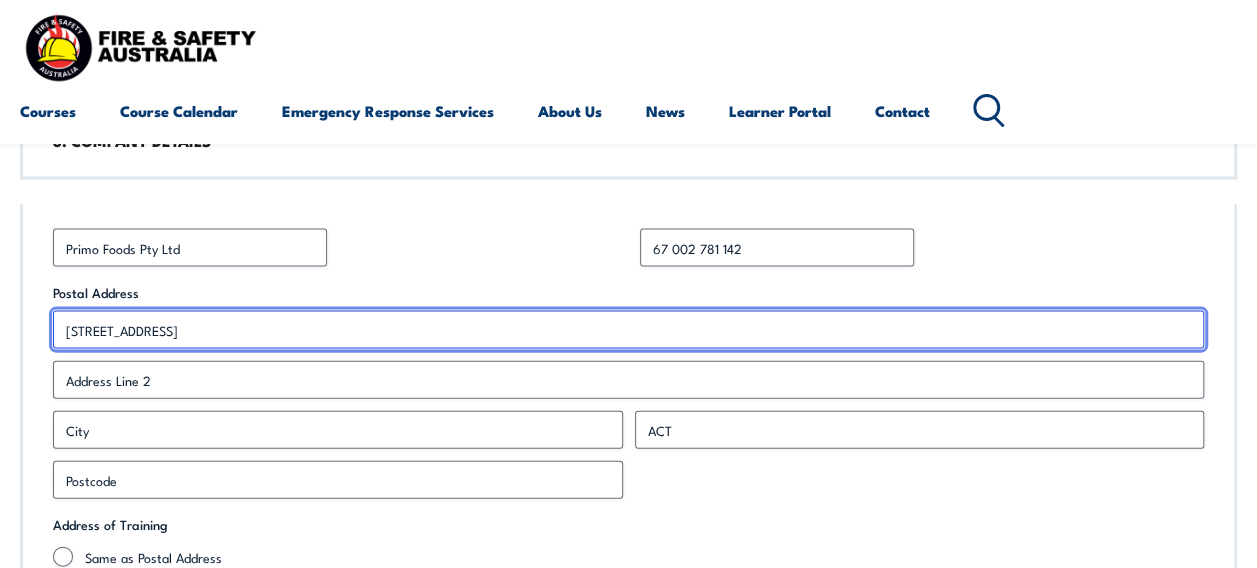 type on "[STREET_ADDRESS]" 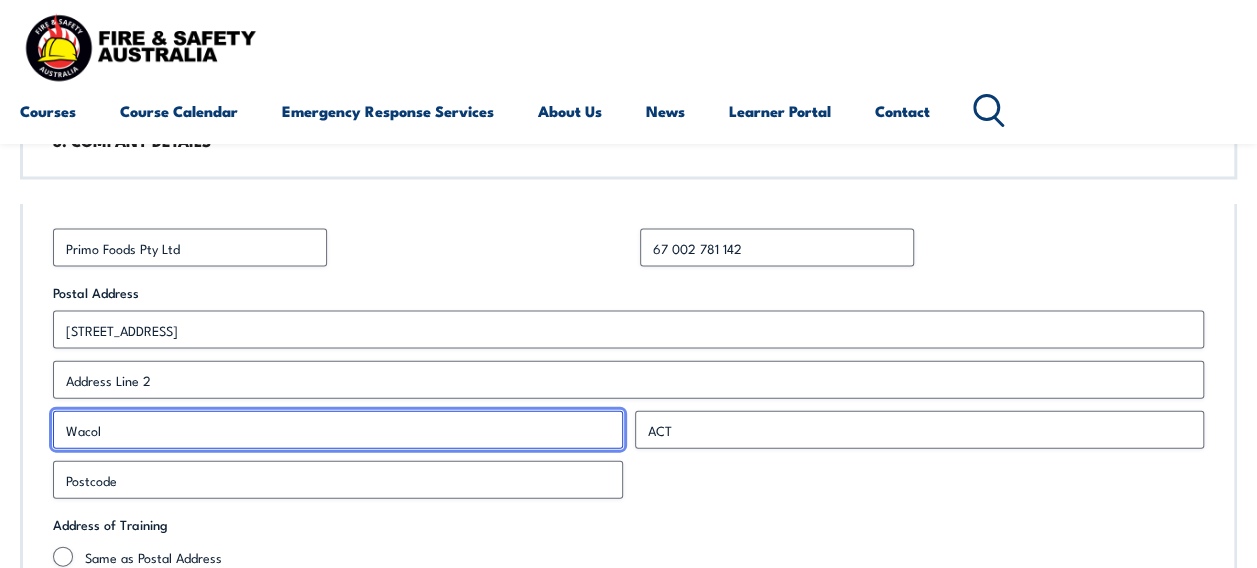 type on "Wacol" 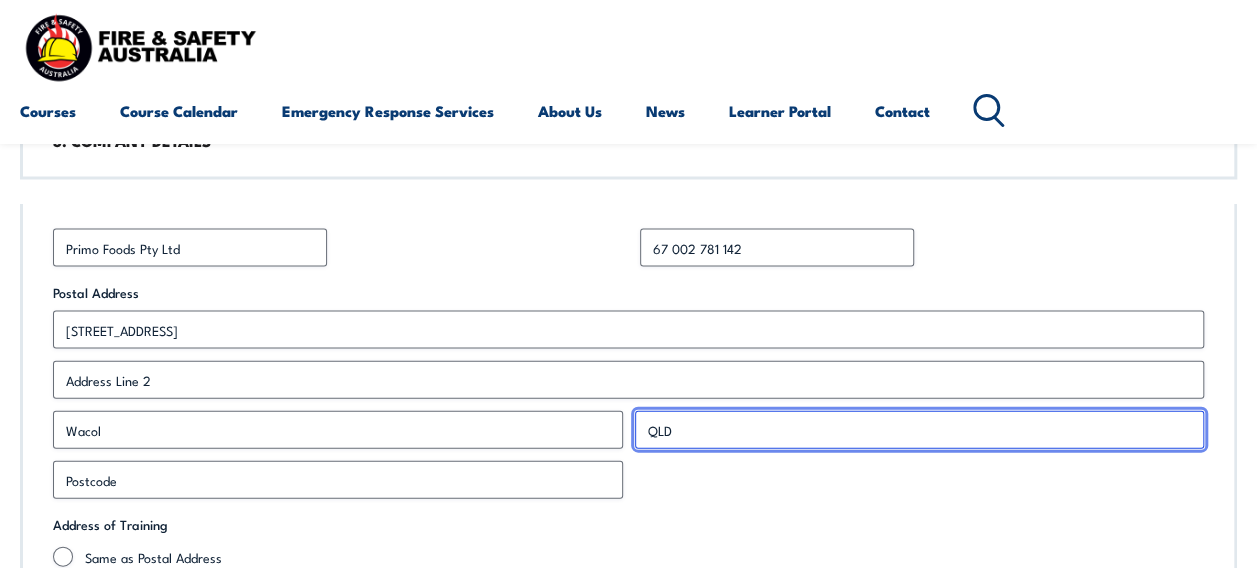 type on "QLD" 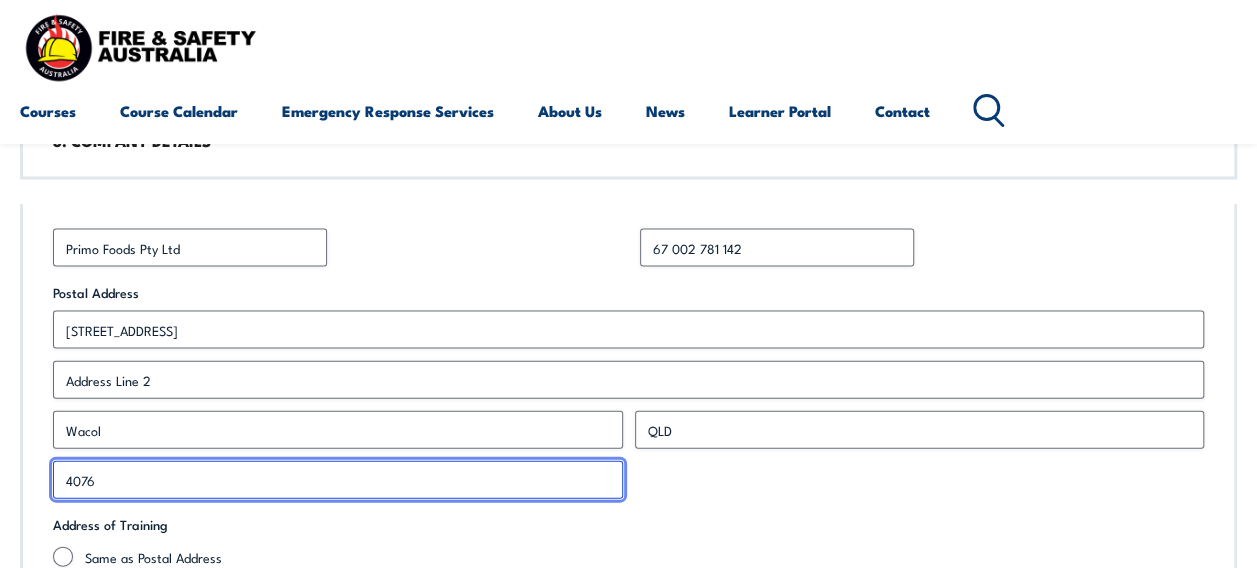 type on "4076" 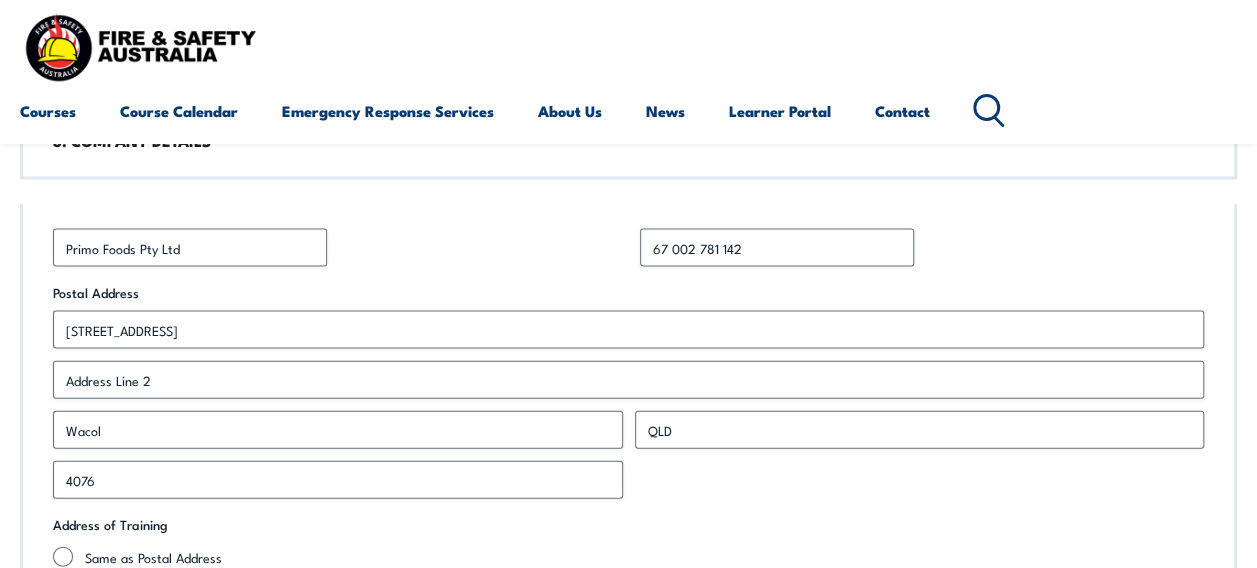 click on "Business Name * Primo Foods Pty Ltd ABN * 67 002 781 142 Postal Address
62 McRoyle Street
Street Address
Address Line 2
Wacol
City
QLD
State
4076
Postcode
Address of Training
Same as Postal Address
Different Address
Address of Training
City" at bounding box center (628, 456) 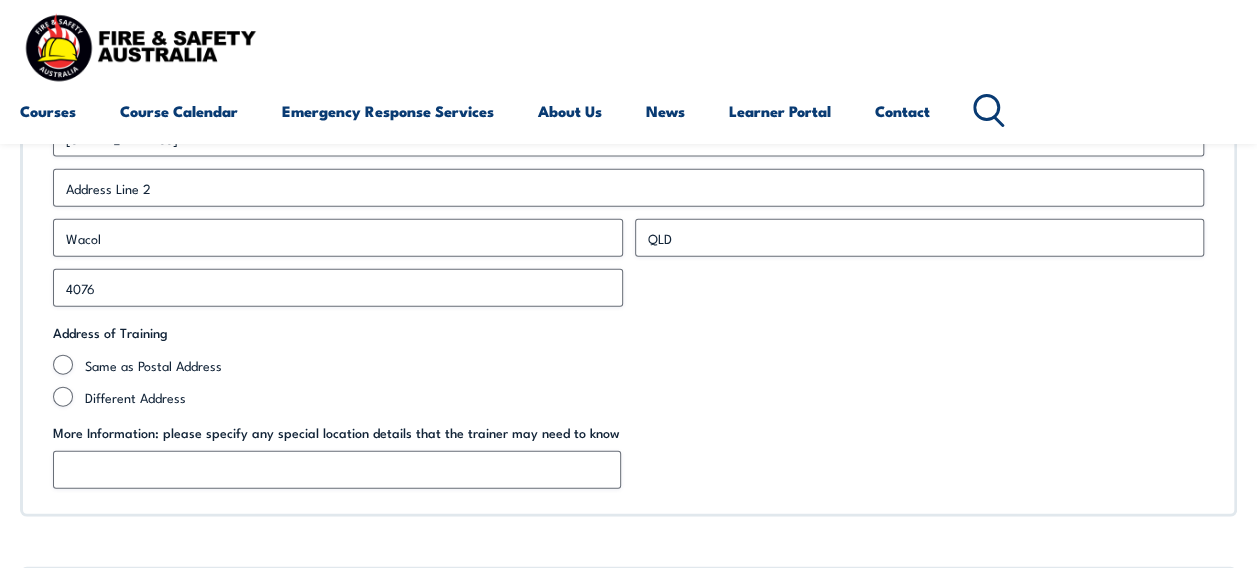 scroll, scrollTop: 2205, scrollLeft: 0, axis: vertical 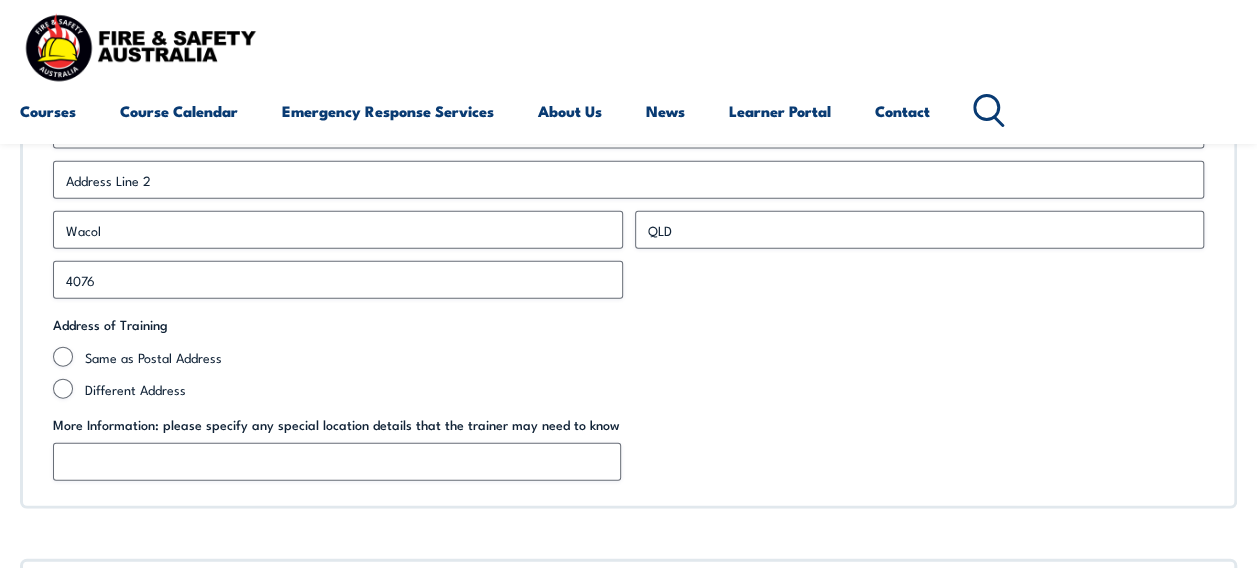 click on "Same as Postal Address
Different Address" at bounding box center [628, 373] 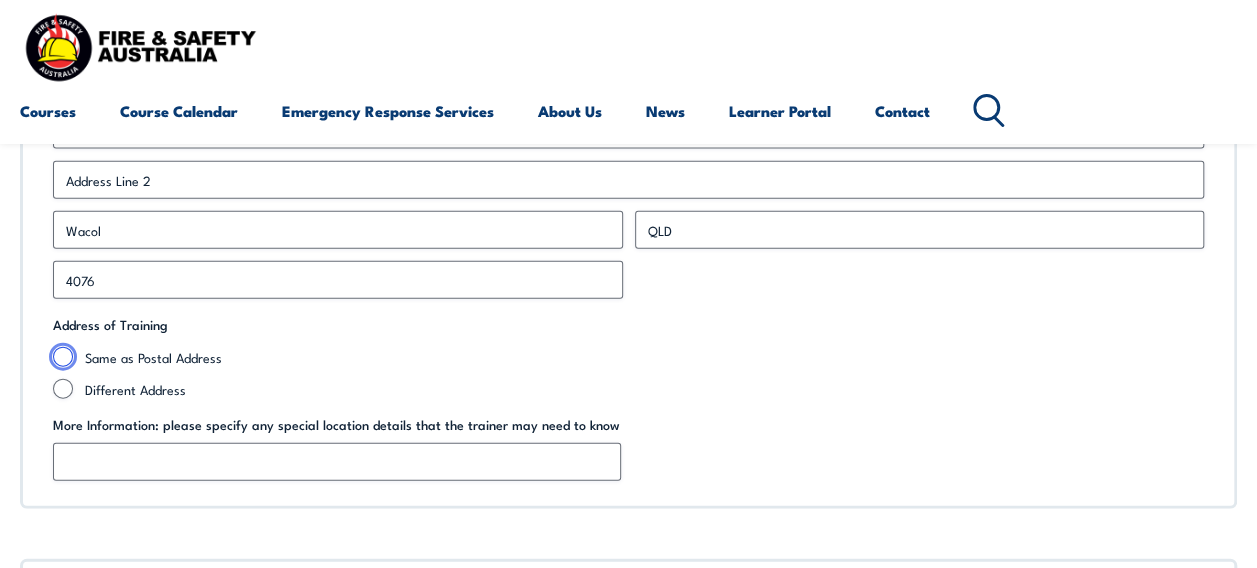 click on "Same as Postal Address" at bounding box center (63, 357) 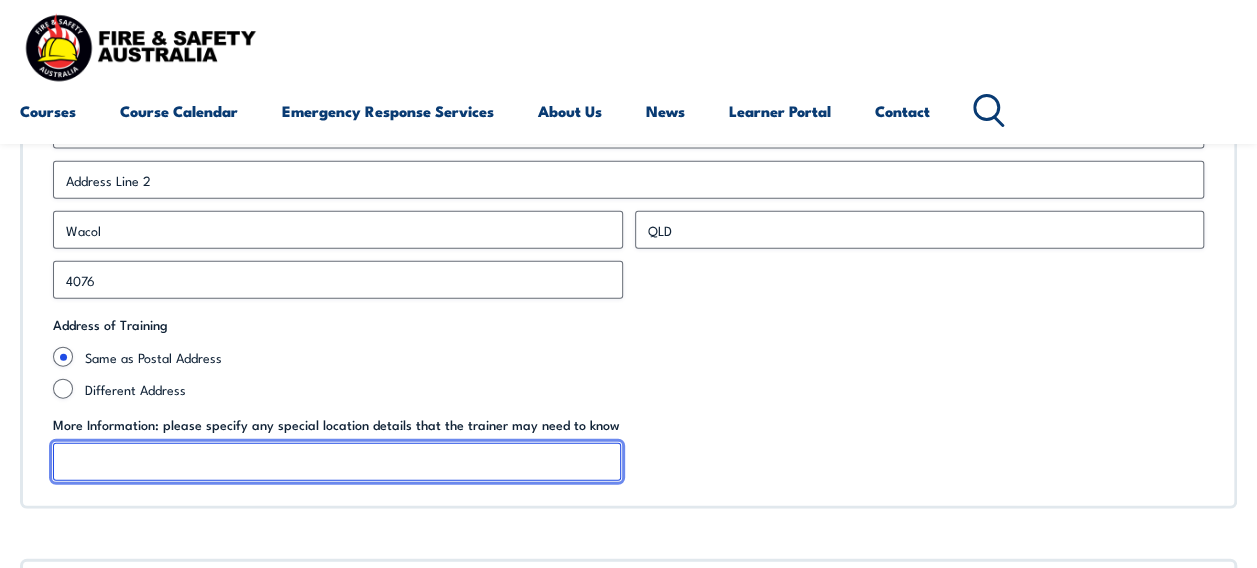 click on "More Information: please specify any special location details that the trainer may need to know" at bounding box center (337, 462) 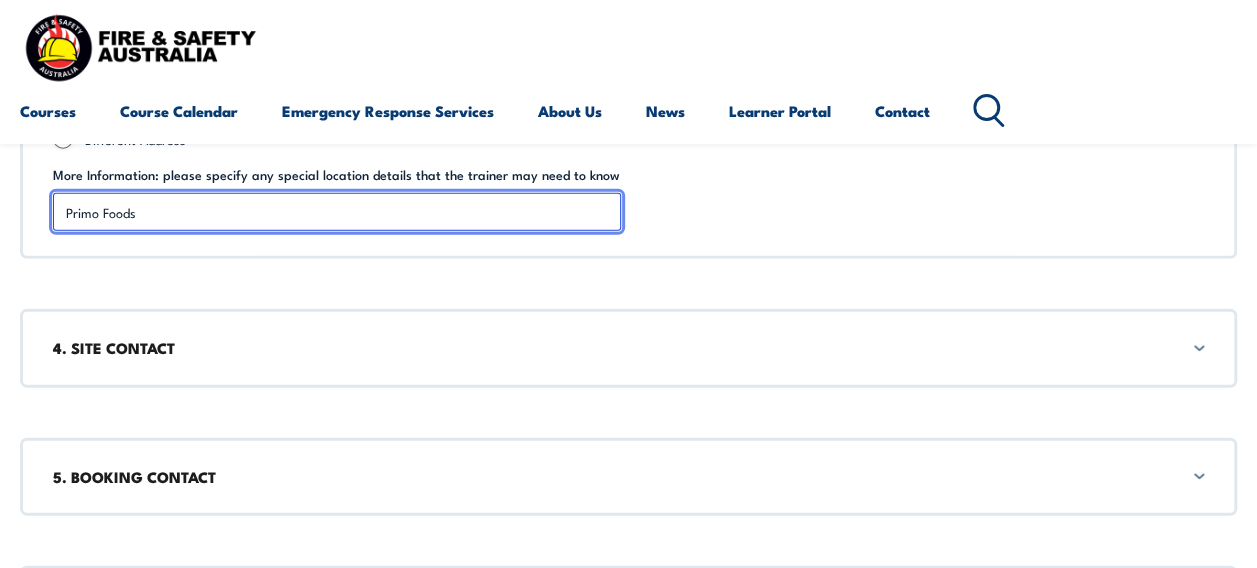 scroll, scrollTop: 2505, scrollLeft: 0, axis: vertical 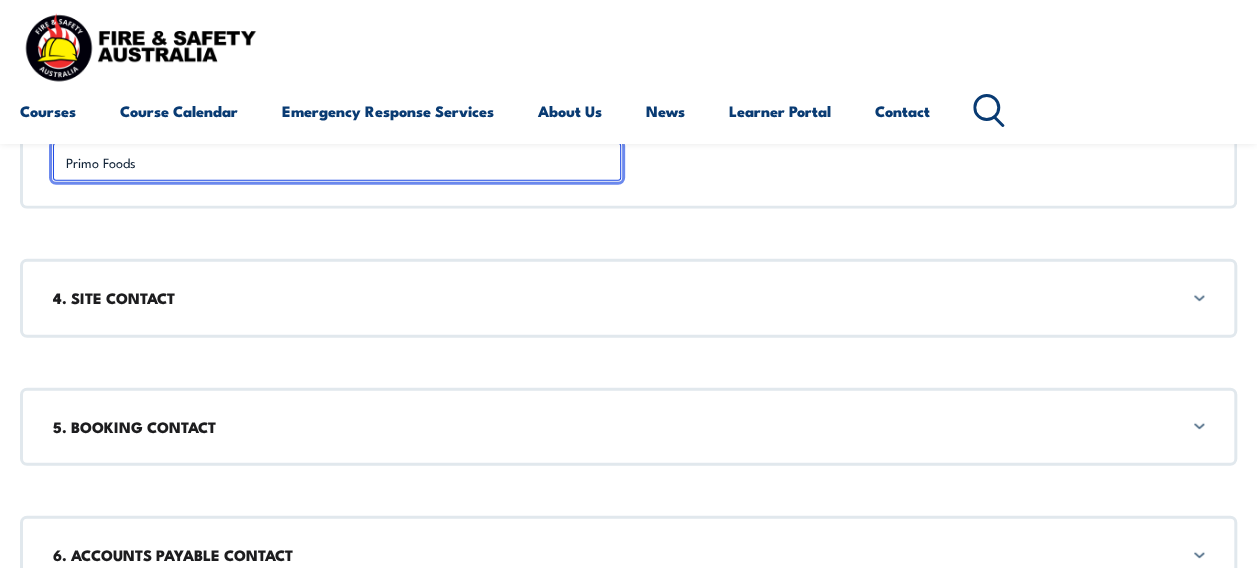type on "Primo Foods" 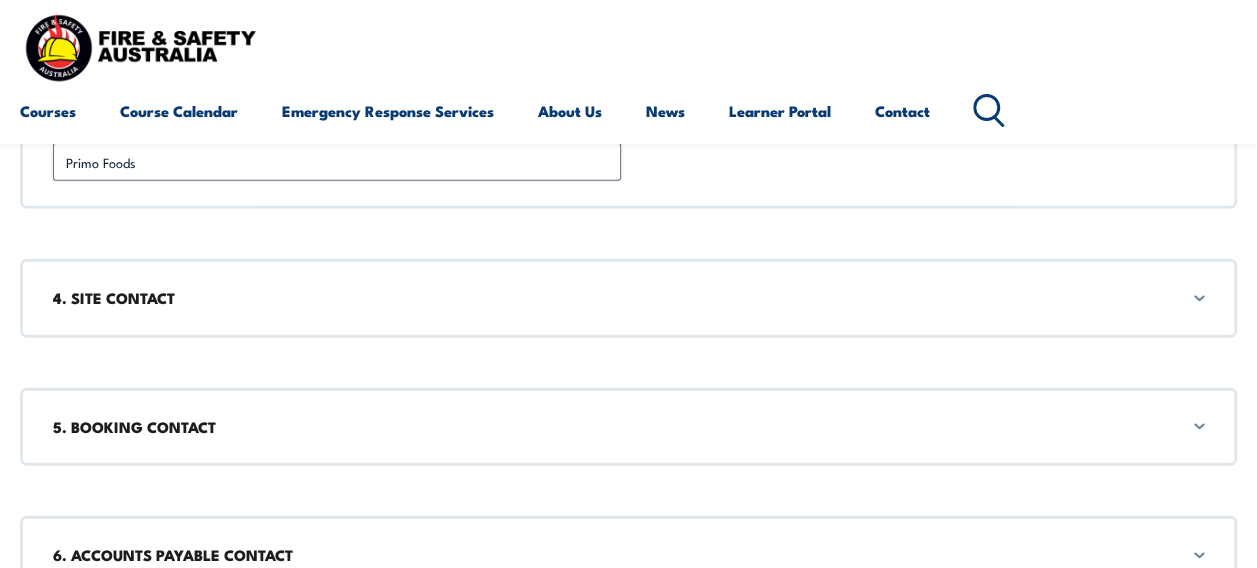 click on "4. SITE CONTACT" at bounding box center [628, 298] 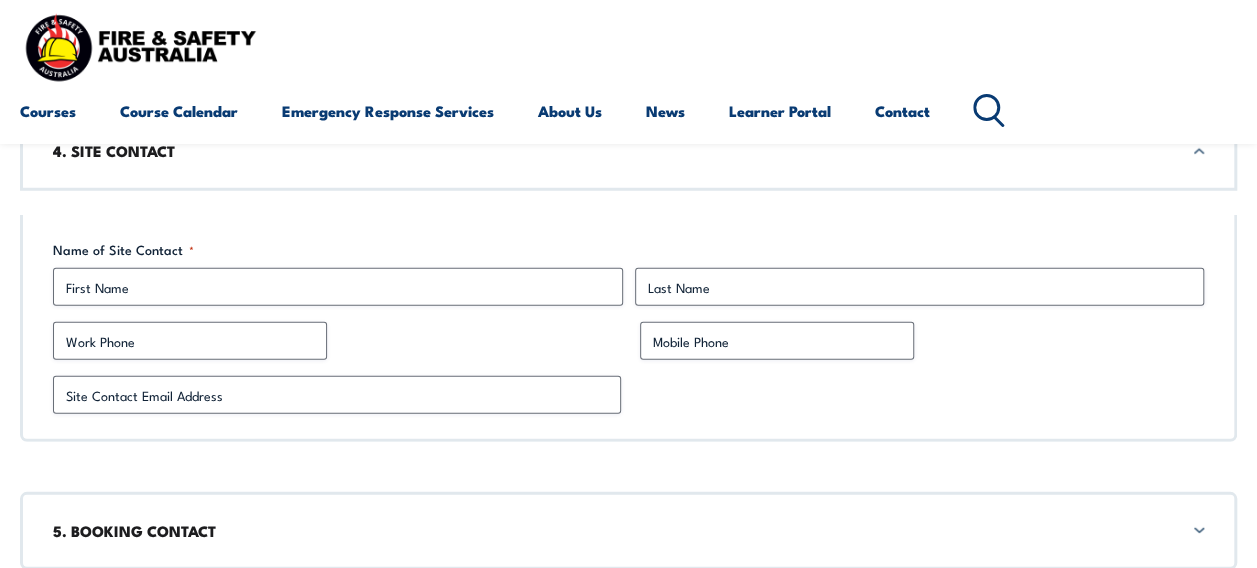 scroll, scrollTop: 2661, scrollLeft: 0, axis: vertical 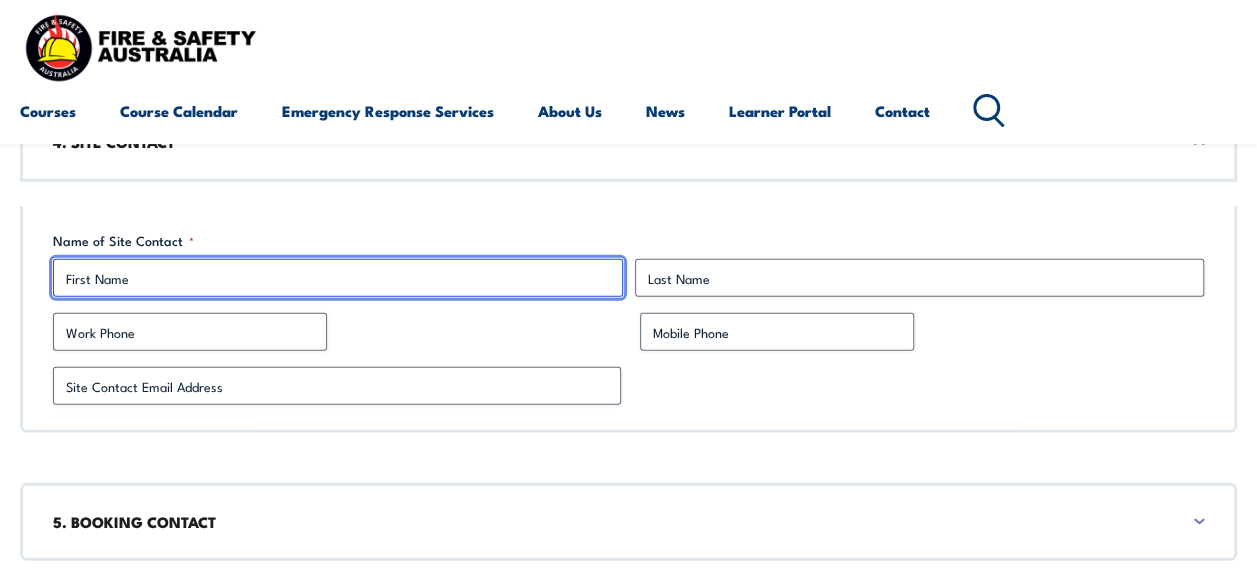 click on "First" at bounding box center [338, 278] 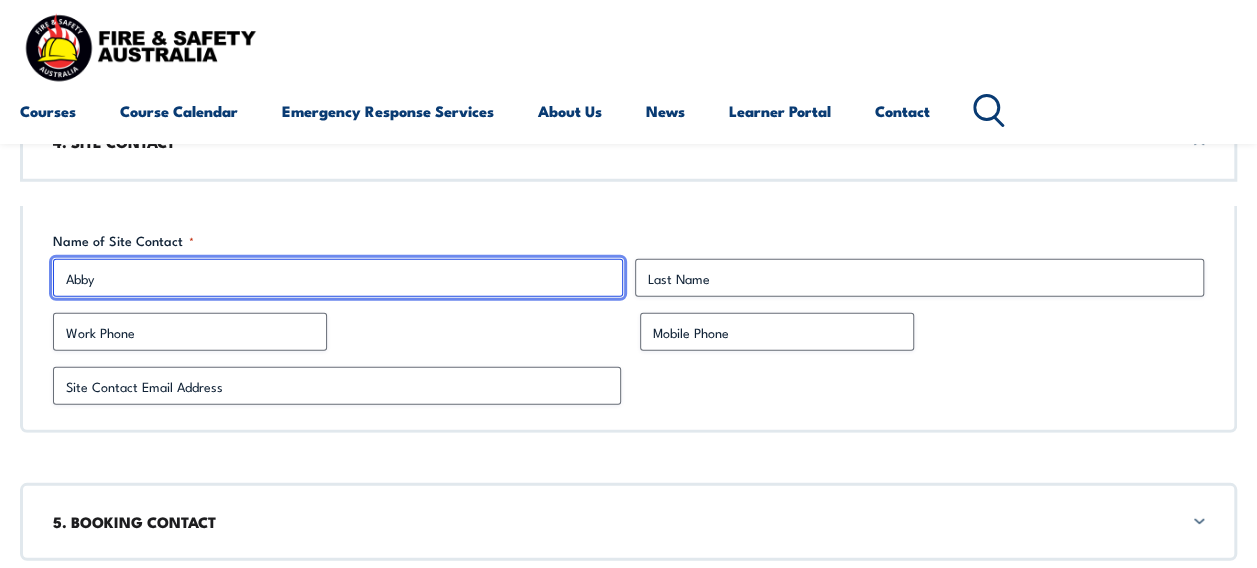 type on "Abby" 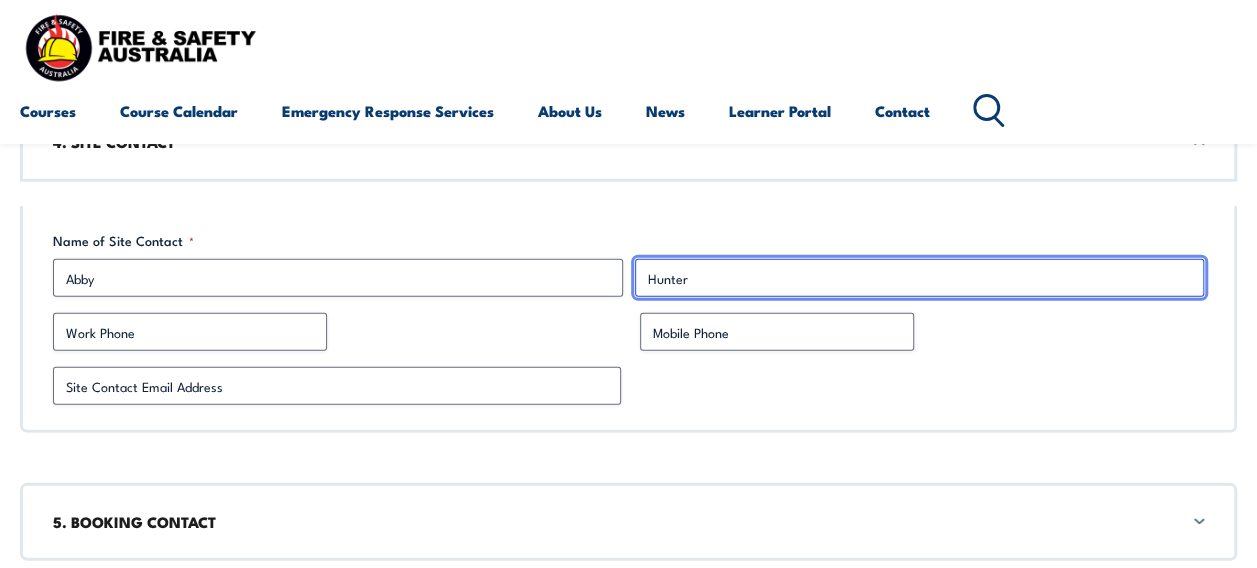 type on "Hunter" 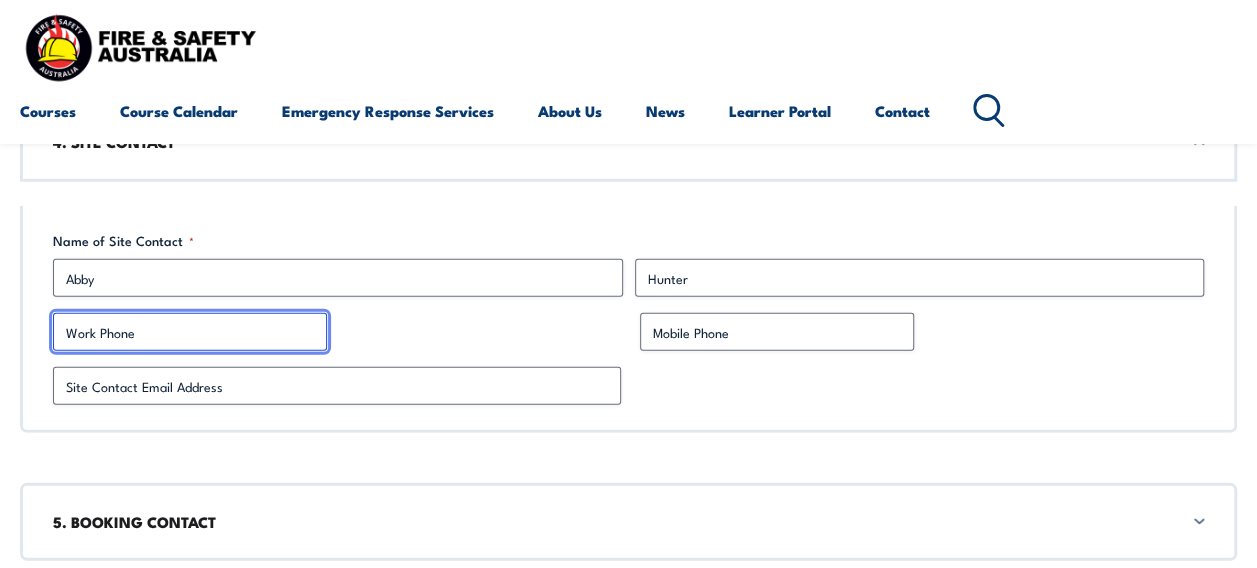paste on "0429 277 02" 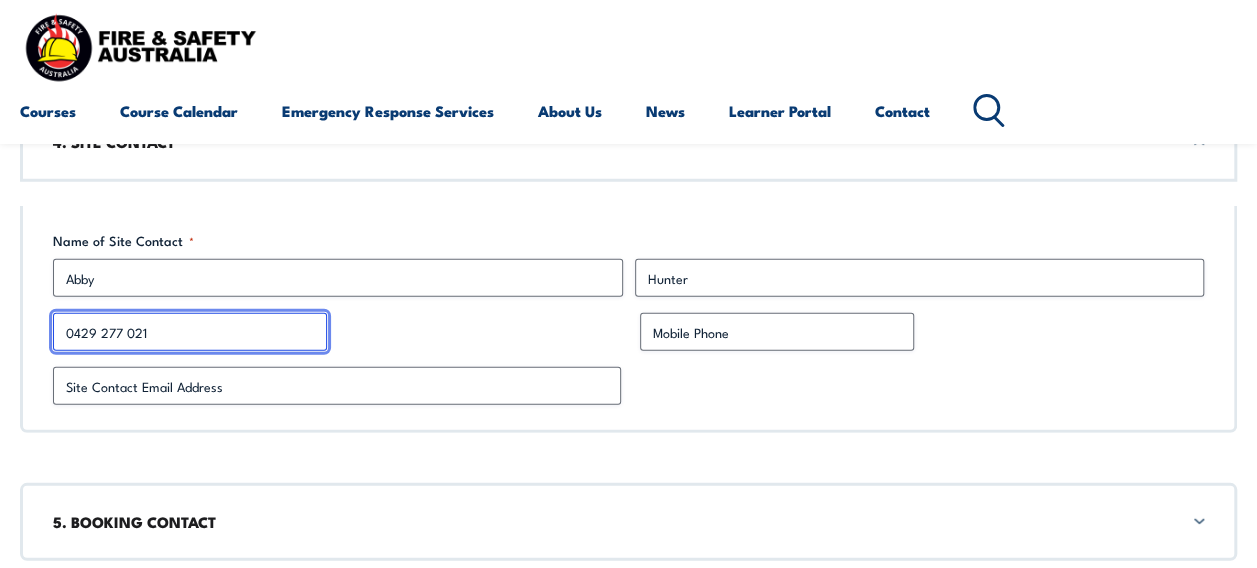 type on "0429 277 021" 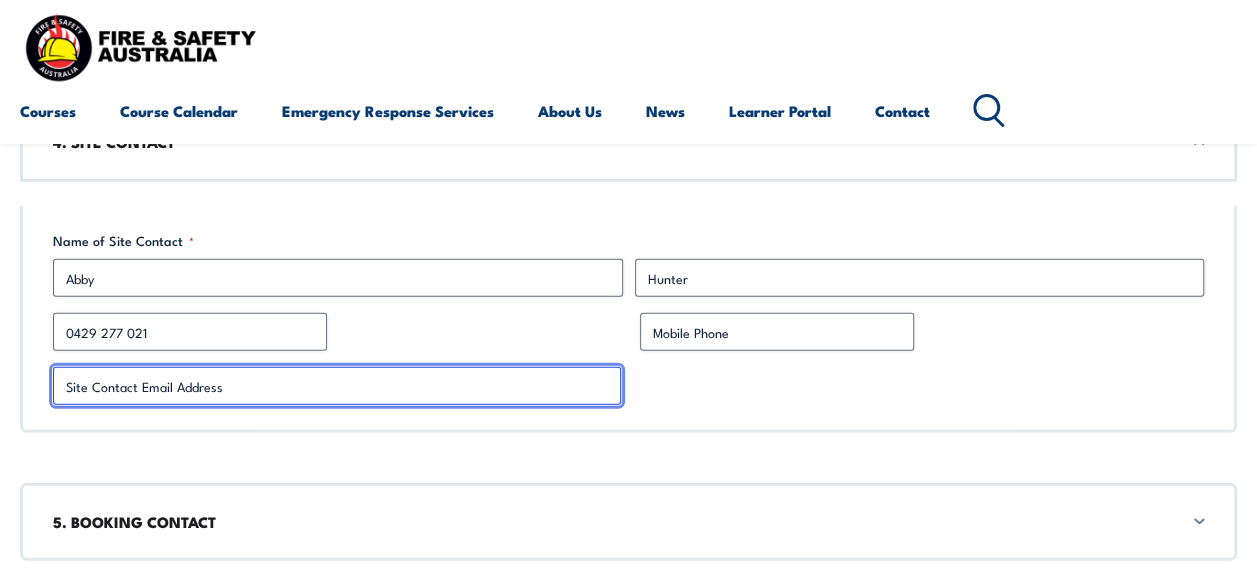 drag, startPoint x: 215, startPoint y: 374, endPoint x: 246, endPoint y: 371, distance: 31.144823 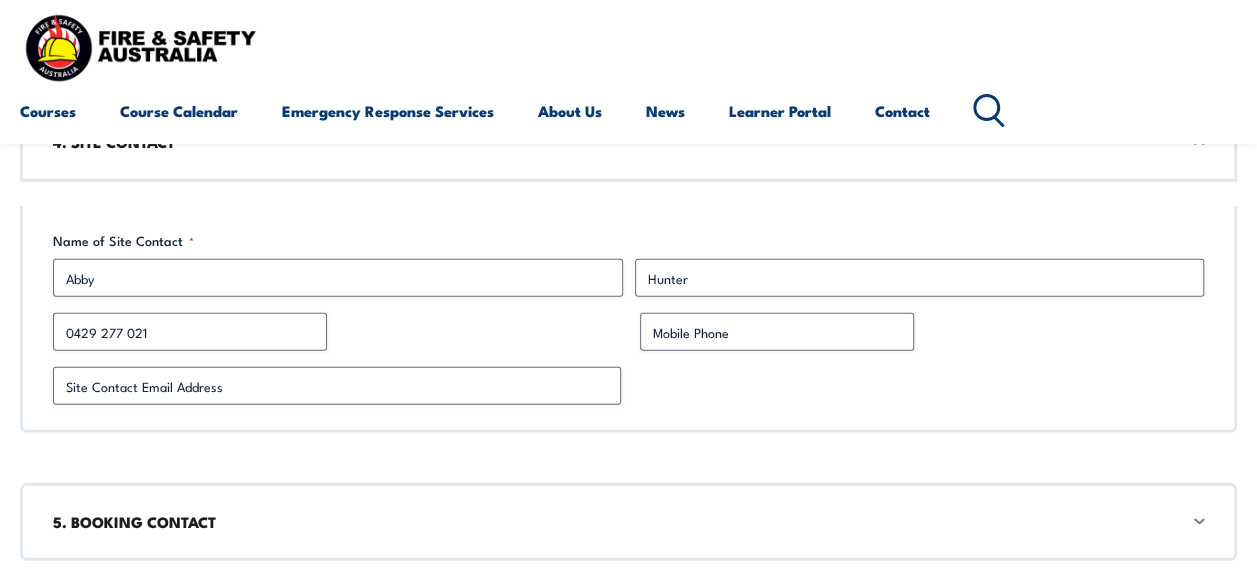 click on "Name of Site Contact *
Abby
First
Hunter
Last
Work Phone 0429 277 021 Mobile Phone Site Contact Email Address *" at bounding box center [628, 319] 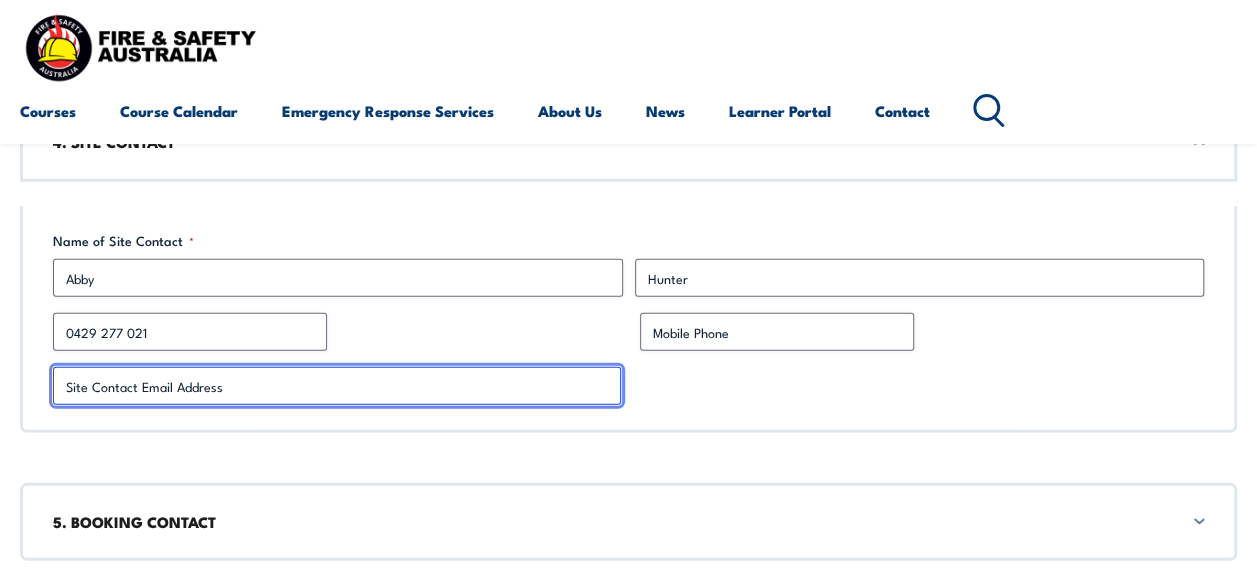 click on "Site Contact Email Address *" at bounding box center (337, 386) 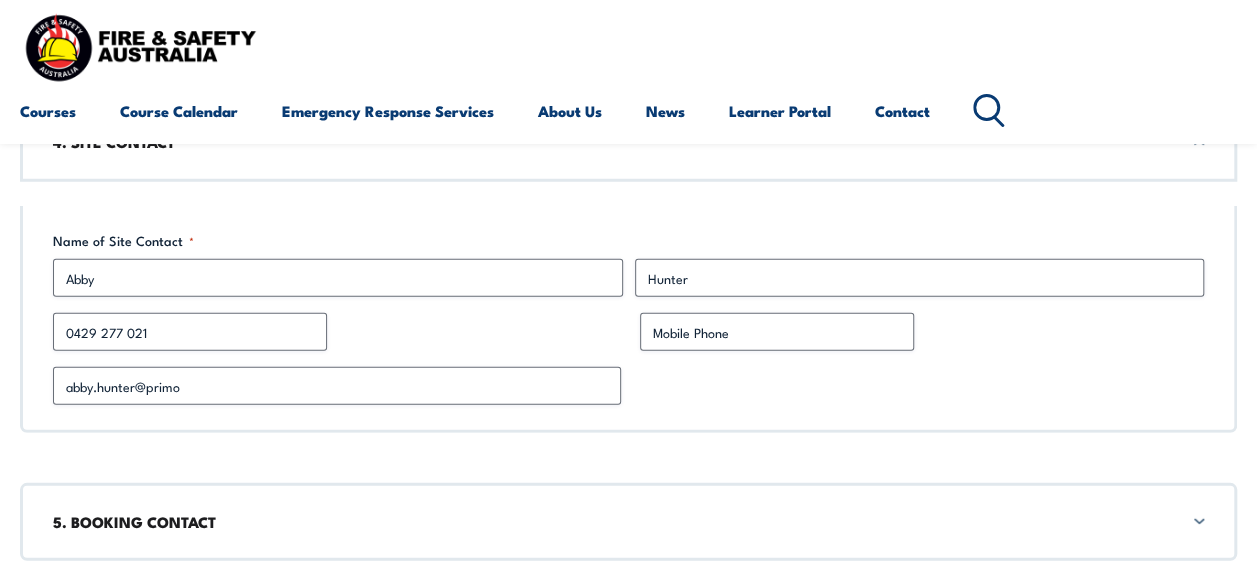 click on "0429 277 021" at bounding box center [335, 332] 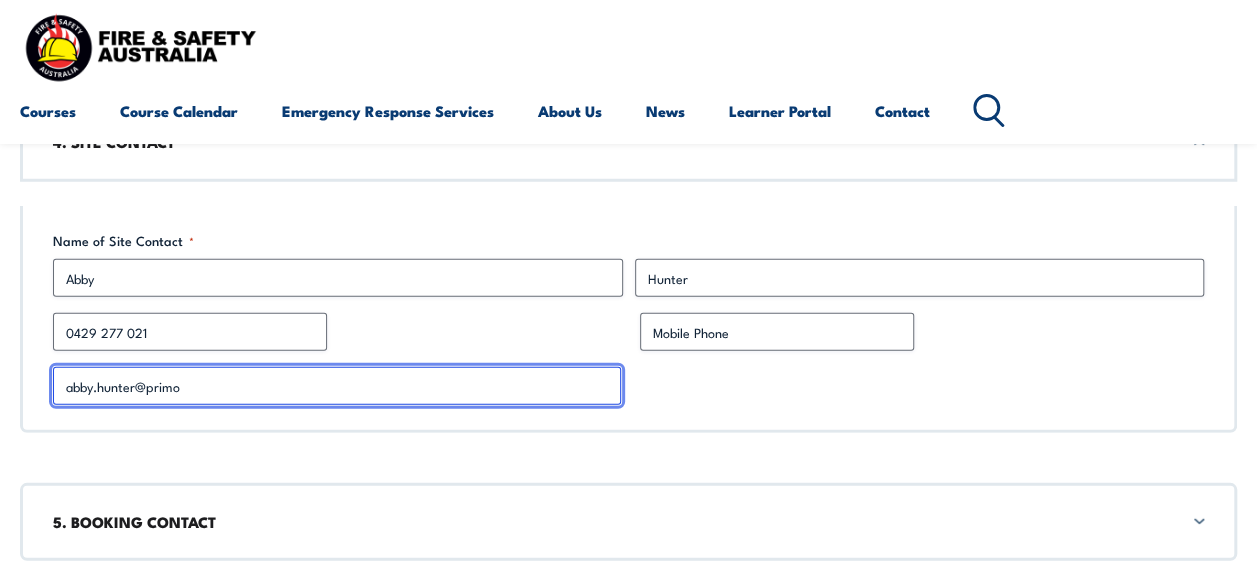 drag, startPoint x: 292, startPoint y: 388, endPoint x: 296, endPoint y: 376, distance: 12.649111 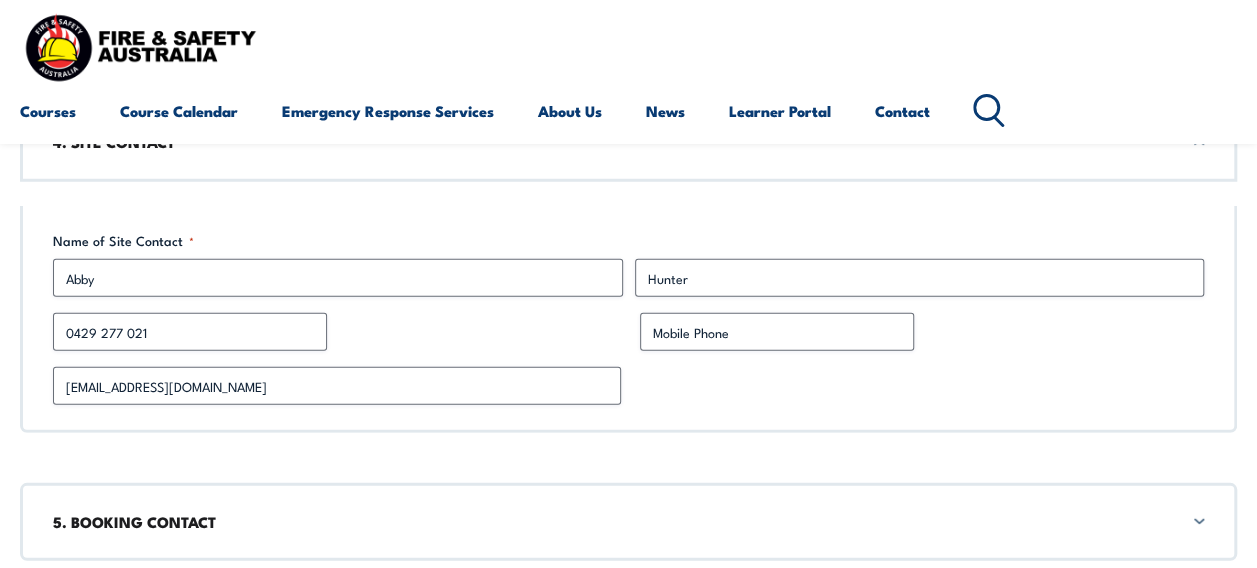 click on "1. COURSE INFORMATION- Office Use Only Are these courses accredited?
Yes
No
A mix of both
Course(s) required (Accredited) Course(s) required (Non-Accredited) HRWL - Forklift VOC - onsite Primo foods - Required by July 30
90 Participants - Maximum 12 per session - 8 days total @$1750 Travel/accommodation costs & requirements n/a Quoted total EX GST (course + travel/accommodation) * $14000 Number of sessions required * 8 days Quote issued by Other Chloe Kenwright Sheldon Alcantara Rob Daniels Jeremy Idiculas Richard Johnson Steve McLeod Sean O'Hara Jeff Seater Kipley Sullivan Andrew Sweeney Kimberley Walkerden Who requested the quote? * Section Break This field is hidden when viewing the form Booker section completed
Completed
* Your booking details have been pre-filled. Please start filling in the sections below. 2. Booking Details Date(s) requested (Please supply 3 dates in ordered preference) Date 1 * By July 31 *" at bounding box center (628, -208) 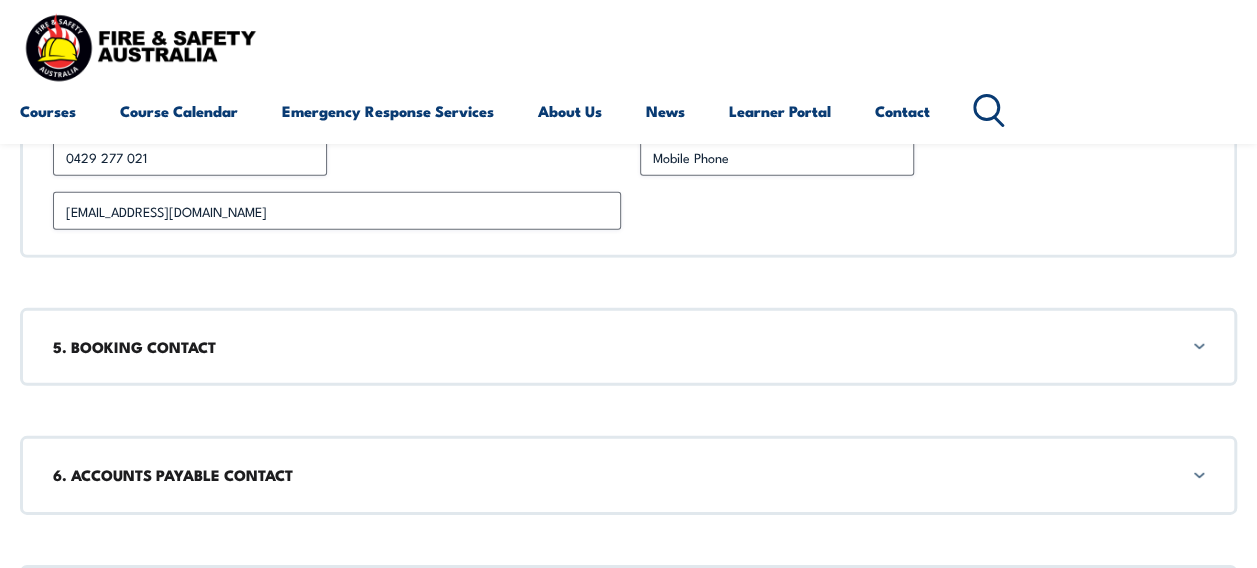 scroll, scrollTop: 2861, scrollLeft: 0, axis: vertical 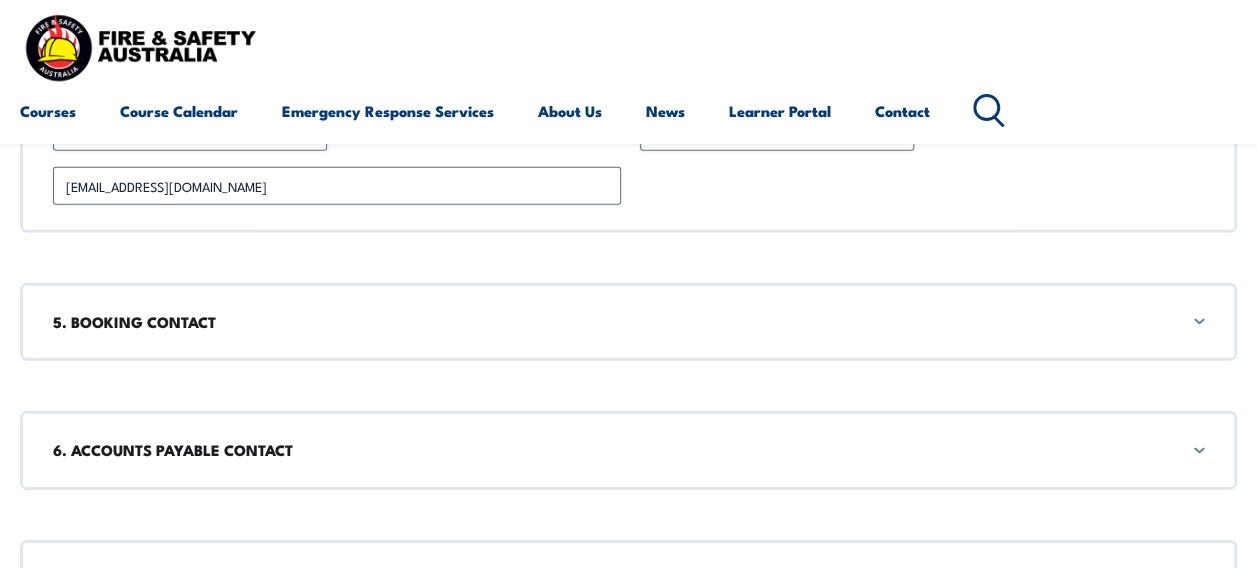 click on "5. BOOKING CONTACT" at bounding box center (628, 322) 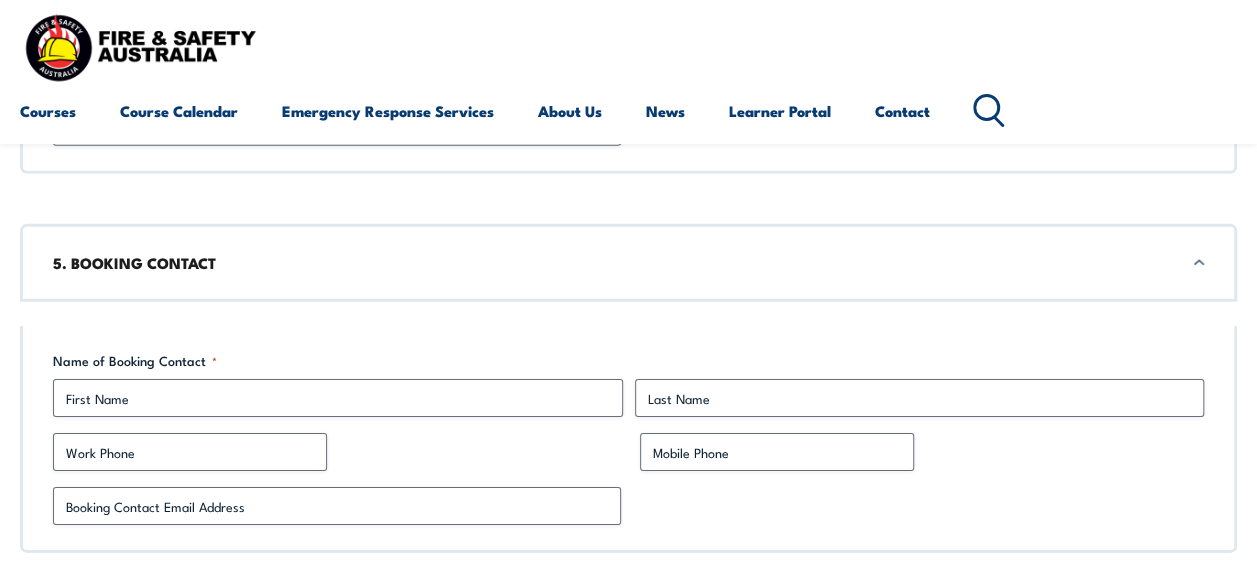 scroll, scrollTop: 2940, scrollLeft: 0, axis: vertical 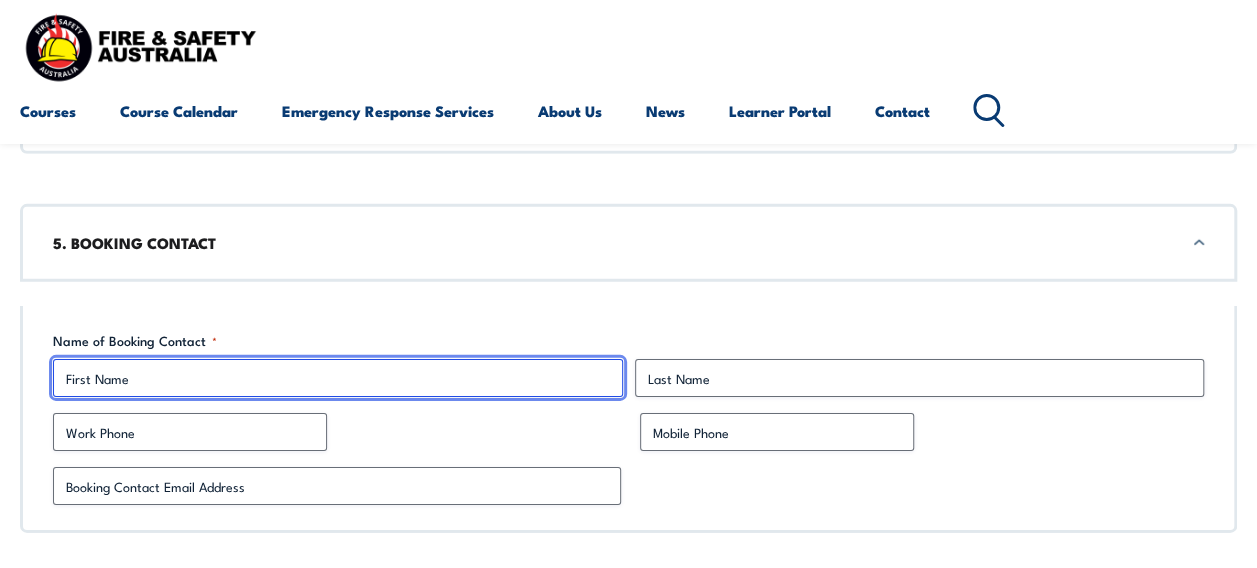 click on "First" at bounding box center (338, 378) 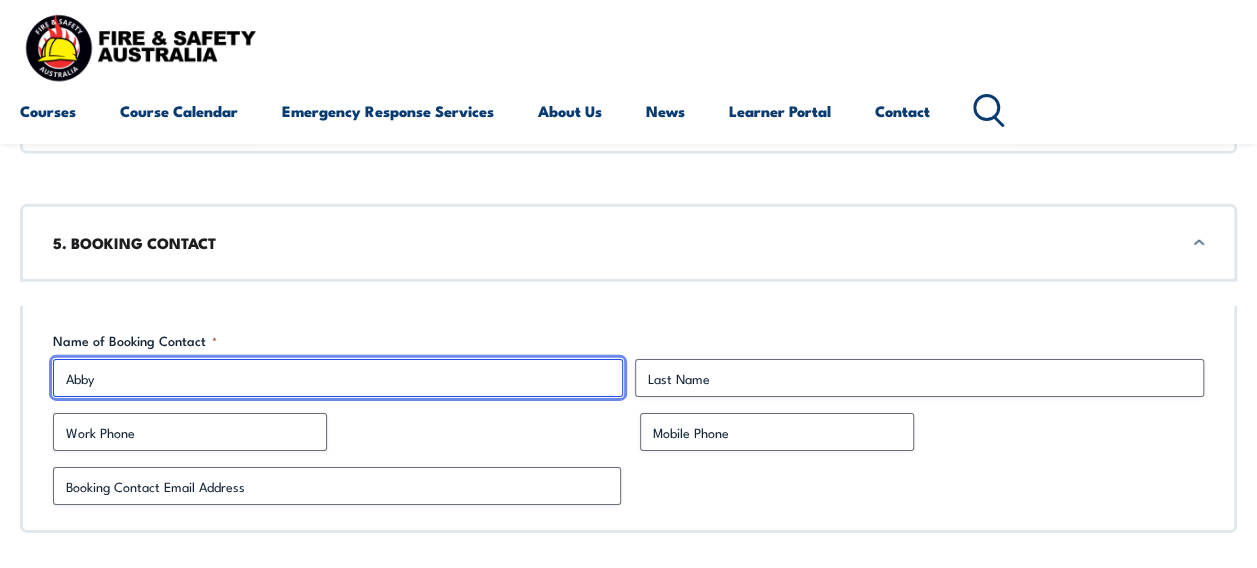 type on "Abby" 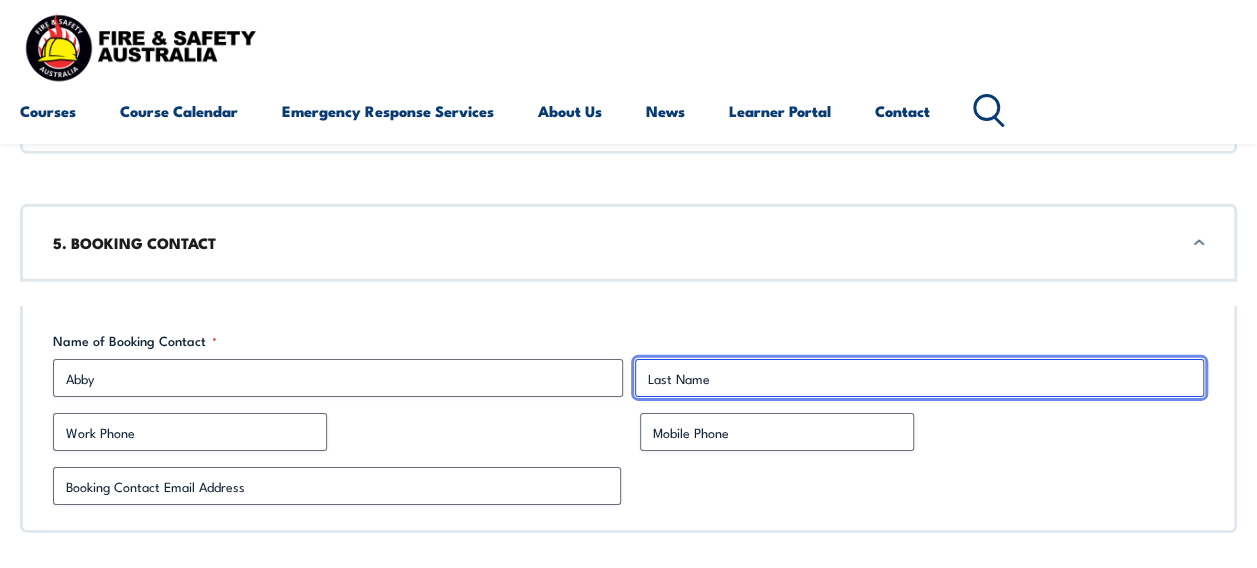 type on "u" 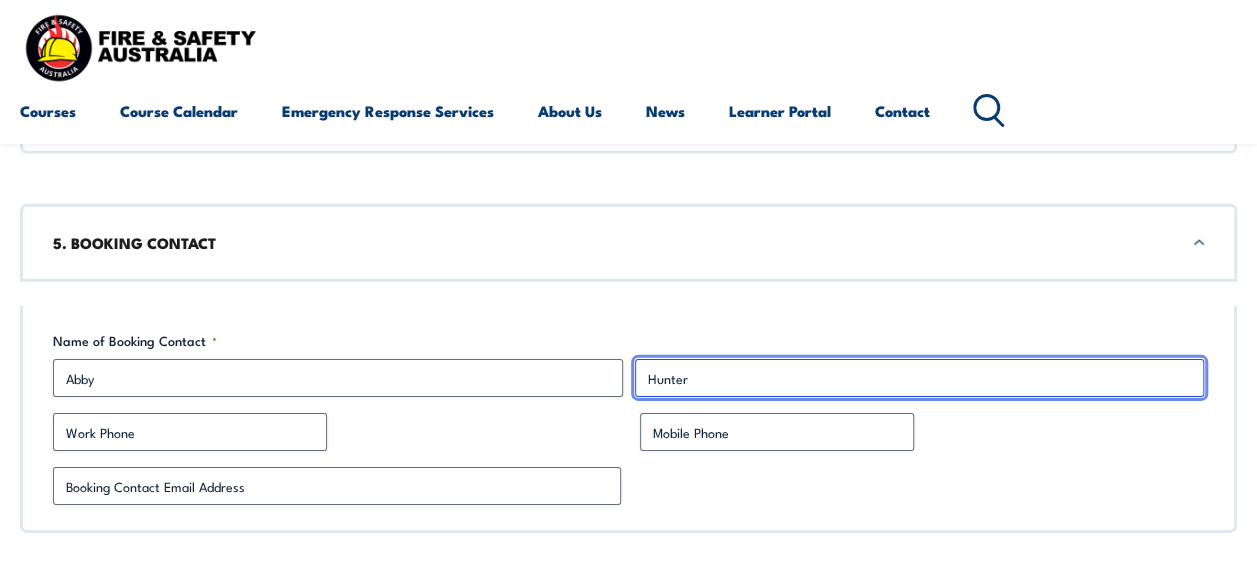 type on "Hunter" 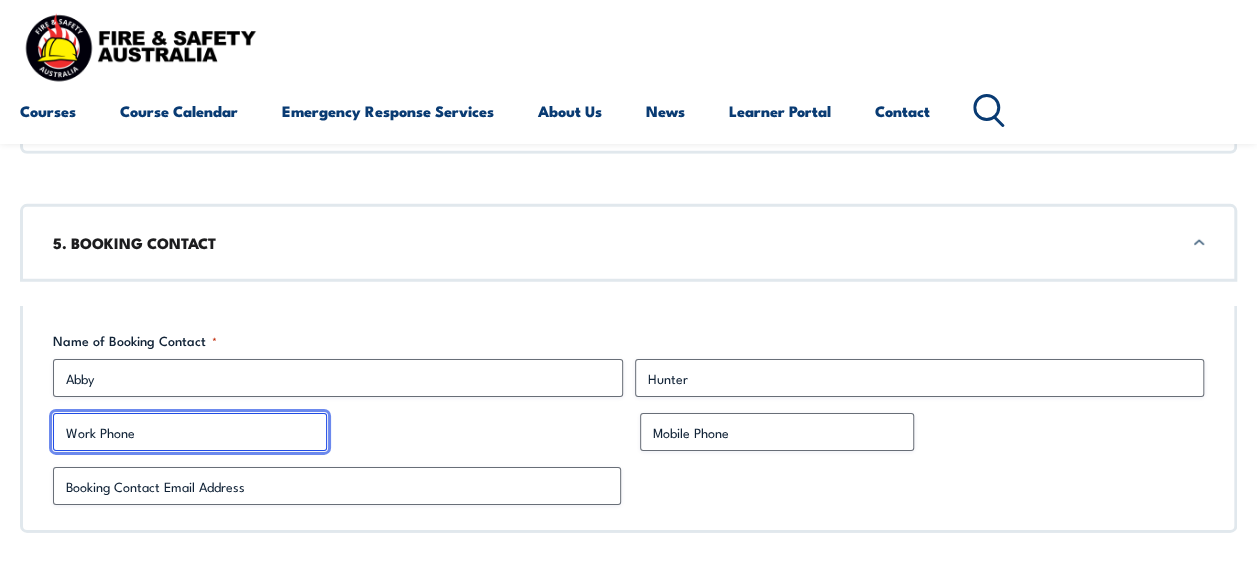 click on "Work Phone" at bounding box center [190, 432] 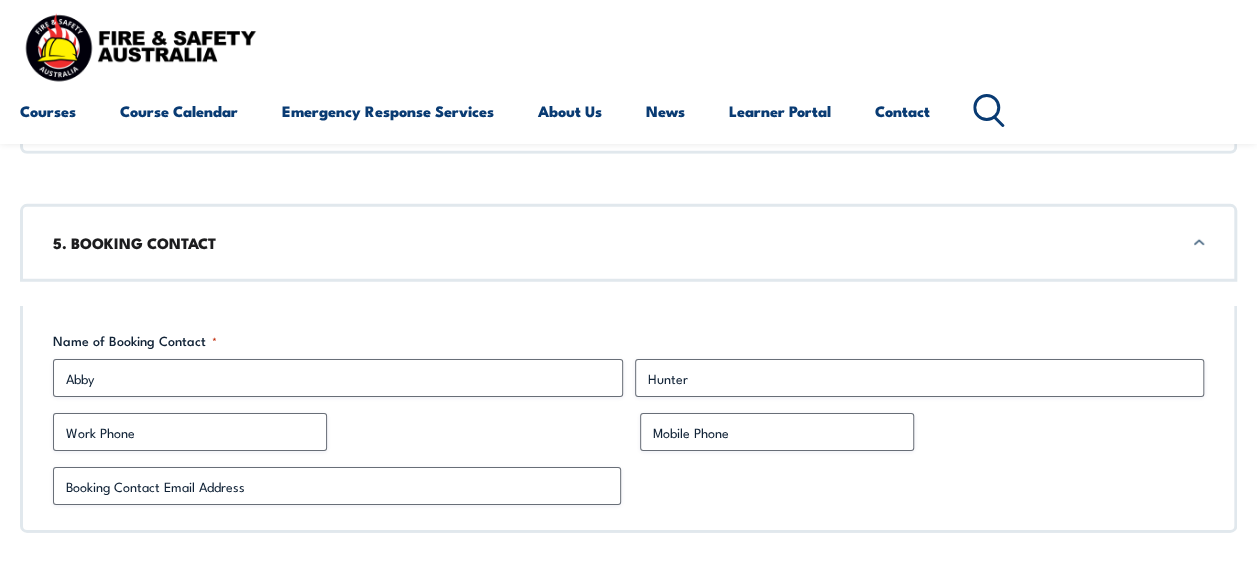 click on "1. COURSE INFORMATION- Office Use Only Are these courses accredited?
Yes
No
A mix of both
Course(s) required (Accredited) Course(s) required (Non-Accredited) HRWL - Forklift VOC - onsite Primo foods - Required by July 30
90 Participants - Maximum 12 per session - 8 days total @$1750 Travel/accommodation costs & requirements n/a Quoted total EX GST (course + travel/accommodation) * $14000 Number of sessions required * 8 days Quote issued by Other Chloe Kenwright Sheldon Alcantara Rob Daniels Jeremy Idiculas Richard Johnson Steve McLeod Sean O'Hara Jeff Seater Kipley Sullivan Andrew Sweeney Kimberley Walkerden Who requested the quote? * Section Break This field is hidden when viewing the form Booker section completed
Completed
* Your booking details have been pre-filled. Please start filling in the sections below. 2. Booking Details Date(s) requested (Please supply 3 dates in ordered preference) Date 1 * By July 31 *" at bounding box center (628, -361) 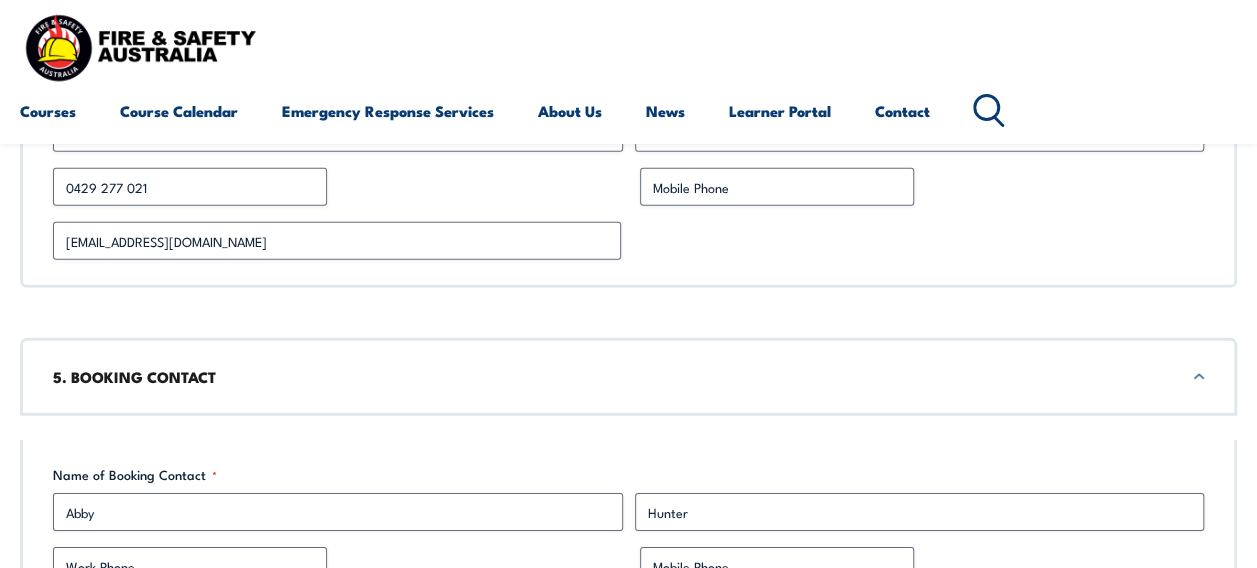 scroll, scrollTop: 2740, scrollLeft: 0, axis: vertical 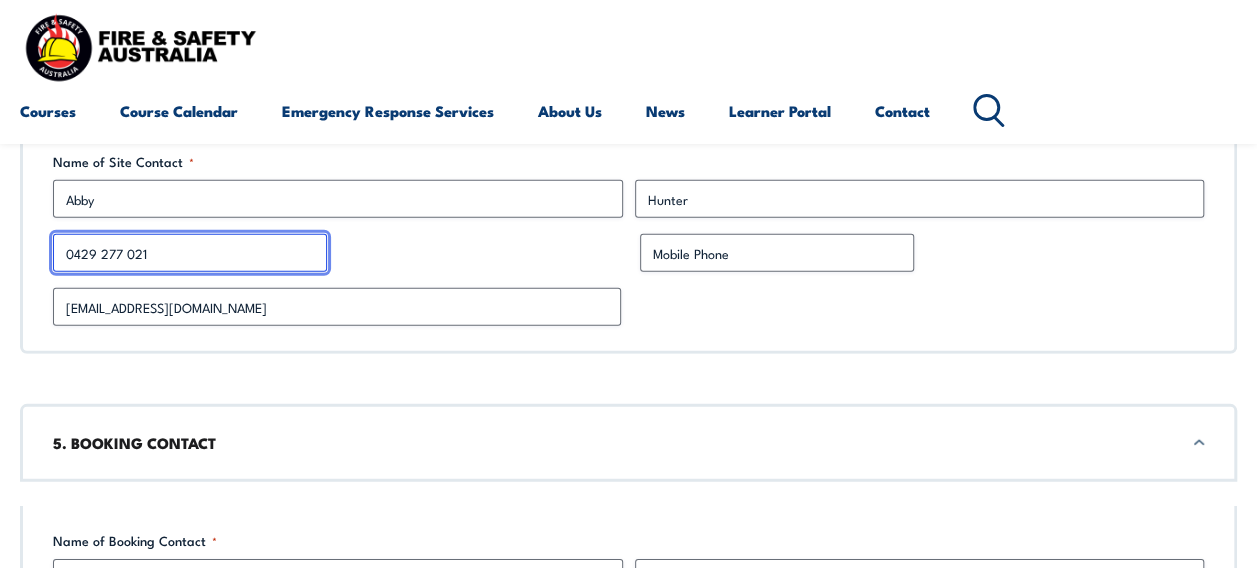 drag, startPoint x: 186, startPoint y: 249, endPoint x: -4, endPoint y: 250, distance: 190.00262 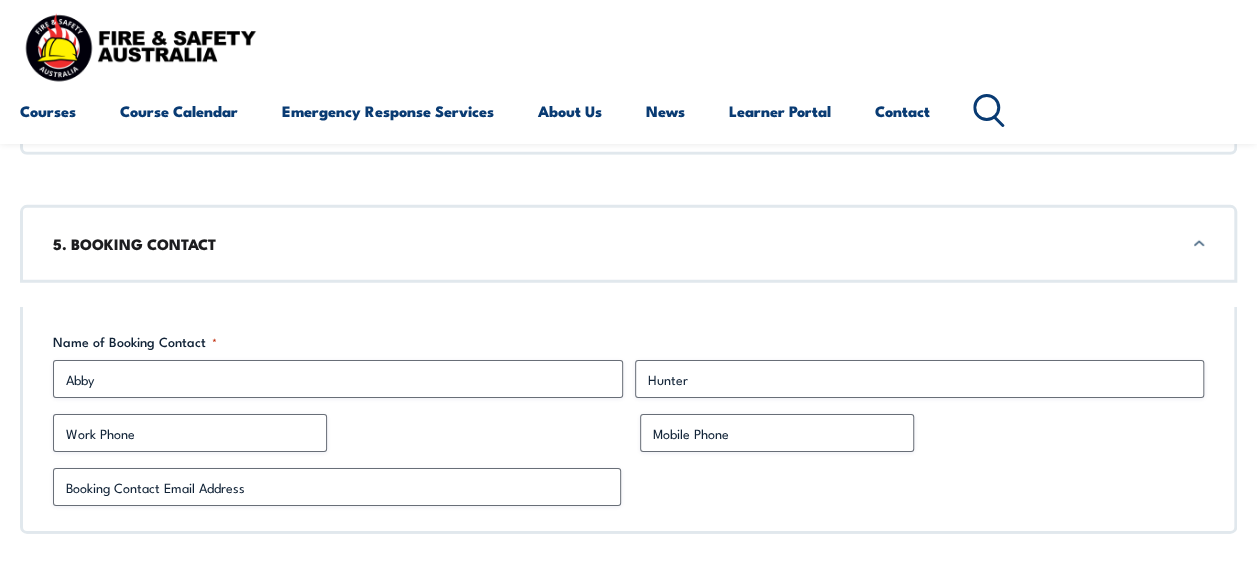 scroll, scrollTop: 2940, scrollLeft: 0, axis: vertical 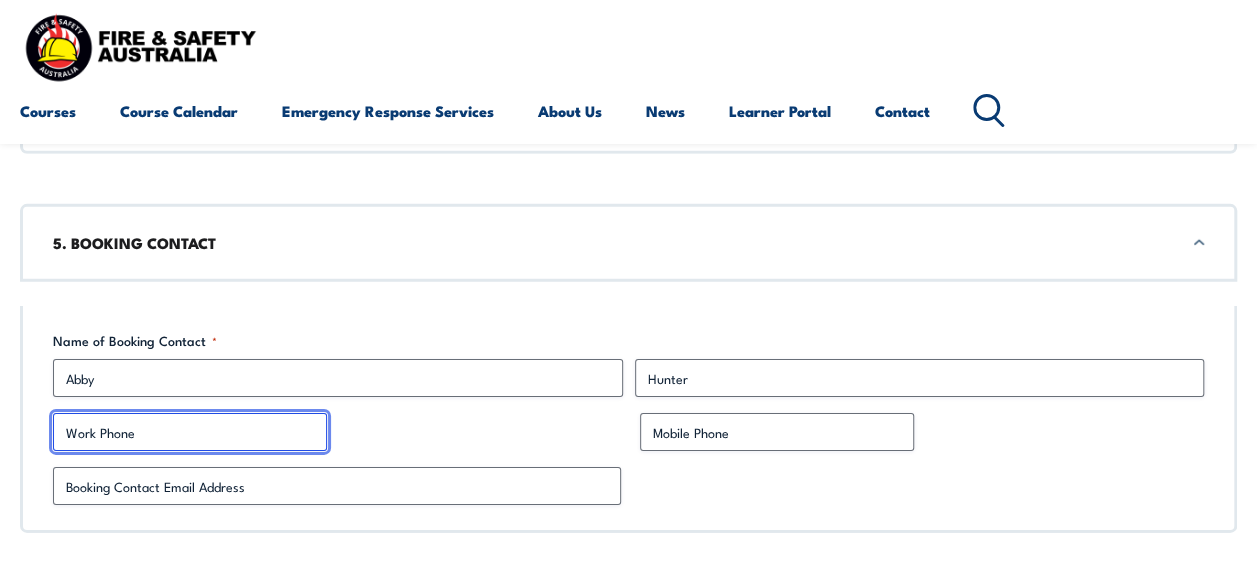 click on "Work Phone" at bounding box center (190, 432) 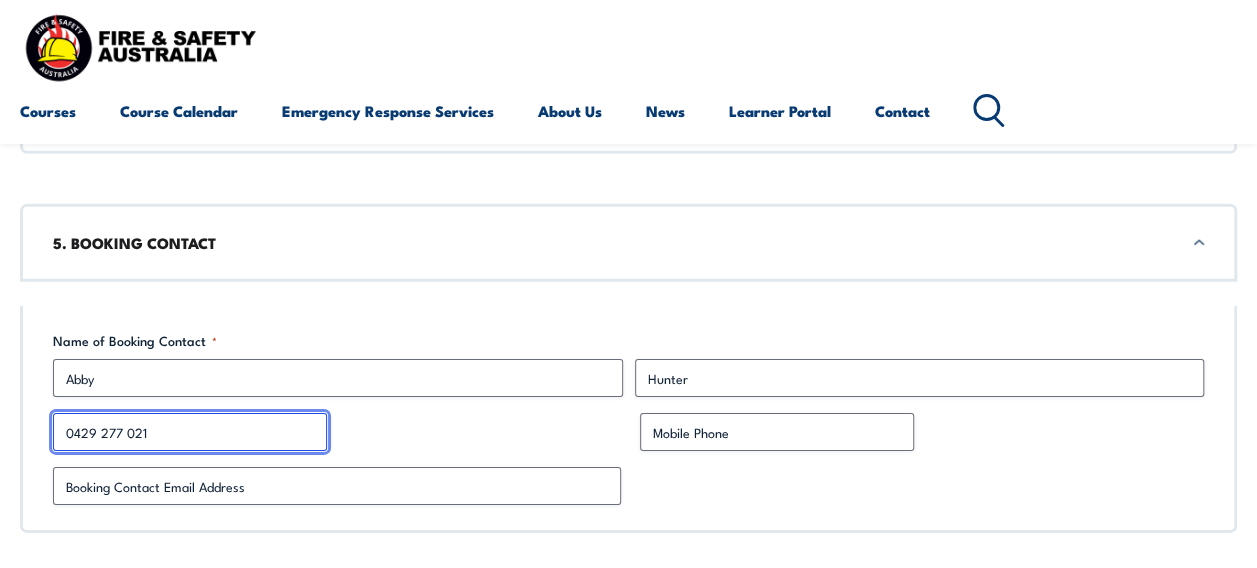 type on "0429 277 021" 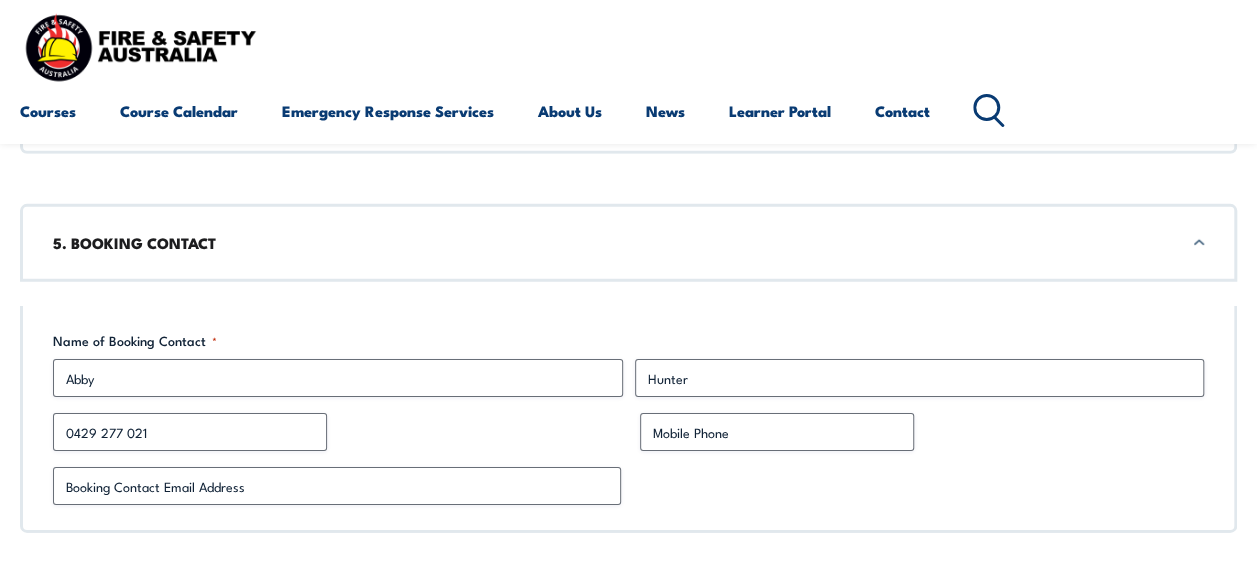 click on "5. BOOKING CONTACT" at bounding box center [628, 243] 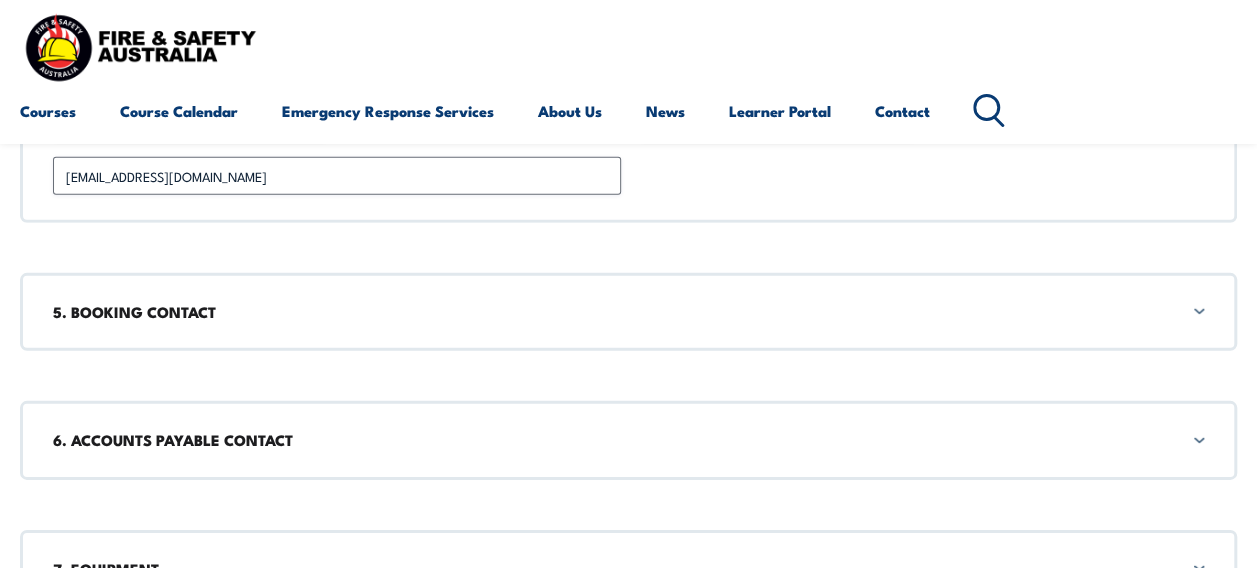 scroll, scrollTop: 2840, scrollLeft: 0, axis: vertical 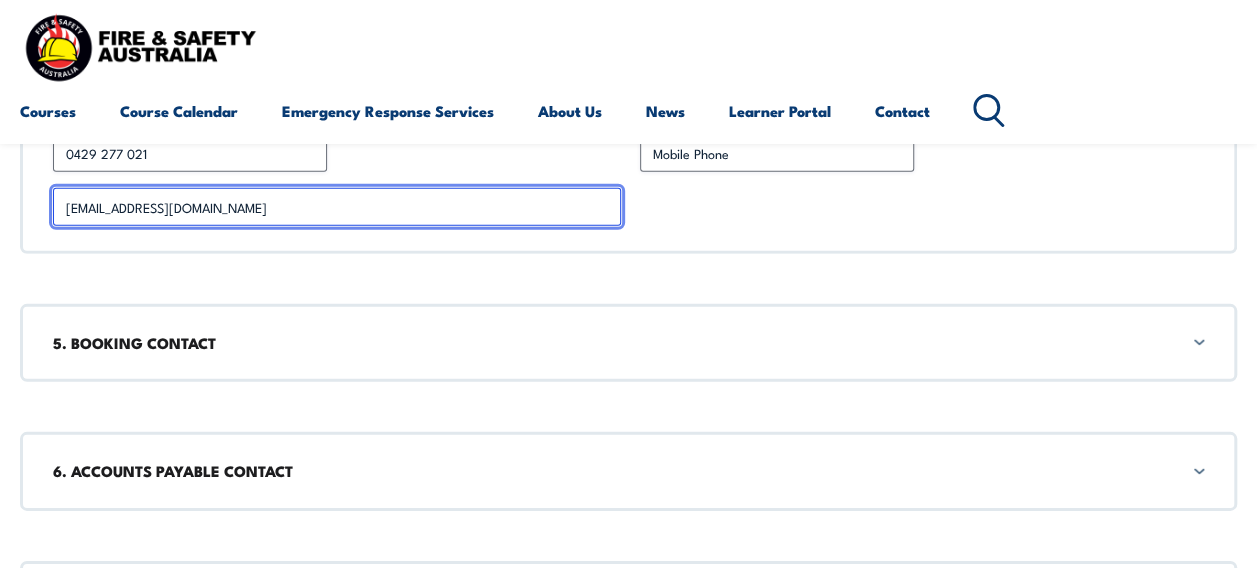drag, startPoint x: 162, startPoint y: 210, endPoint x: 0, endPoint y: 211, distance: 162.00308 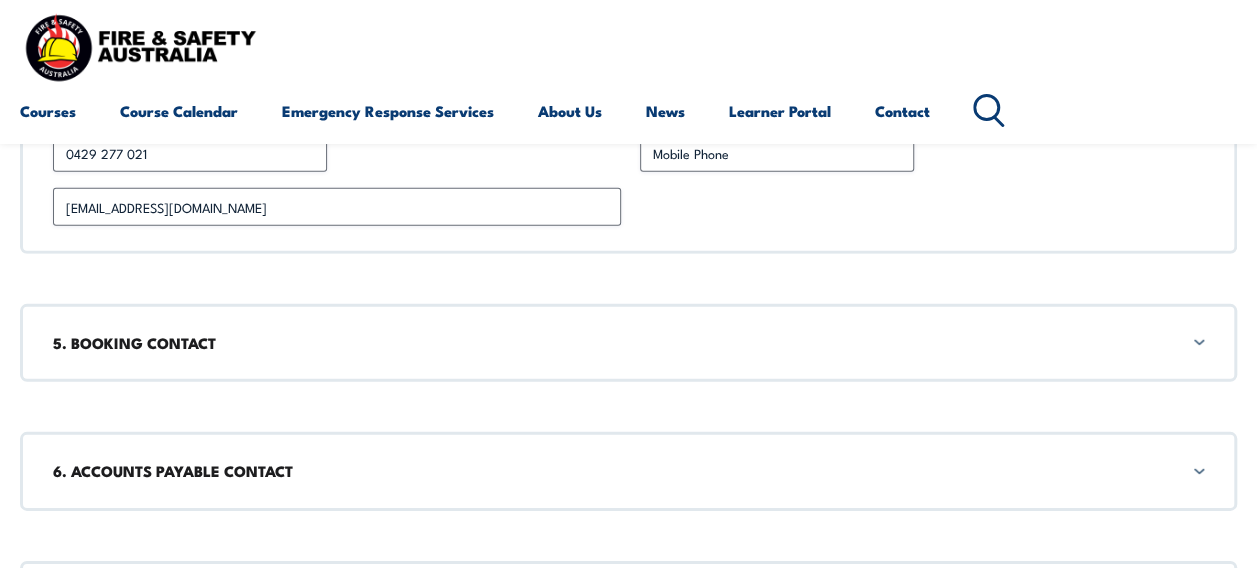 click on "5. BOOKING CONTACT" at bounding box center (628, 343) 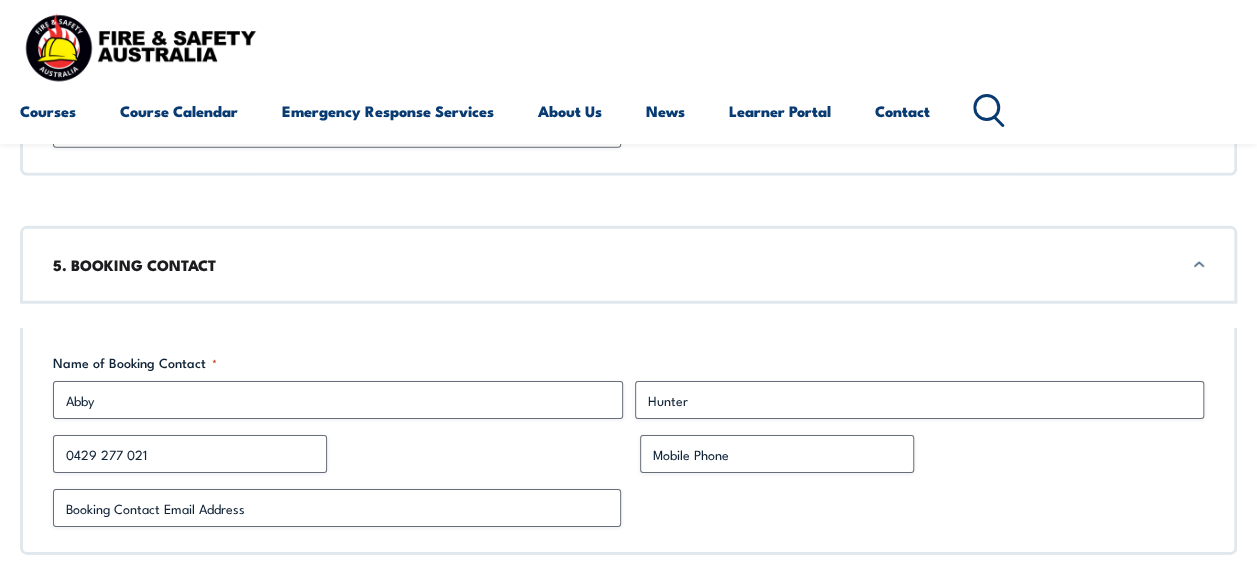 scroll, scrollTop: 2940, scrollLeft: 0, axis: vertical 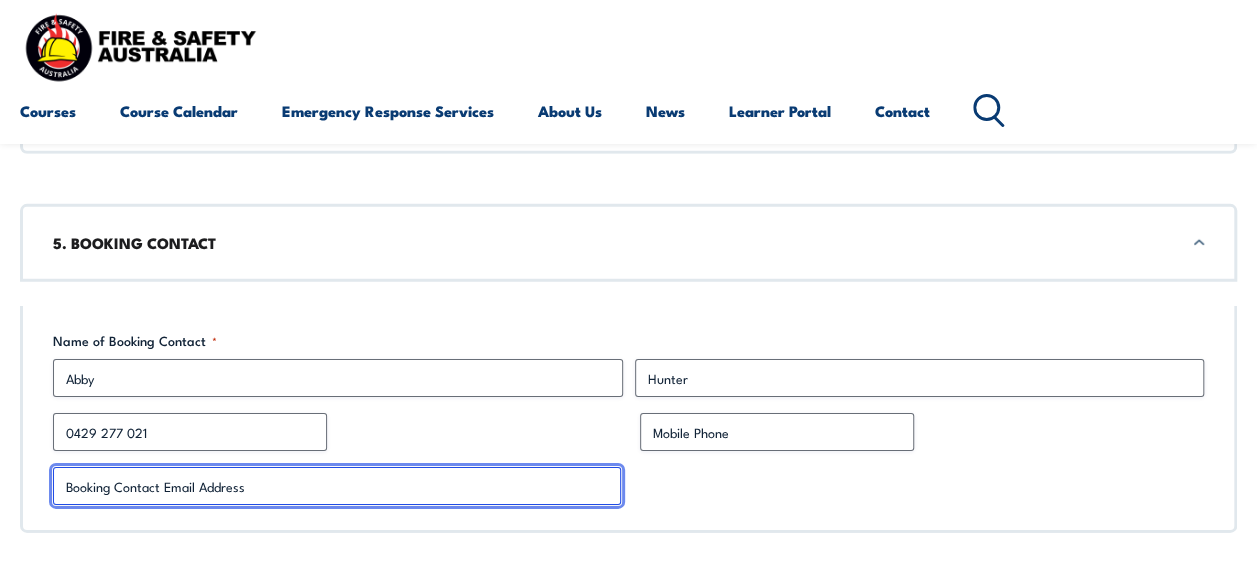 click on "Booking Contact Email Address *" at bounding box center (337, 486) 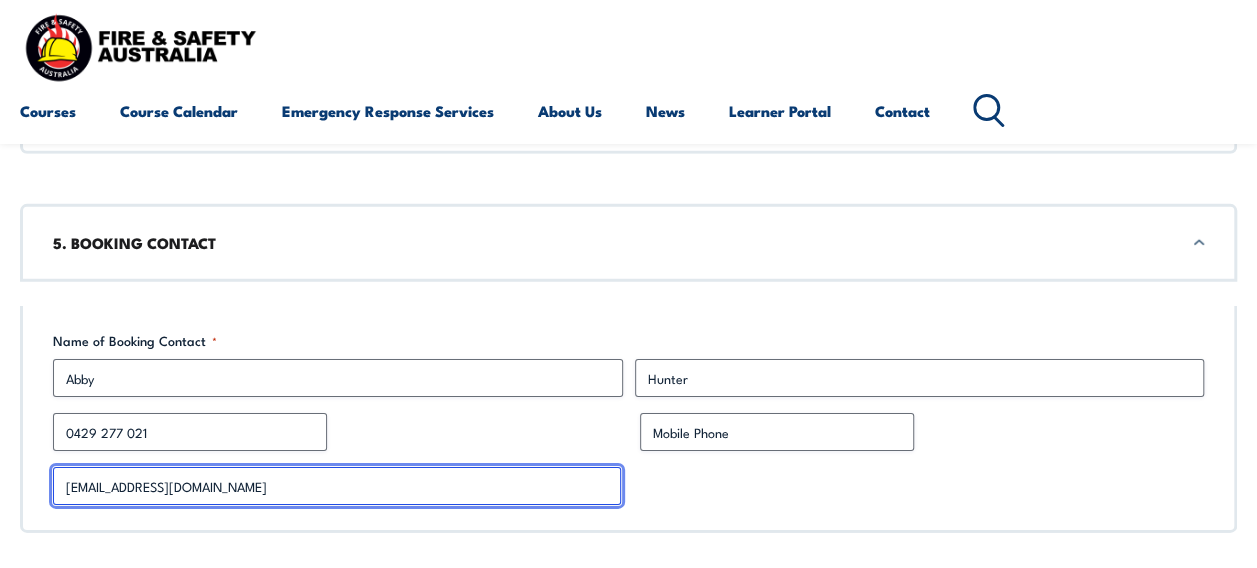 type on "[EMAIL_ADDRESS][DOMAIN_NAME]" 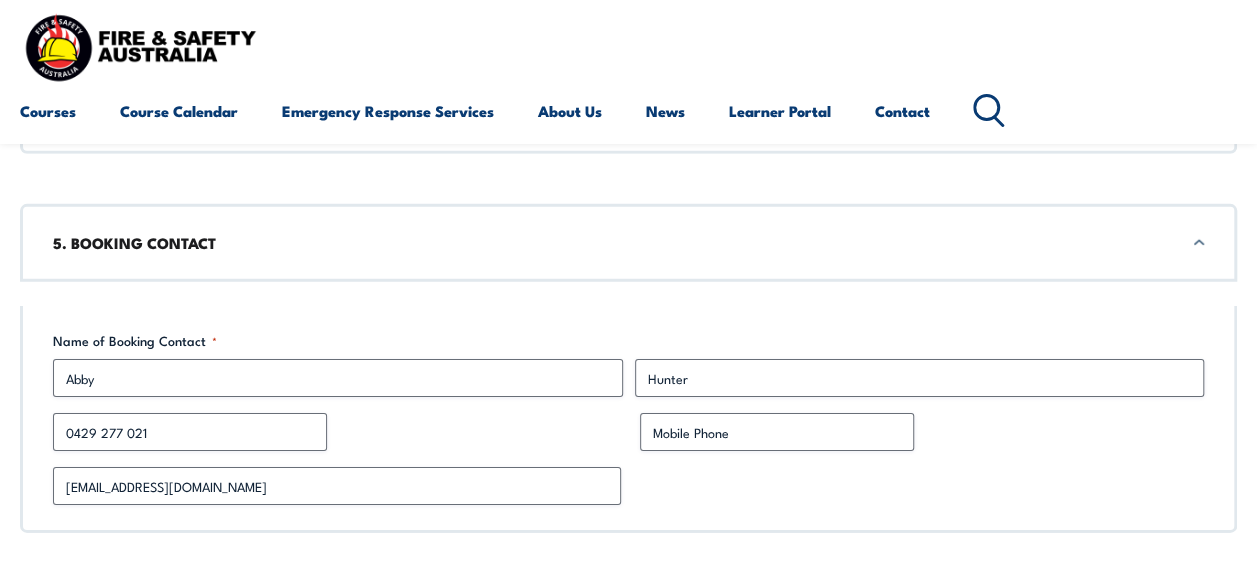 click on "1. COURSE INFORMATION- Office Use Only Are these courses accredited?
Yes
No
A mix of both
Course(s) required (Accredited) Course(s) required (Non-Accredited) HRWL - Forklift VOC - onsite Primo foods - Required by July 30
90 Participants - Maximum 12 per session - 8 days total @$1750 Travel/accommodation costs & requirements n/a Quoted total EX GST (course + travel/accommodation) * $14000 Number of sessions required * 8 days Quote issued by Other Chloe Kenwright Sheldon Alcantara Rob Daniels Jeremy Idiculas Richard Johnson Steve McLeod Sean O'Hara Jeff Seater Kipley Sullivan Andrew Sweeney Kimberley Walkerden Who requested the quote? * Section Break This field is hidden when viewing the form Booker section completed
Completed
* Your booking details have been pre-filled. Please start filling in the sections below. 2. Booking Details Date(s) requested (Please supply 3 dates in ordered preference) Date 1 * By July 31 *" at bounding box center (628, -361) 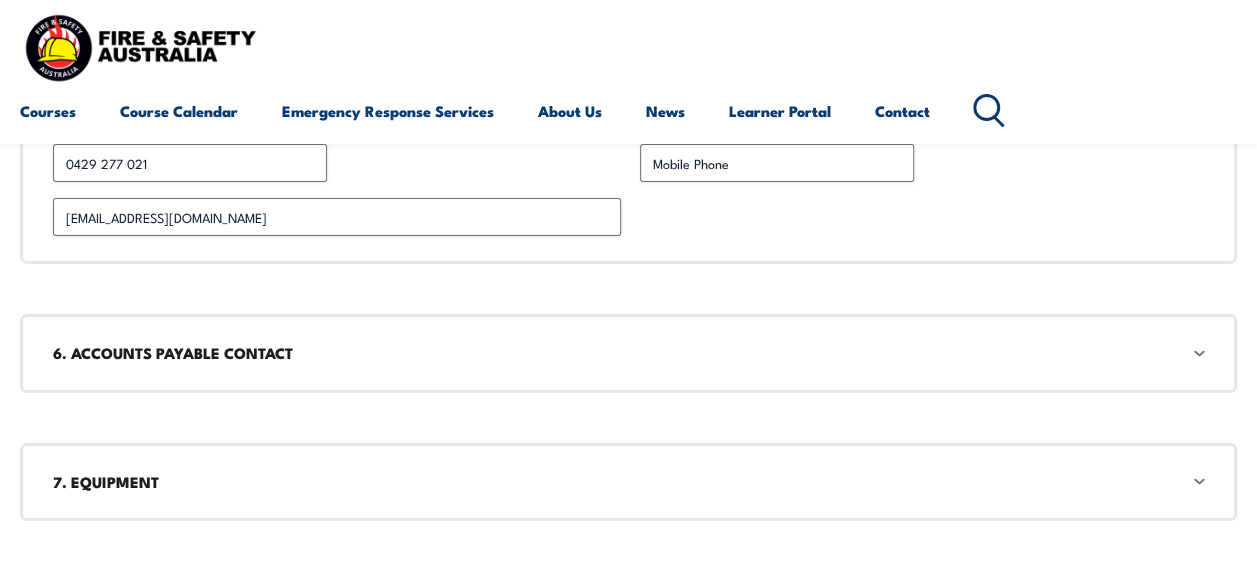 scroll, scrollTop: 3240, scrollLeft: 0, axis: vertical 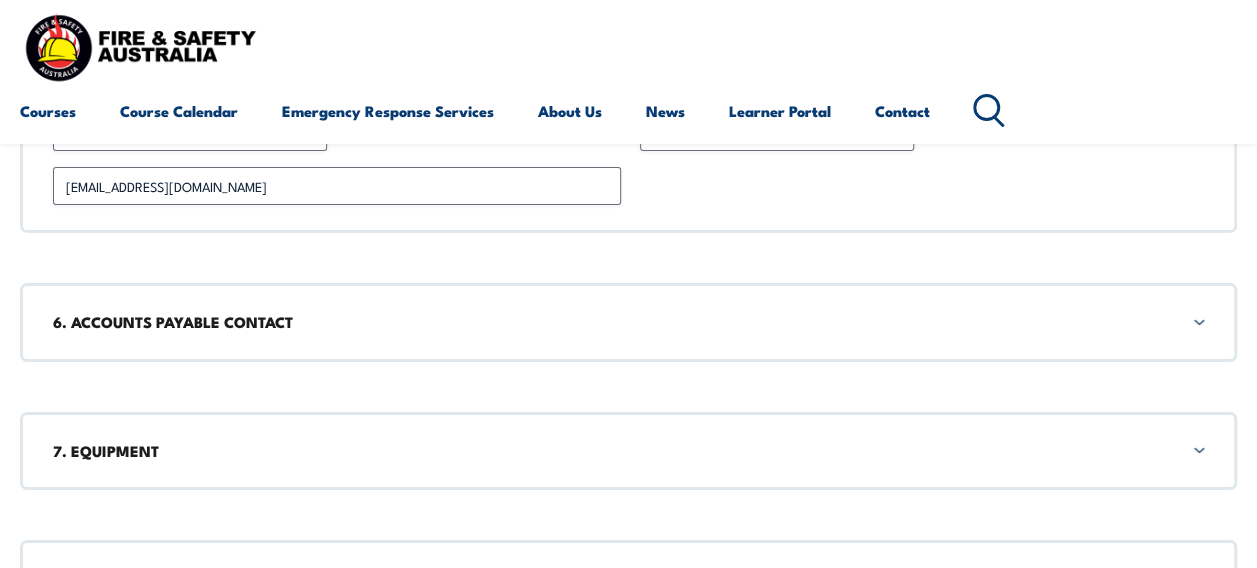 click on "6. ACCOUNTS PAYABLE CONTACT" at bounding box center [628, 322] 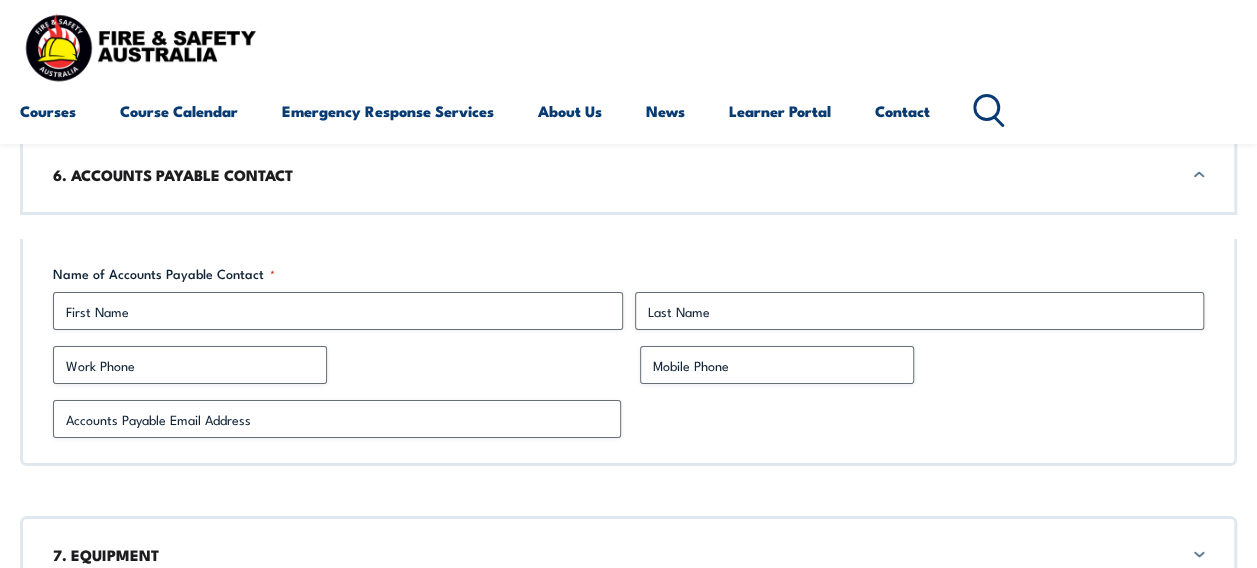 scroll, scrollTop: 3418, scrollLeft: 0, axis: vertical 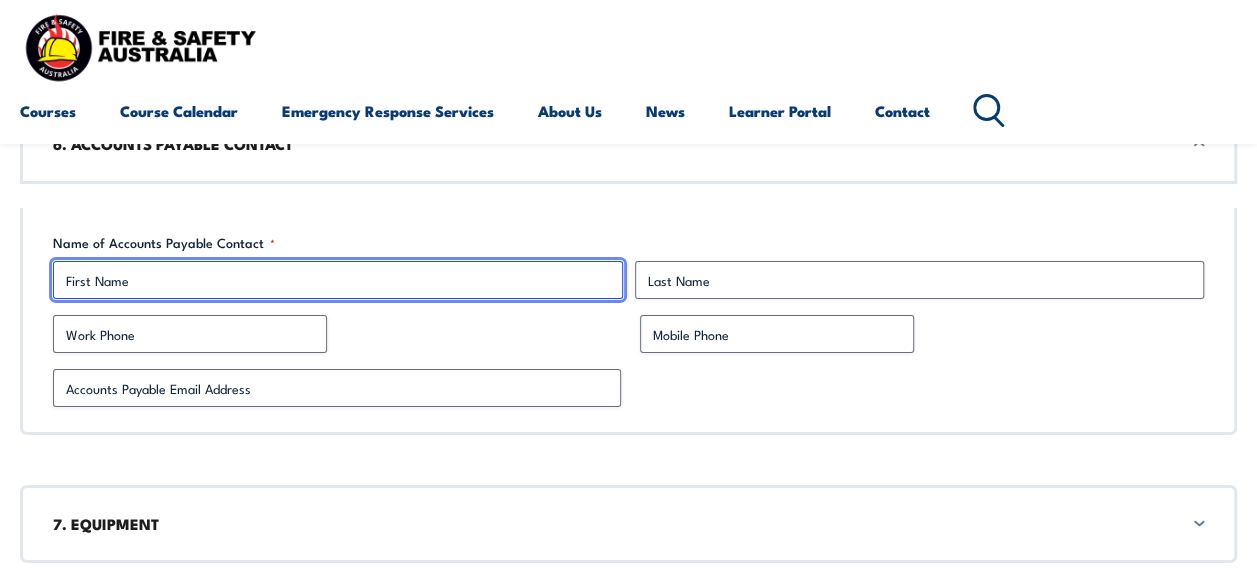 click on "First" at bounding box center (338, 280) 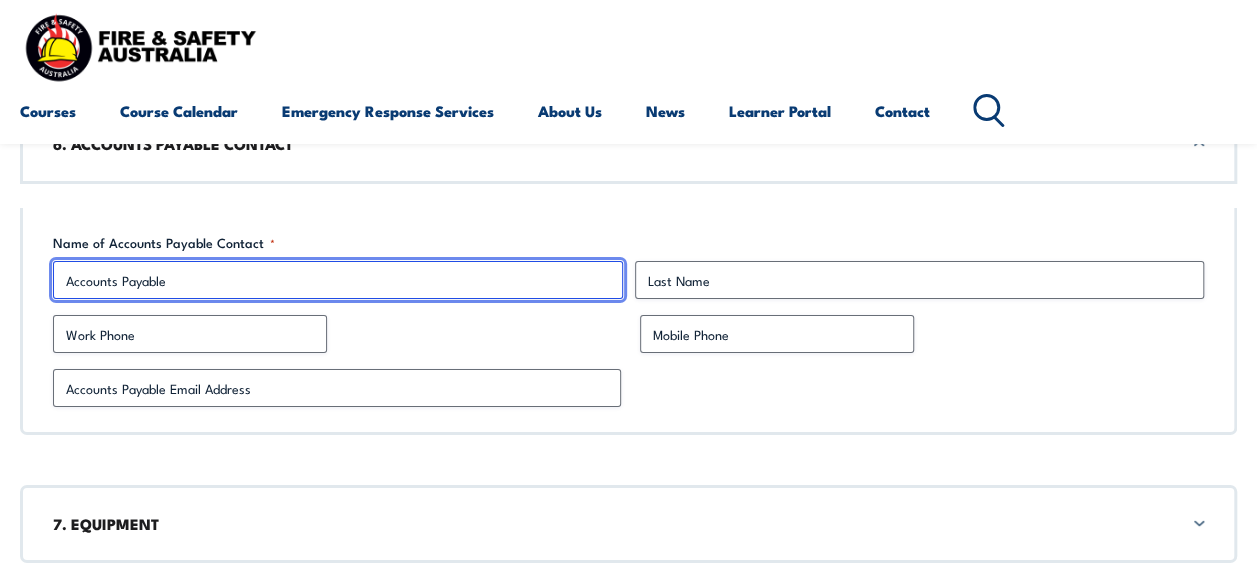 type on "Accounts Payable" 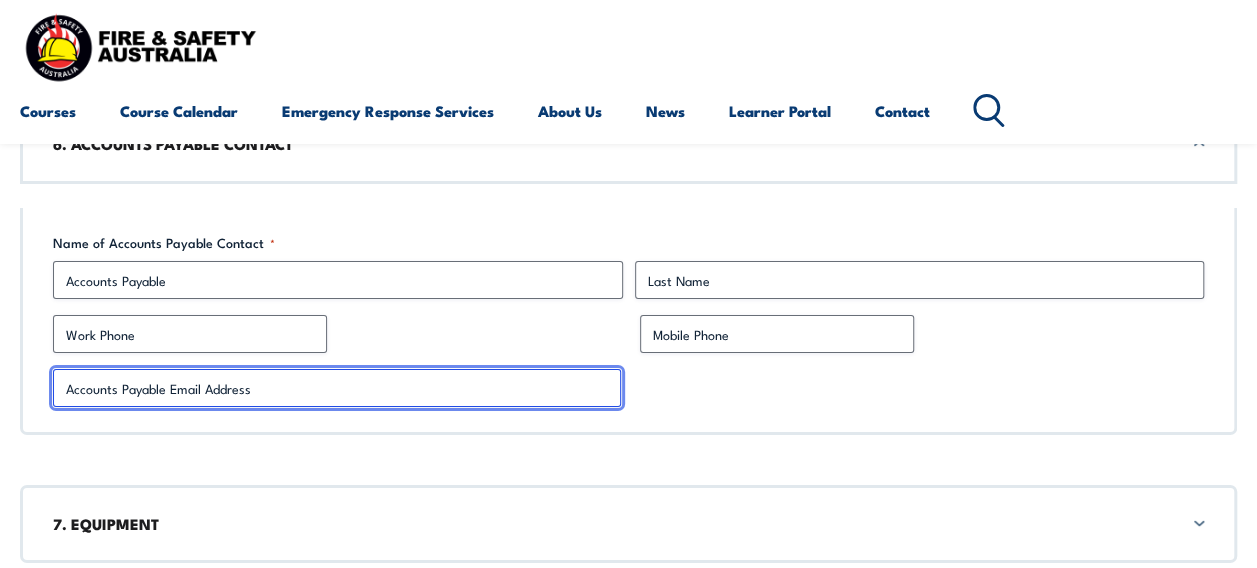 click on "Accounts Payable Email Address *" at bounding box center [337, 388] 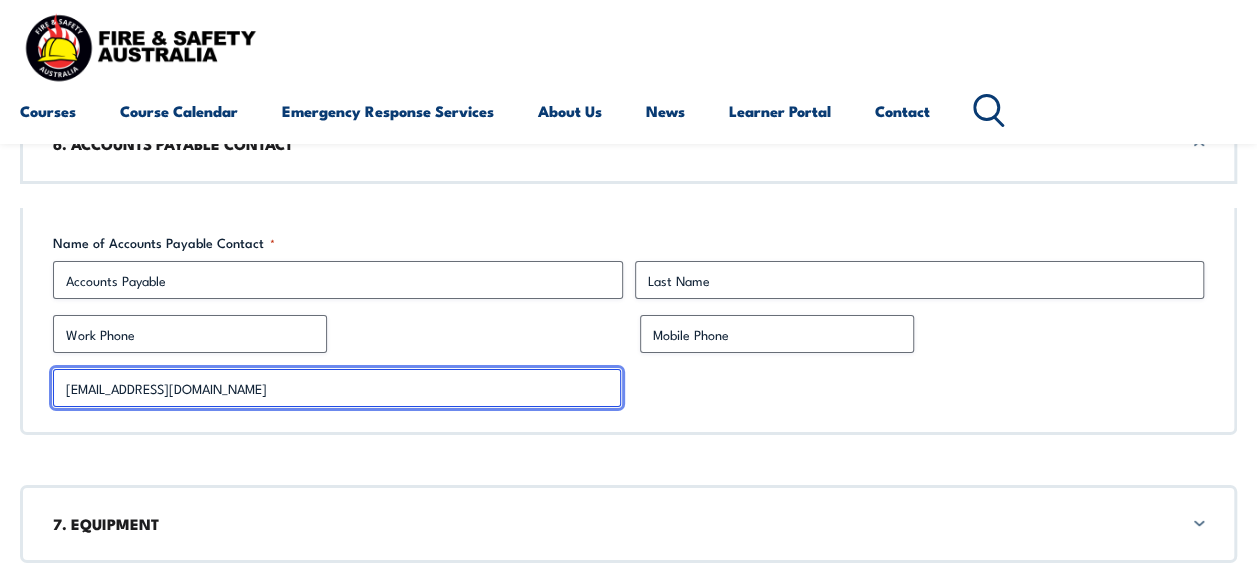 type on "[EMAIL_ADDRESS][DOMAIN_NAME]" 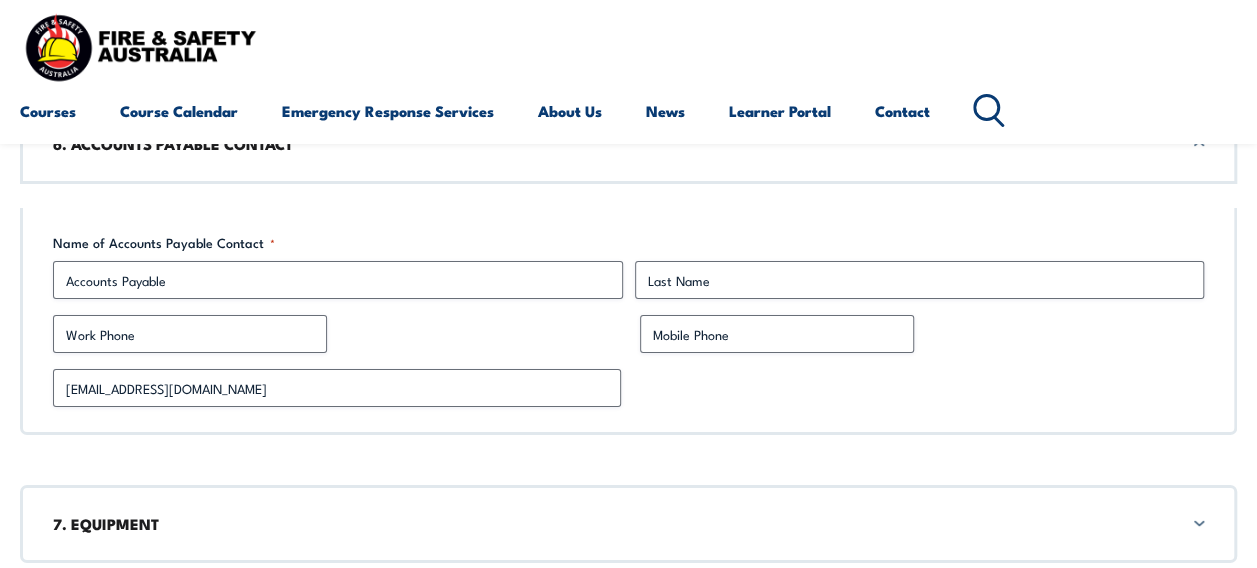 click on "1. COURSE INFORMATION- Office Use Only Are these courses accredited?
Yes
No
A mix of both
Course(s) required (Accredited) Course(s) required (Non-Accredited) HRWL - Forklift VOC - onsite Primo foods - Required by July 30
90 Participants - Maximum 12 per session - 8 days total @$1750 Travel/accommodation costs & requirements n/a Quoted total EX GST (course + travel/accommodation) * $14000 Number of sessions required * 8 days Quote issued by Other Chloe Kenwright Sheldon Alcantara Rob Daniels Jeremy Idiculas Richard Johnson Steve McLeod Sean O'Hara Jeff Seater Kipley Sullivan Andrew Sweeney Kimberley Walkerden Who requested the quote? * Section Break This field is hidden when viewing the form Booker section completed
Completed
* Your booking details have been pre-filled. Please start filling in the sections below. 2. Booking Details Date(s) requested (Please supply 3 dates in ordered preference) Date 1 * By July 31 *" at bounding box center (628, -714) 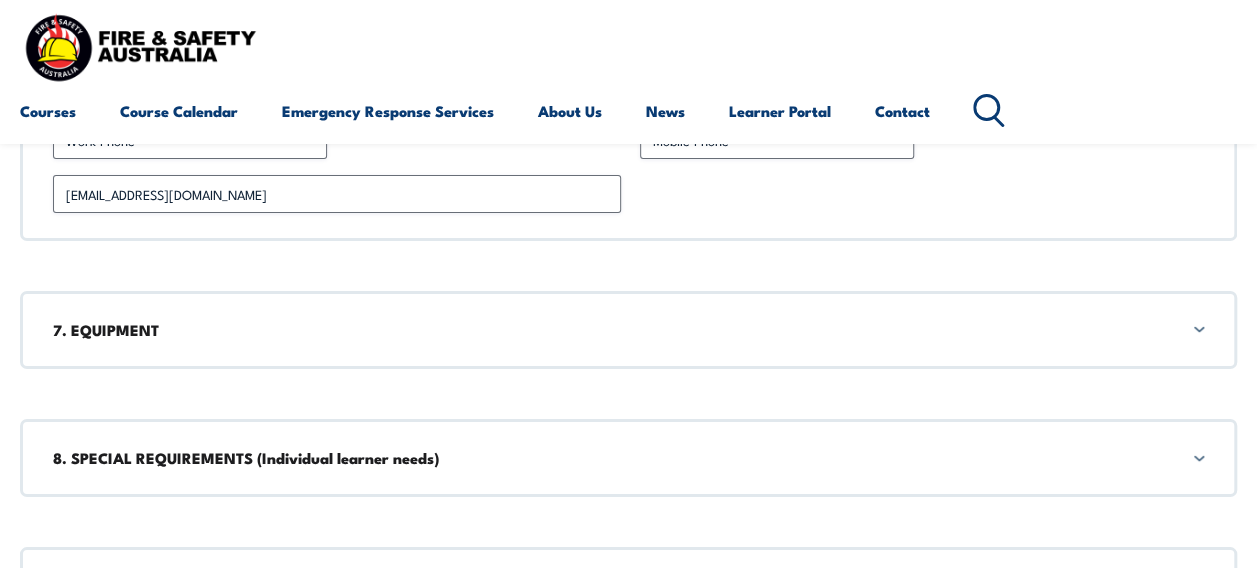 scroll, scrollTop: 3618, scrollLeft: 0, axis: vertical 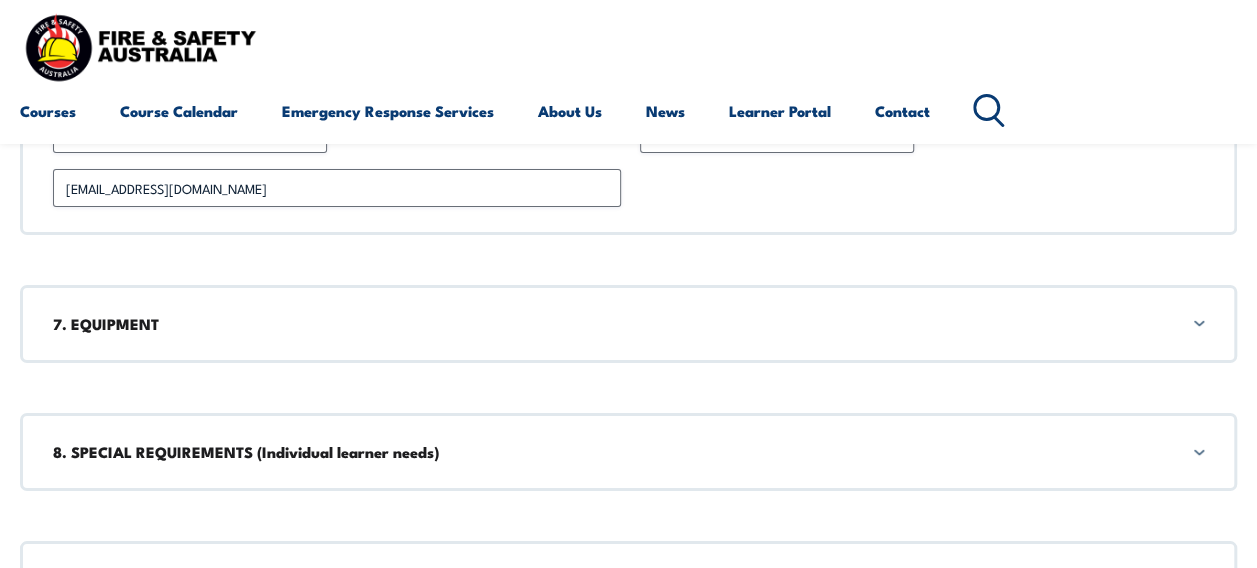 click on "7. EQUIPMENT" at bounding box center [628, 324] 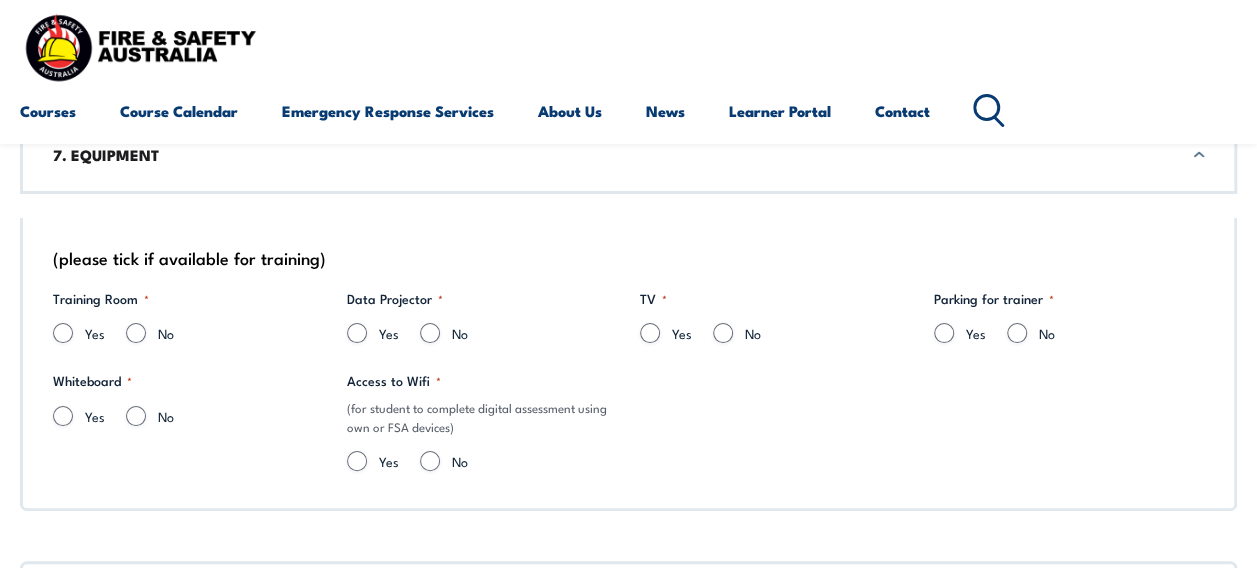 scroll, scrollTop: 3818, scrollLeft: 0, axis: vertical 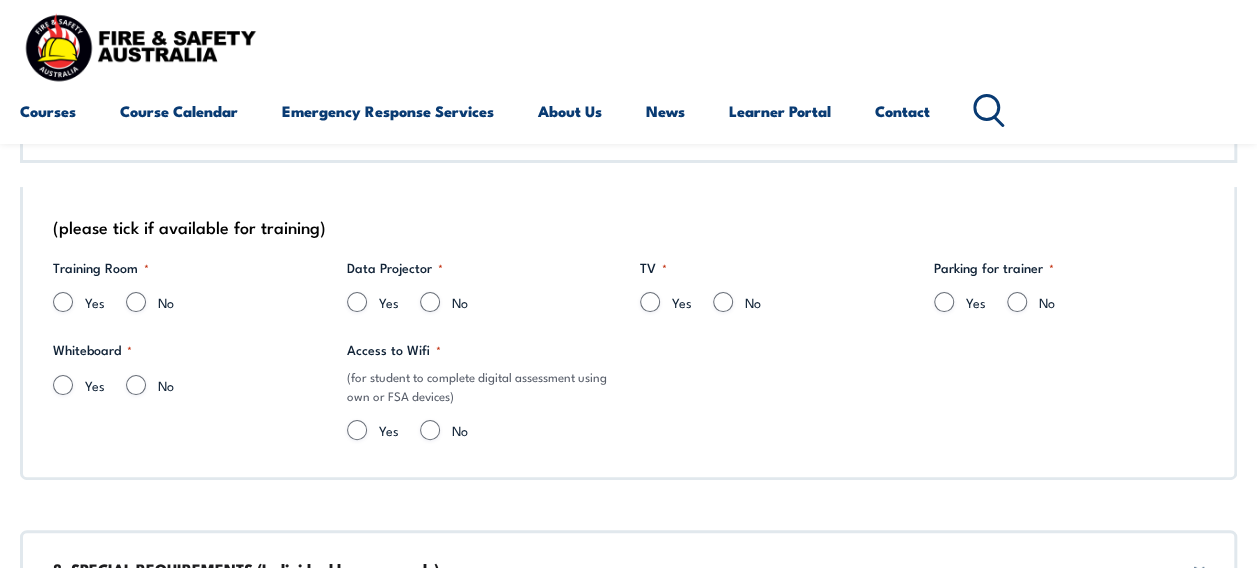 click on "Yes" at bounding box center [95, 302] 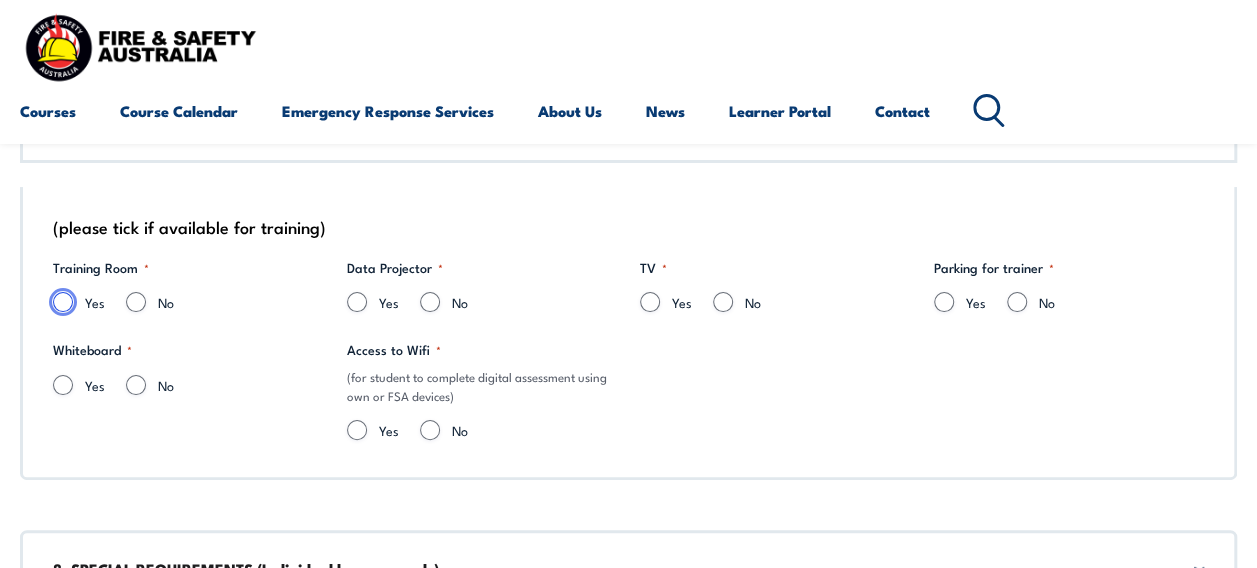 click on "Yes" at bounding box center (63, 302) 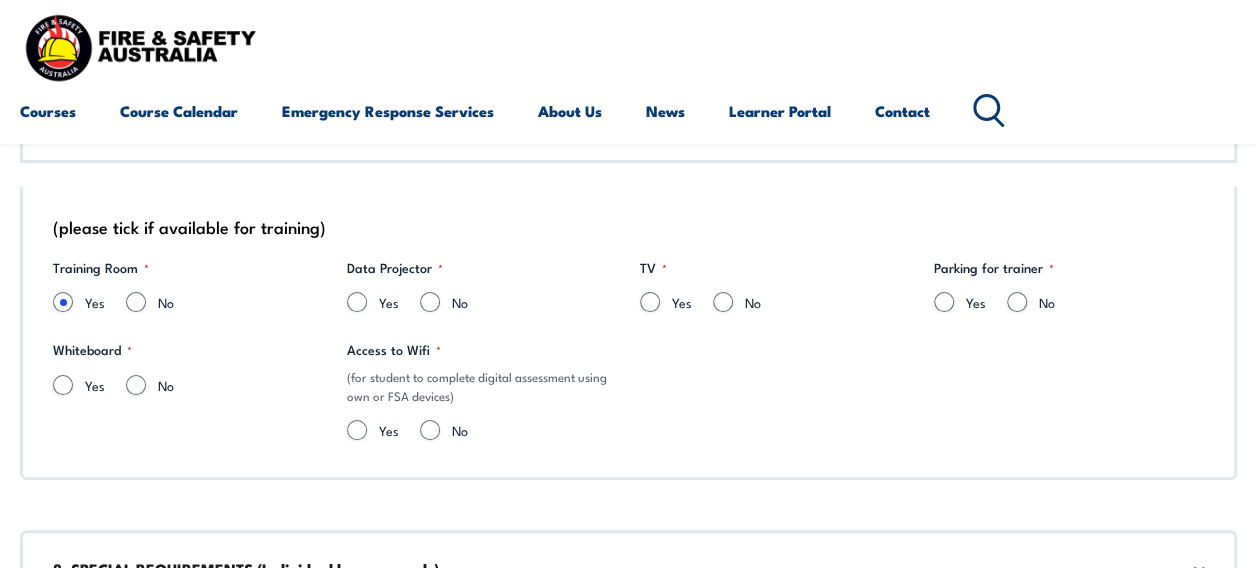 click on "Yes" at bounding box center (381, 308) 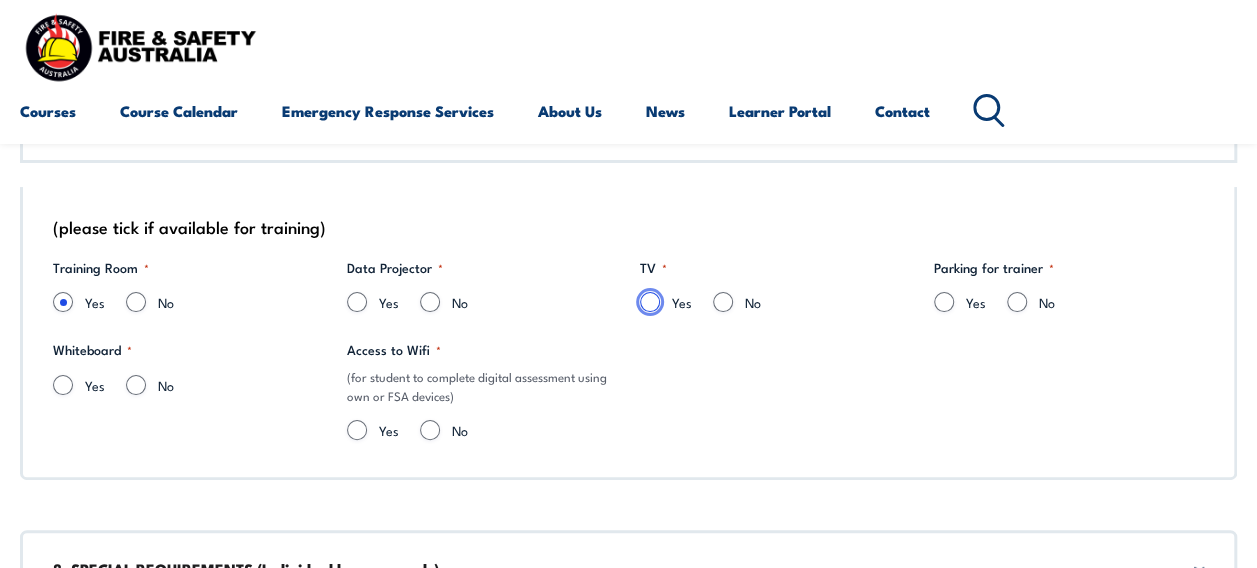 click on "Yes" at bounding box center [650, 302] 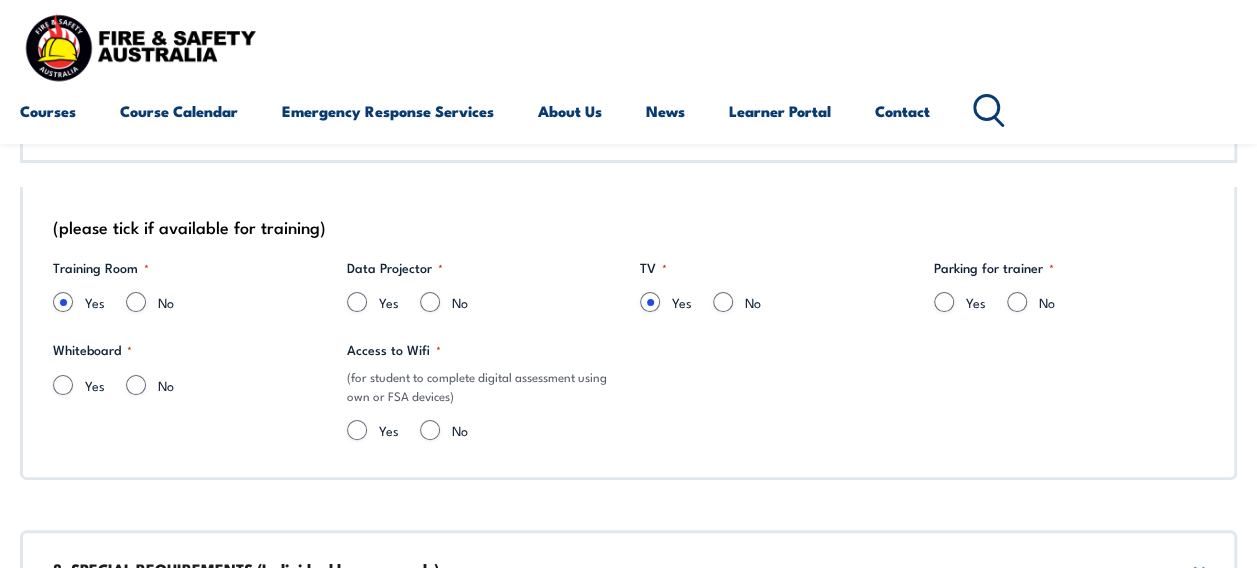click on "Yes" at bounding box center [968, 308] 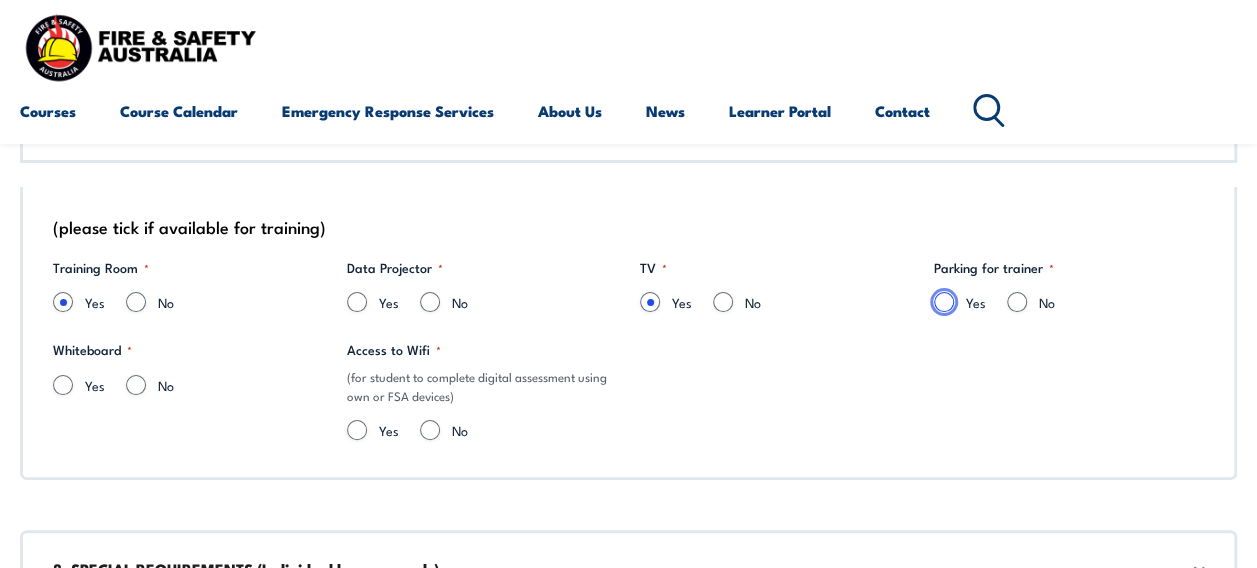 click on "Yes" at bounding box center (944, 302) 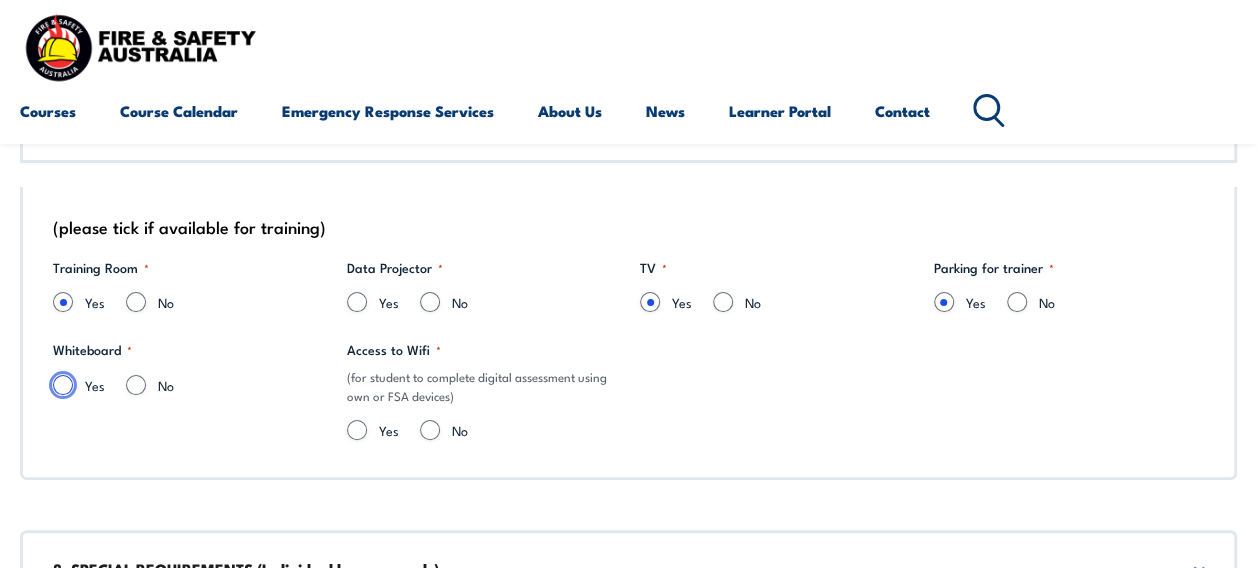 click on "Yes" at bounding box center (63, 385) 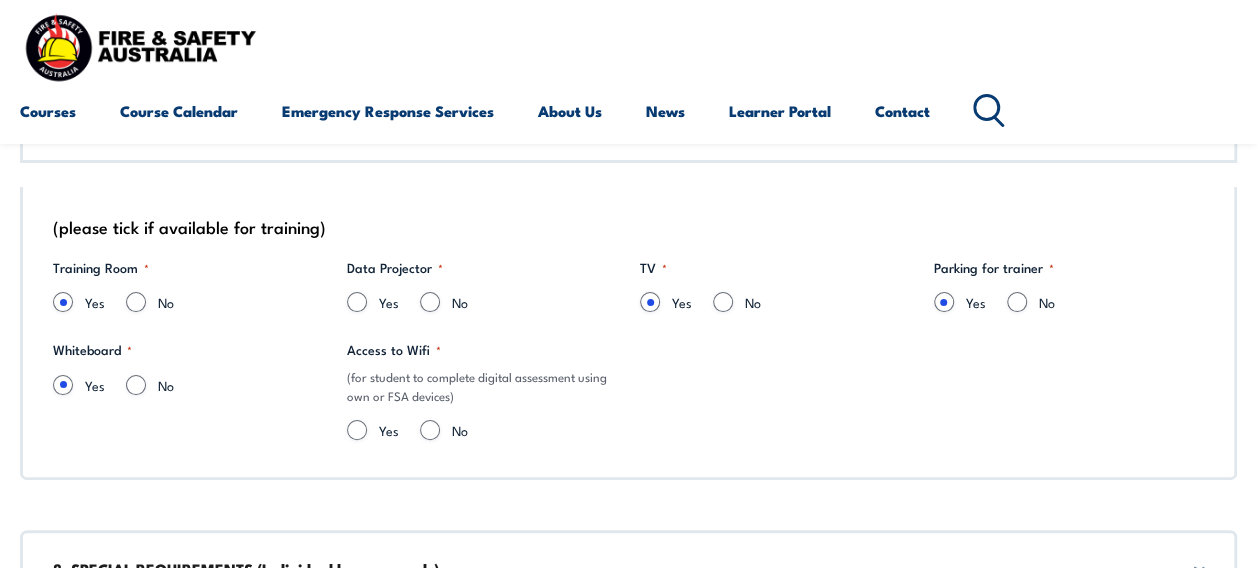 click on "Access to Wifi * (for student to complete digital assessment using own or FSA devices)
Yes
No" at bounding box center (482, 396) 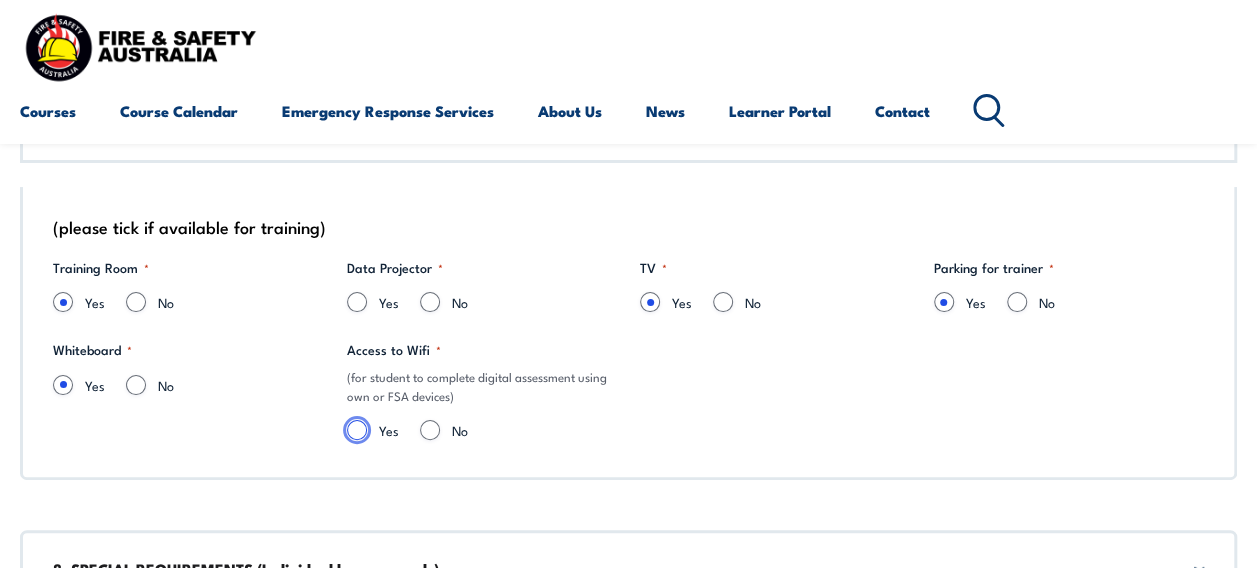 click on "Yes" at bounding box center (357, 430) 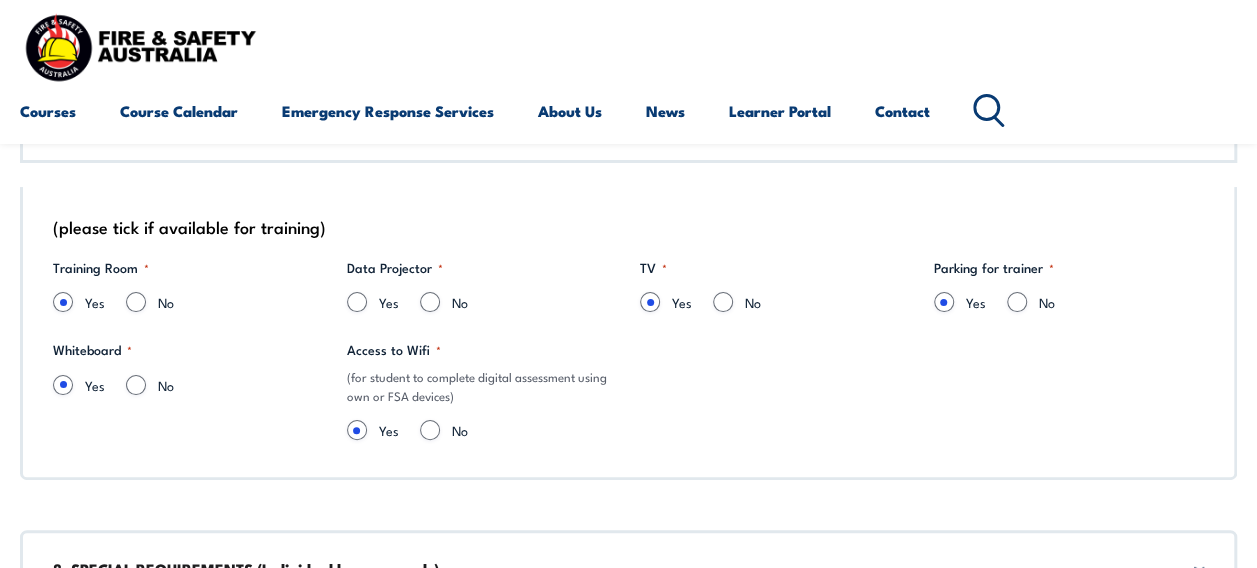 click on "Yes" at bounding box center [381, 308] 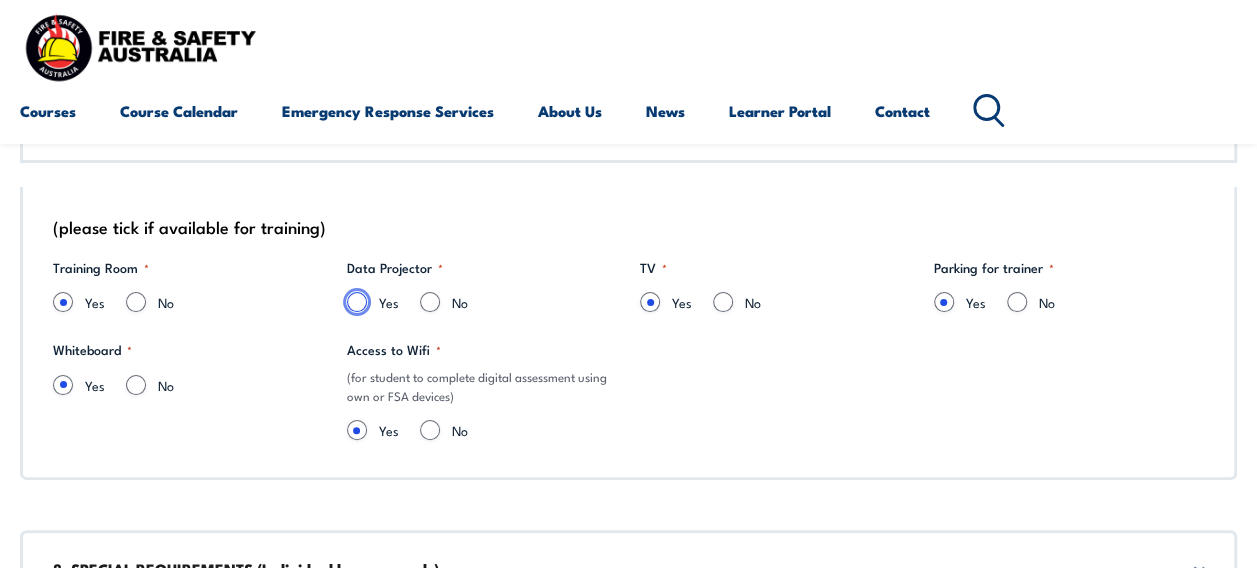 click on "Yes" at bounding box center [357, 302] 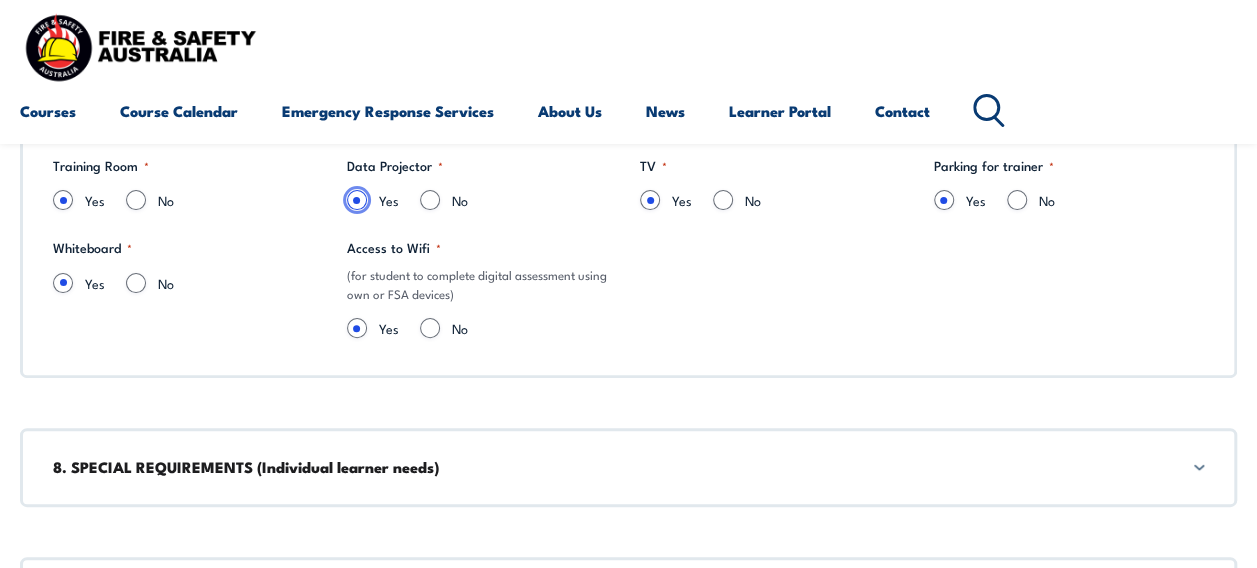 scroll, scrollTop: 4018, scrollLeft: 0, axis: vertical 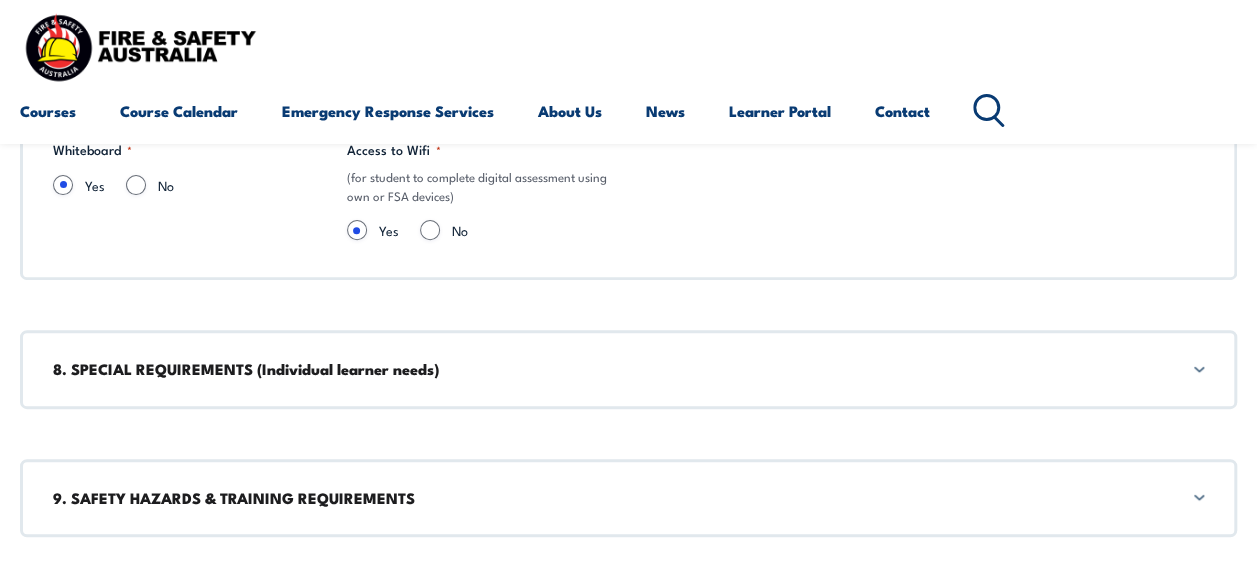 click on "8. SPECIAL REQUIREMENTS (Individual learner needs)" at bounding box center (628, 369) 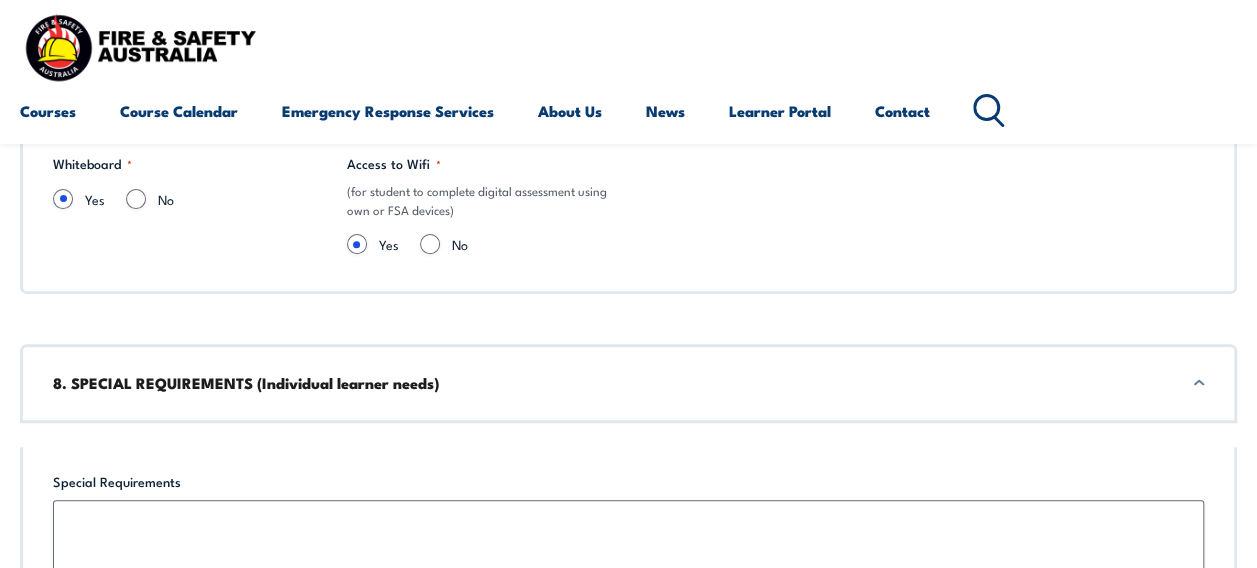 click on "8. SPECIAL REQUIREMENTS (Individual learner needs)" at bounding box center [628, 383] 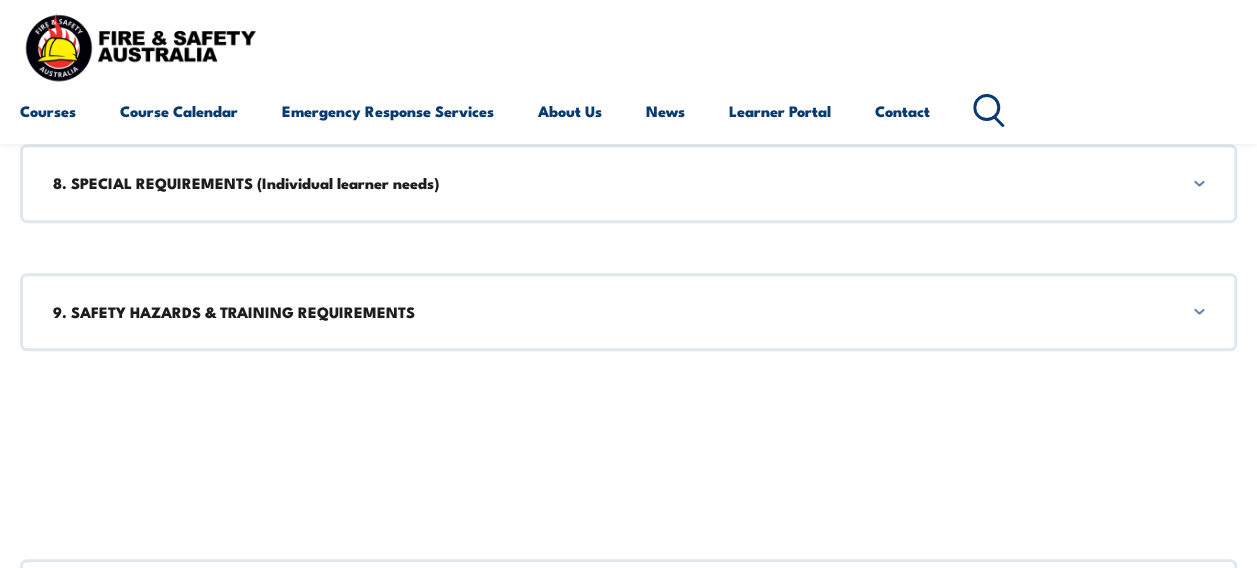 click on "9. SAFETY HAZARDS & TRAINING REQUIREMENTS" at bounding box center (628, 312) 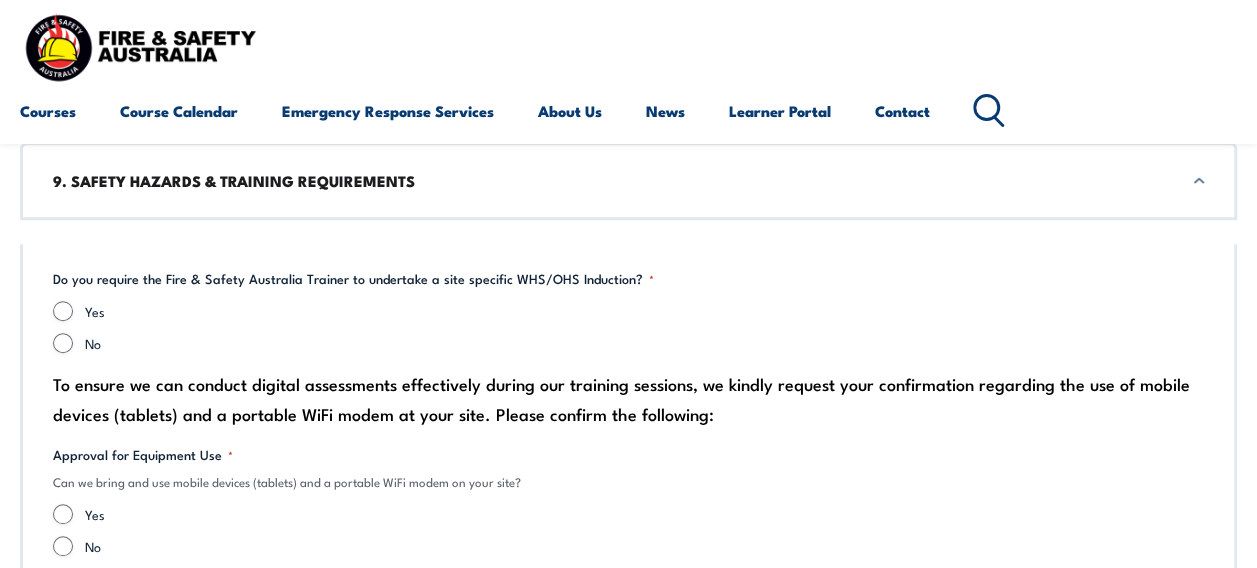 scroll, scrollTop: 4344, scrollLeft: 0, axis: vertical 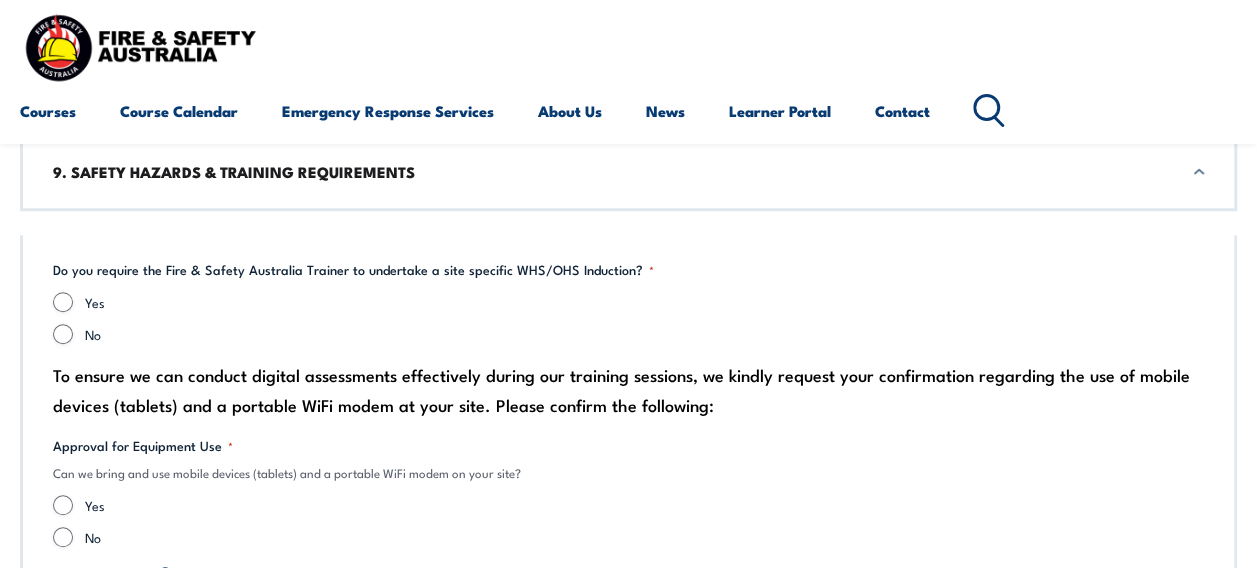 click on "Yes" at bounding box center [628, 302] 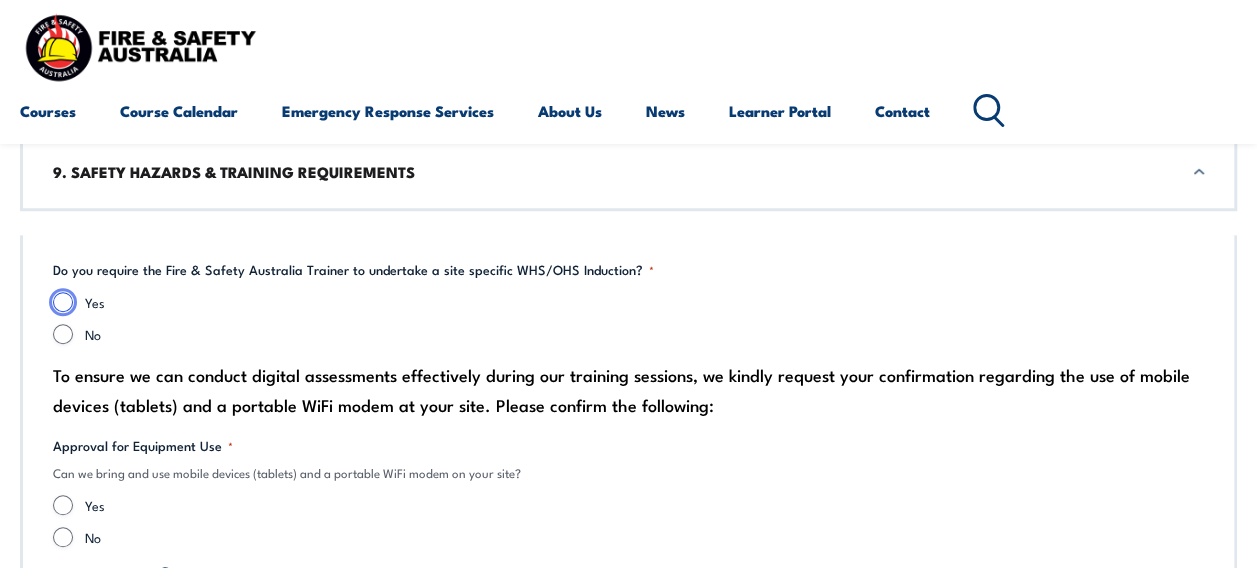 click on "Yes" at bounding box center [63, 302] 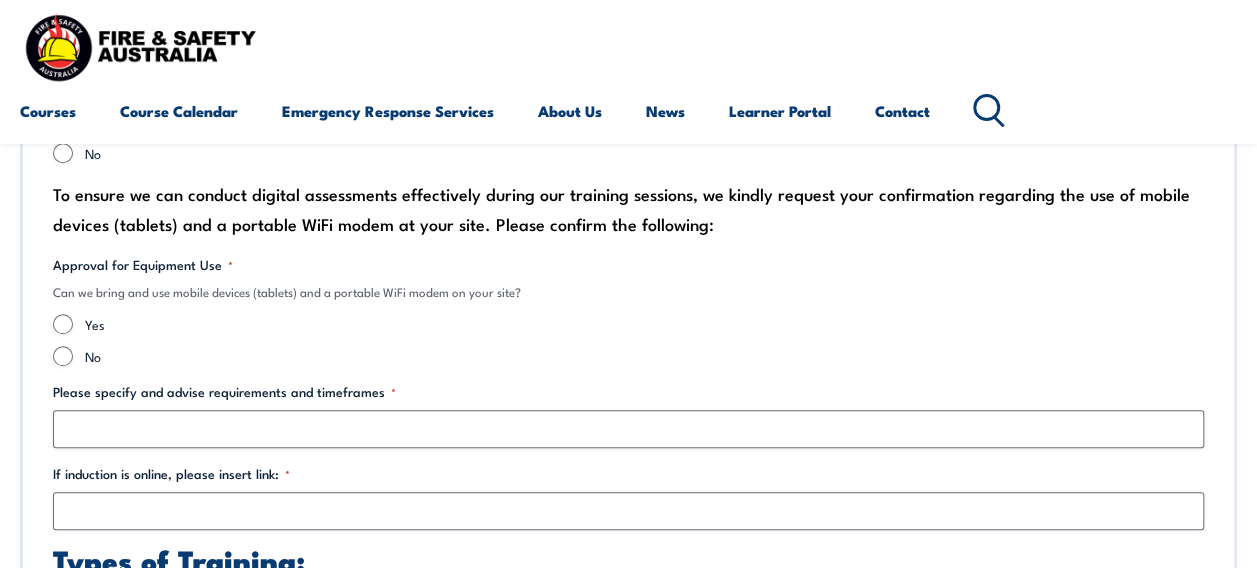 scroll, scrollTop: 4544, scrollLeft: 0, axis: vertical 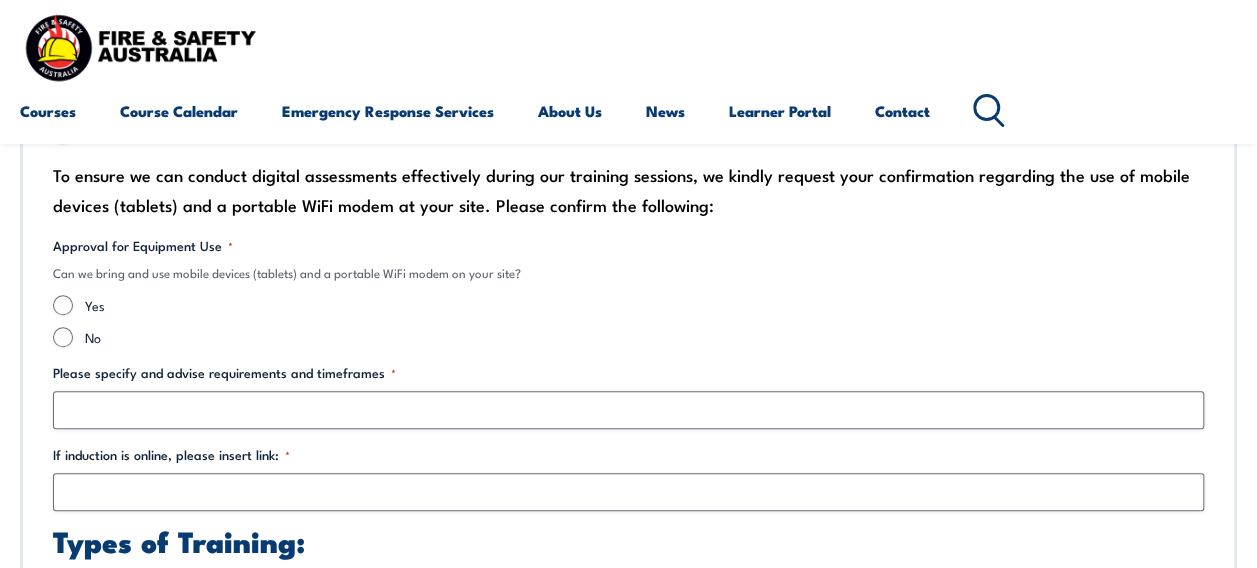 click on "Yes" at bounding box center [628, 305] 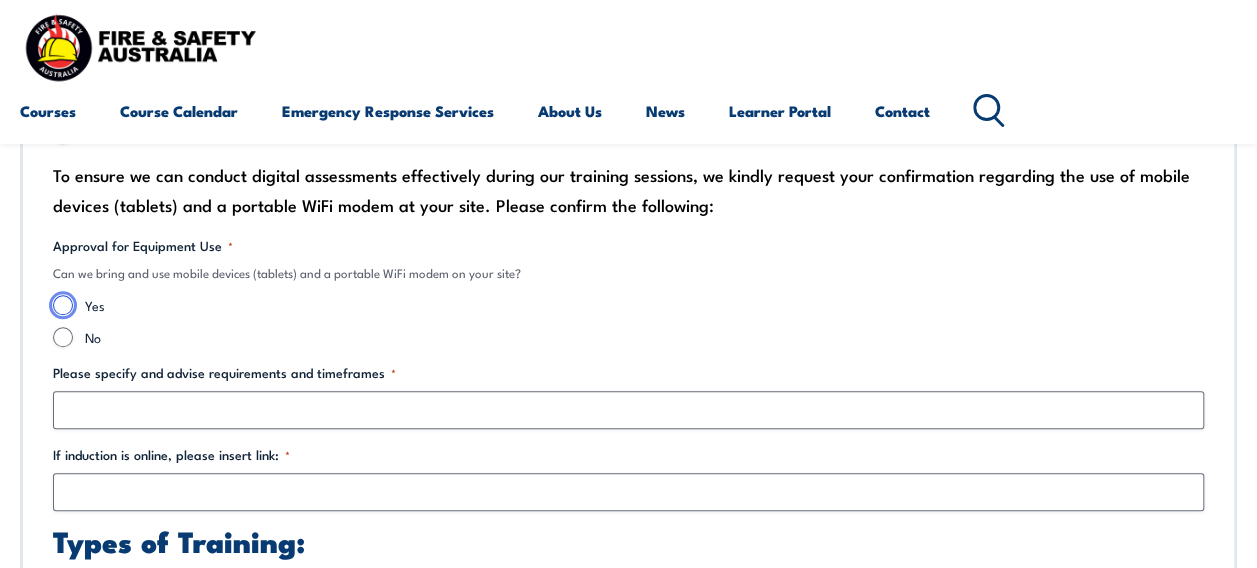 click on "Yes" at bounding box center [63, 305] 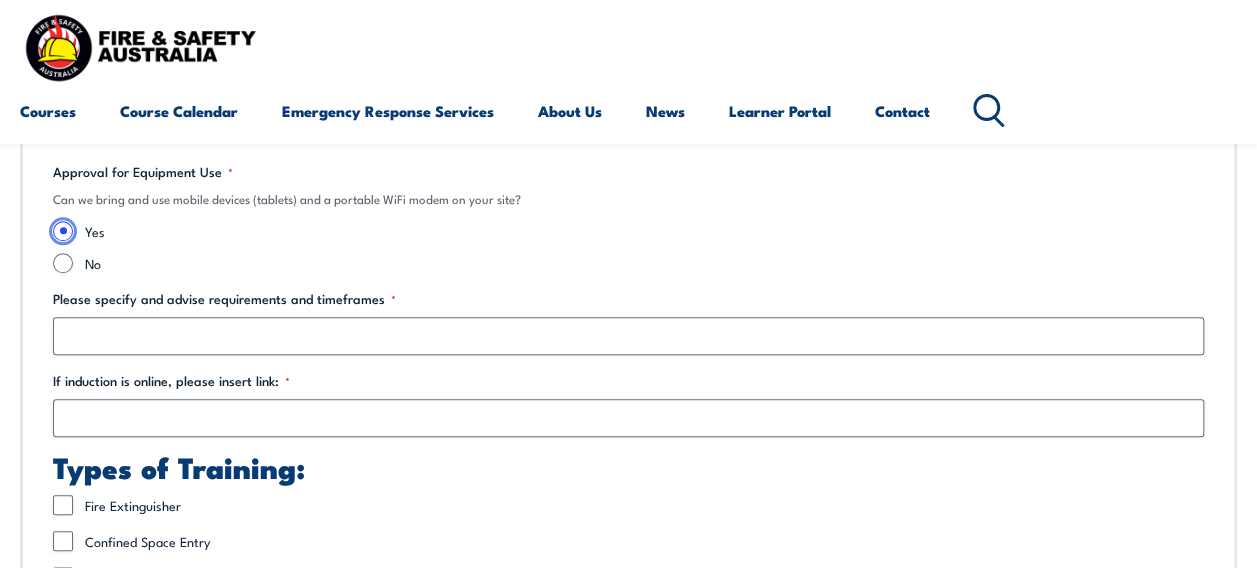 scroll, scrollTop: 4644, scrollLeft: 0, axis: vertical 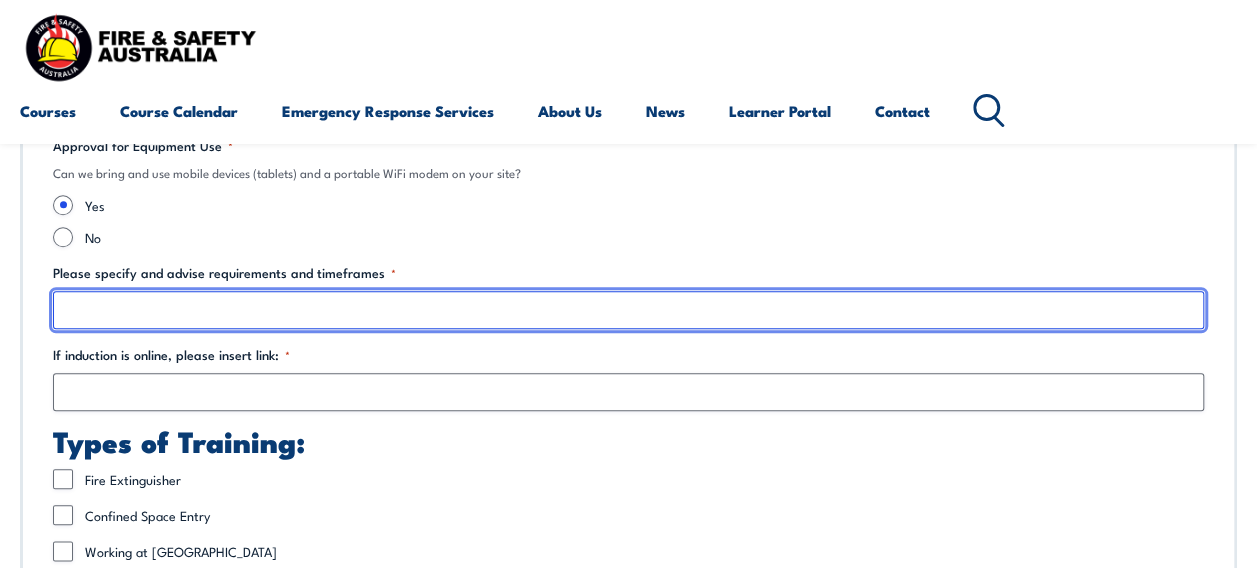 click on "Please specify and advise requirements and timeframes *" at bounding box center [628, 310] 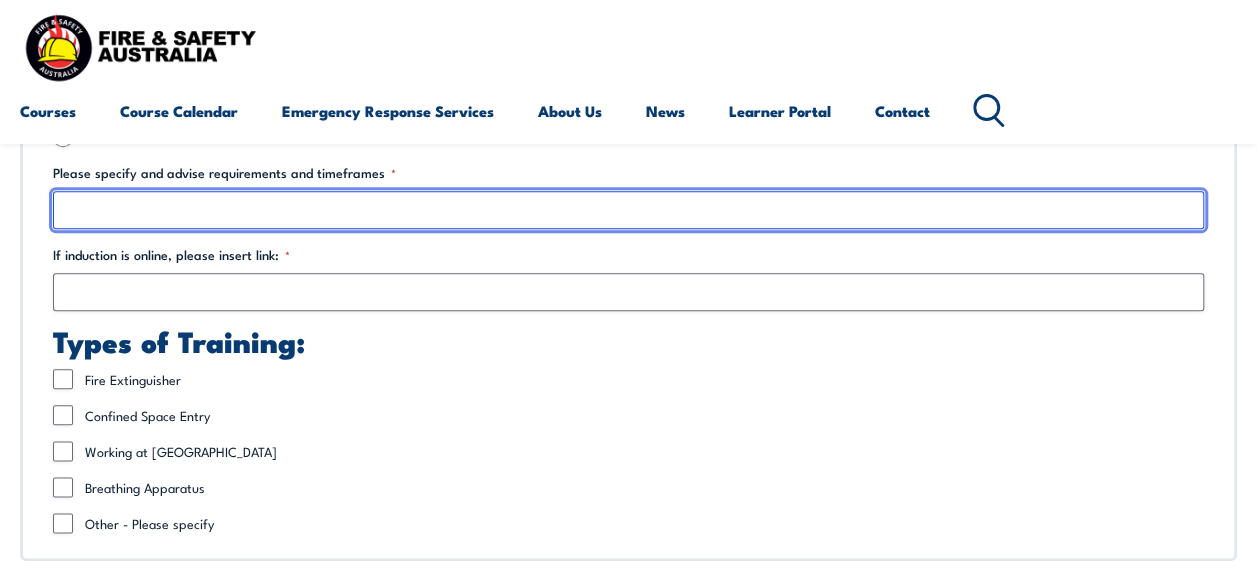scroll, scrollTop: 4844, scrollLeft: 0, axis: vertical 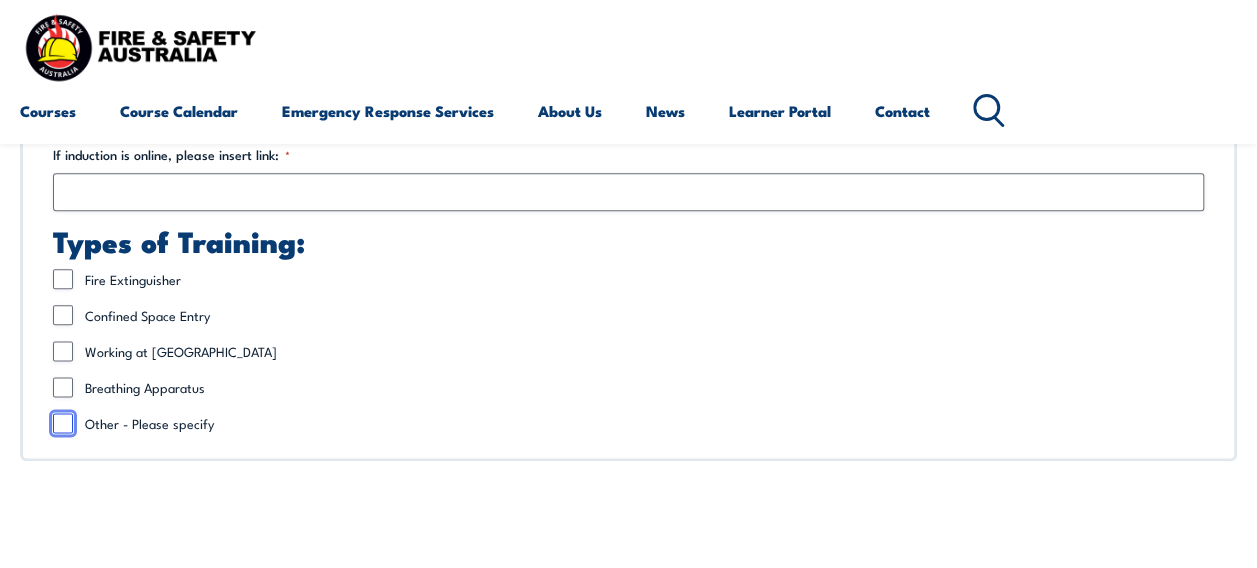 click on "Other - Please specify" at bounding box center [63, 423] 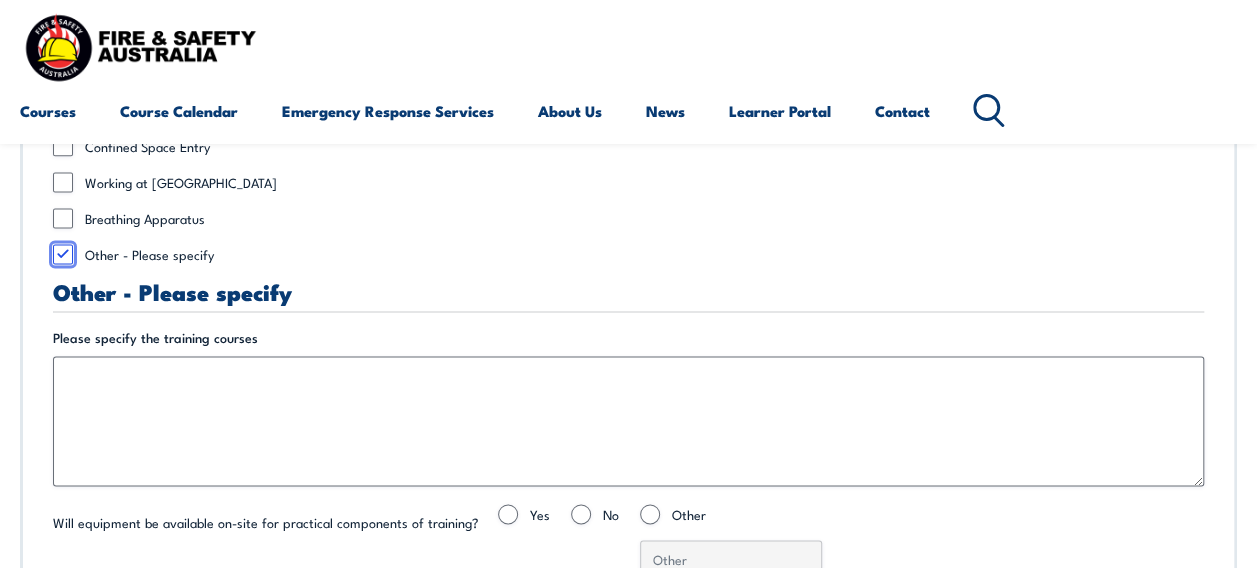 scroll, scrollTop: 5044, scrollLeft: 0, axis: vertical 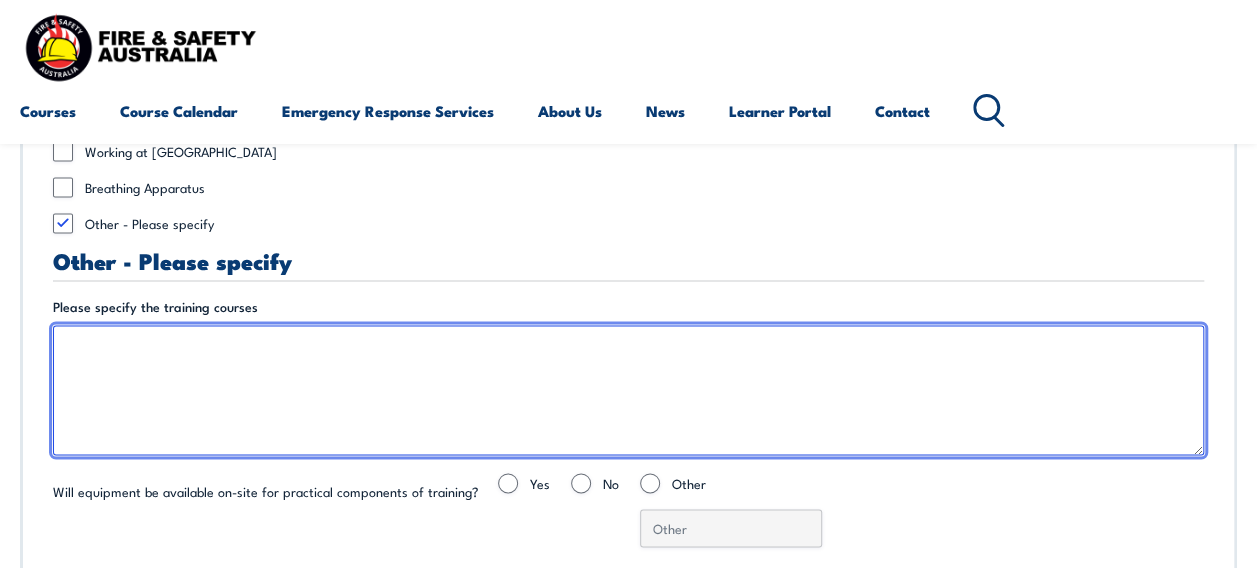 click on "Please specify the training courses" at bounding box center (628, 390) 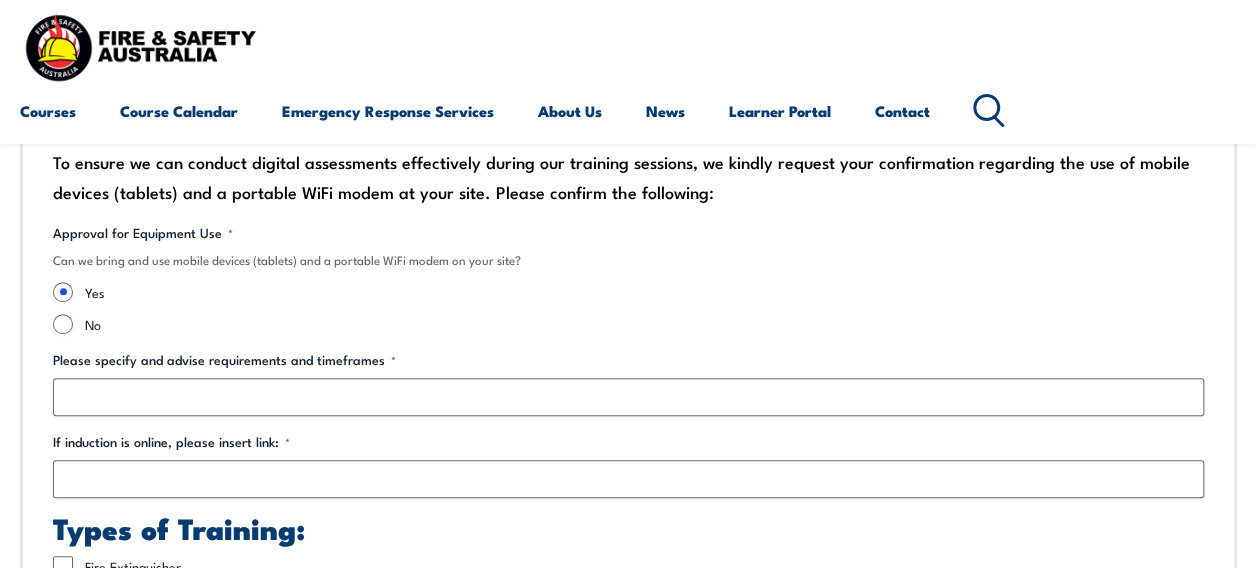 scroll, scrollTop: 4544, scrollLeft: 0, axis: vertical 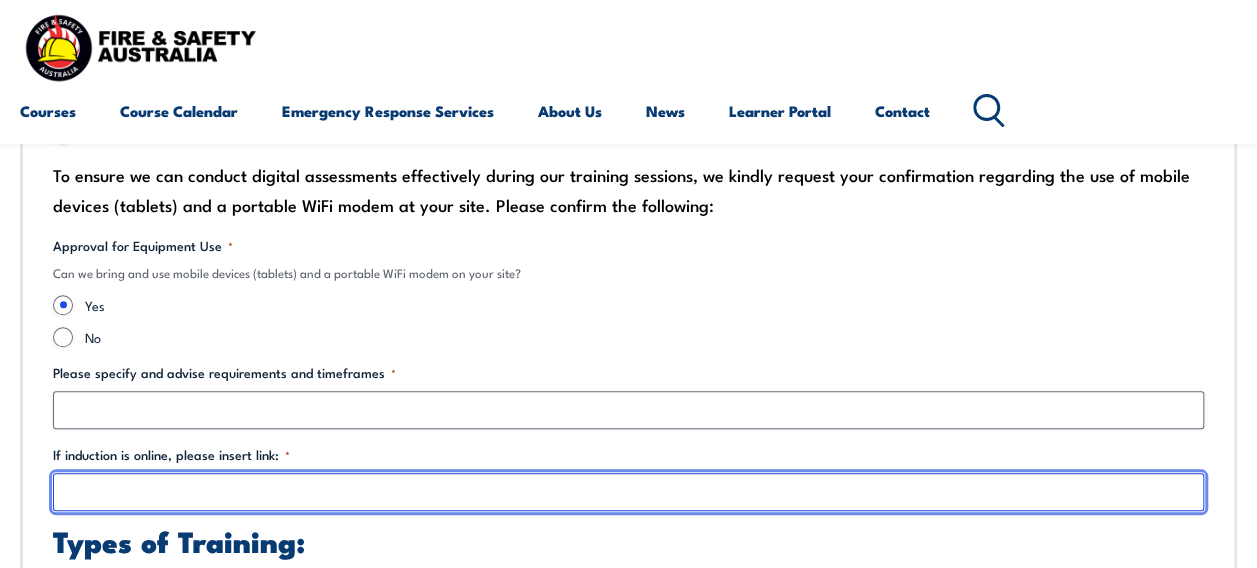 click on "If induction is online, please insert link: *" at bounding box center (628, 492) 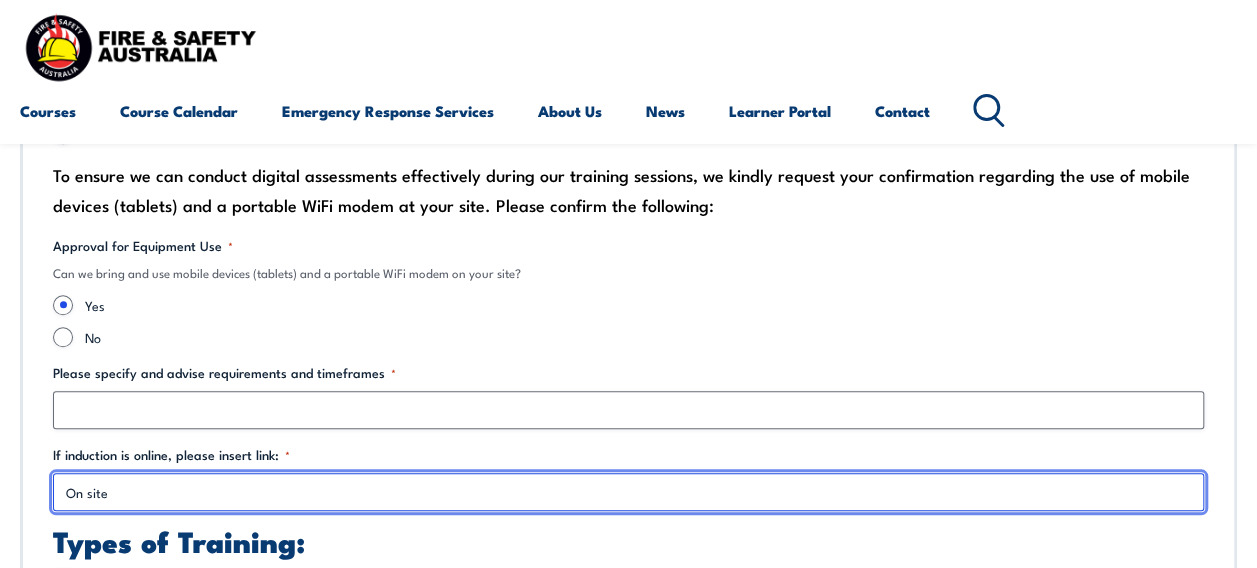type on "On site" 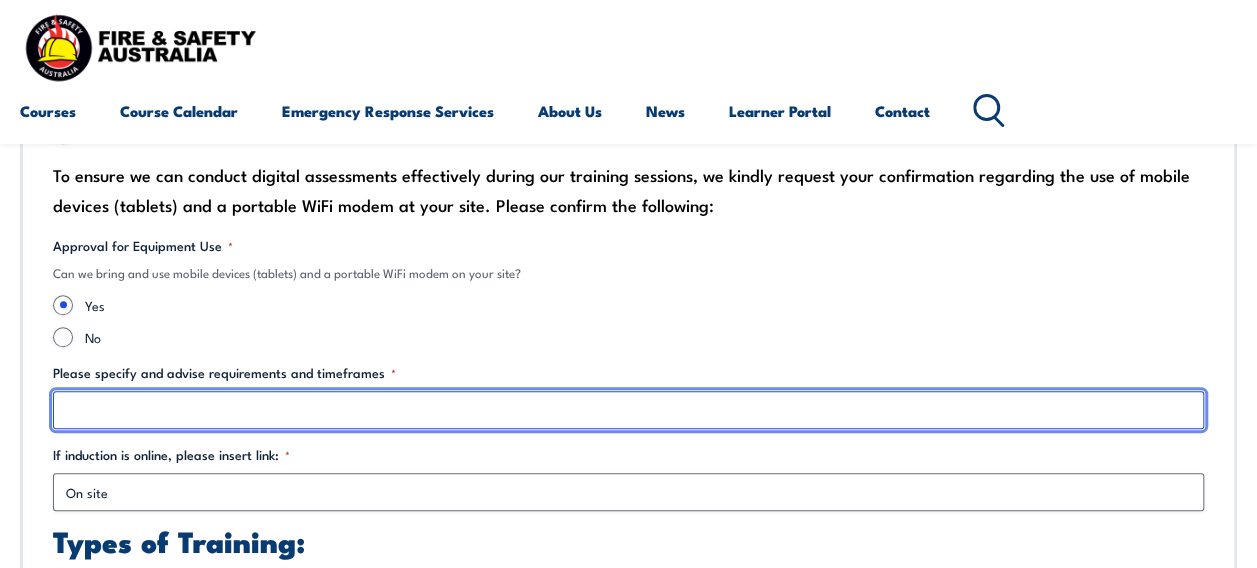 click on "Please specify and advise requirements and timeframes *" at bounding box center (628, 410) 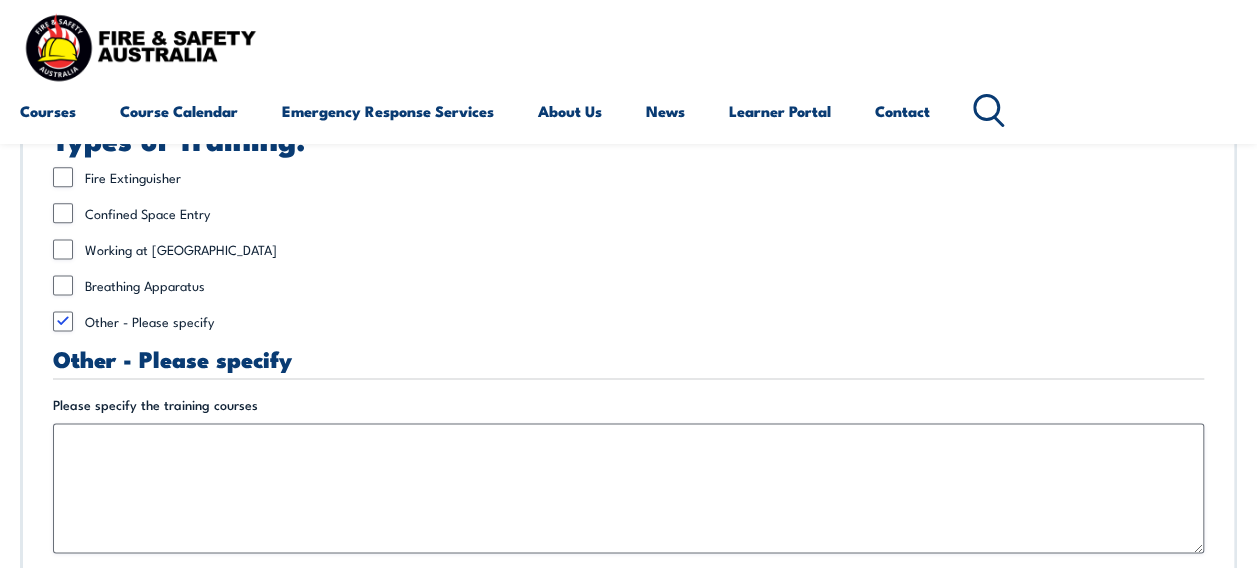 scroll, scrollTop: 4944, scrollLeft: 0, axis: vertical 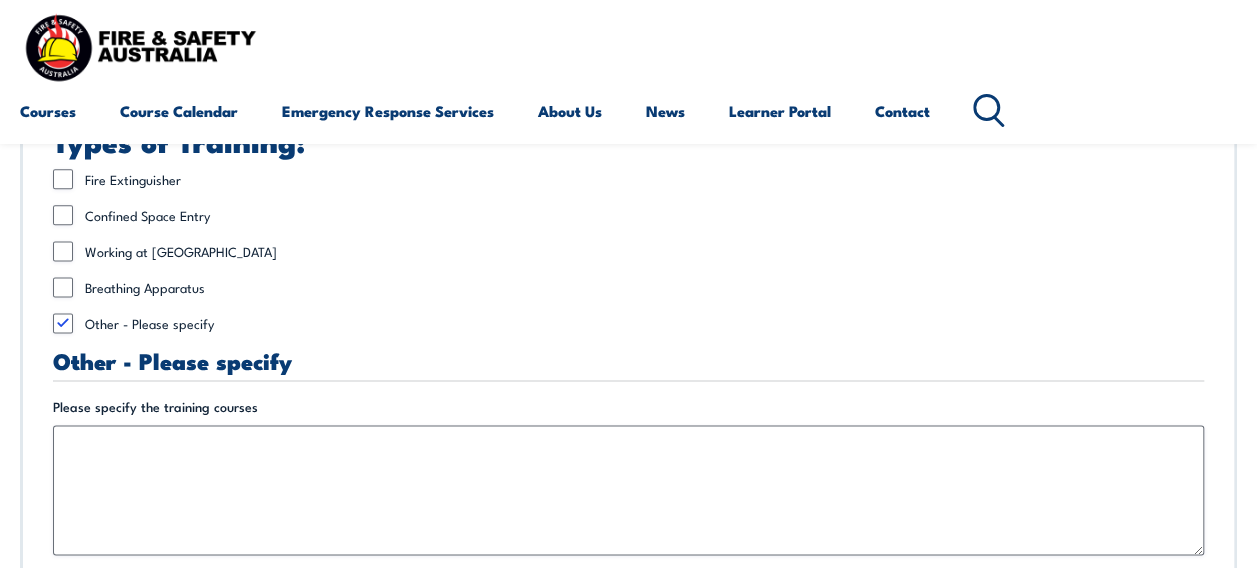type on "On day" 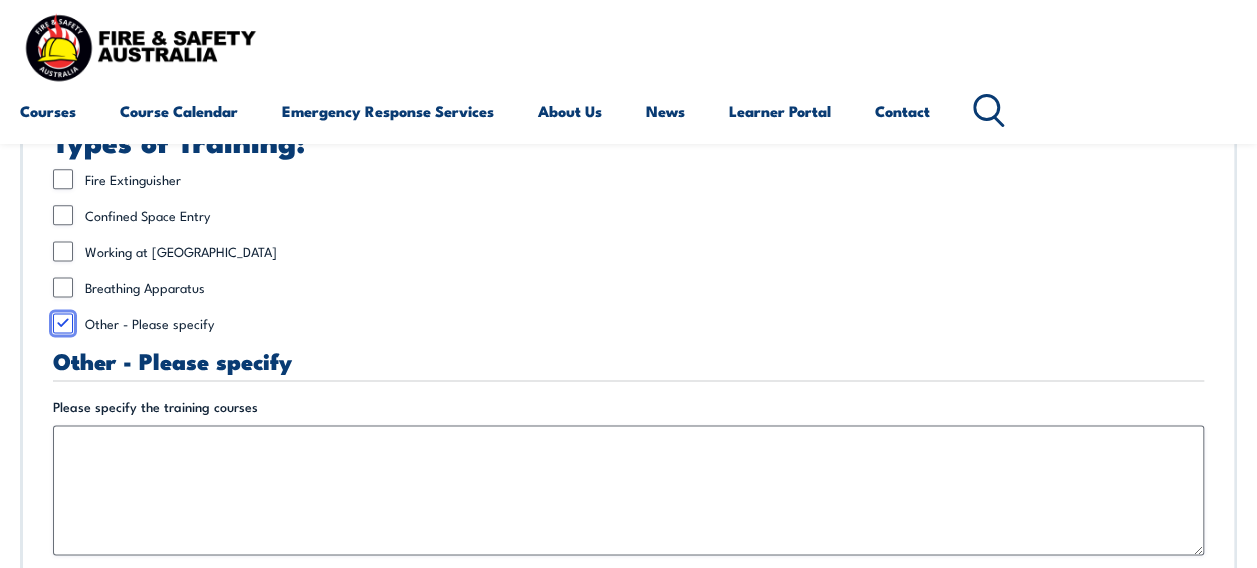 click on "Other - Please specify" at bounding box center (63, 323) 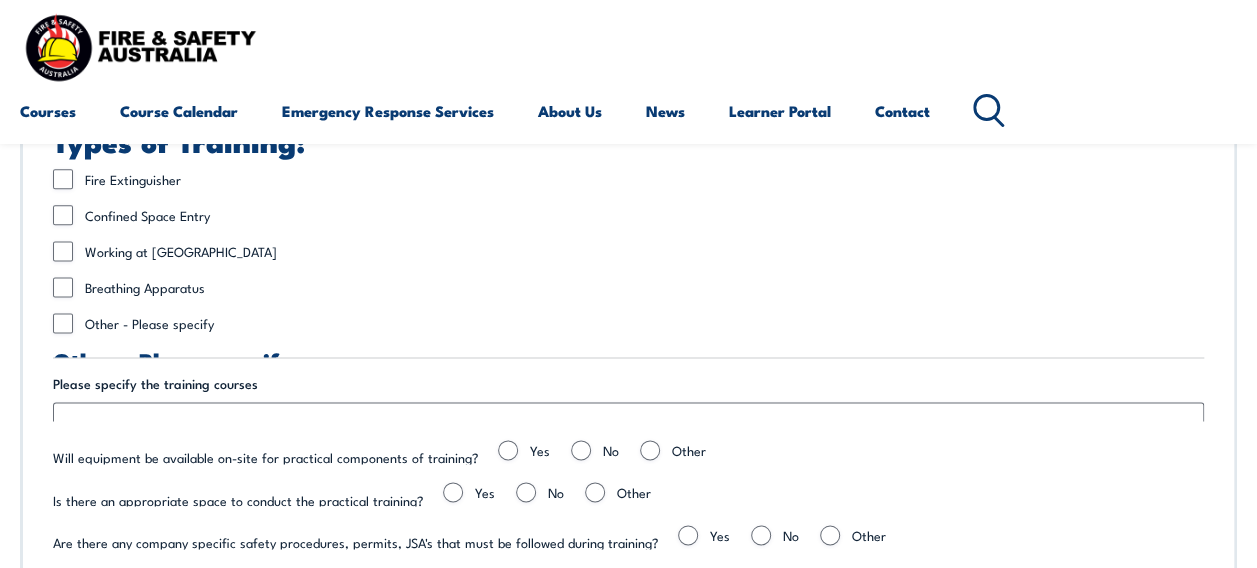 click on "Do you require the Fire & Safety Australia Trainer to undertake a site specific WHS/OHS Induction? *
Yes
No
To ensure we can conduct digital assessments effectively during our training sessions, we kindly request your confirmation regarding the use of mobile devices (tablets) and a portable WiFi modem at your site.
Please confirm the following: Approval for Equipment Use * Can we bring and use mobile devices (tablets) and a portable WiFi modem on your site?
Yes
No
Site Restrictions: If you answered 'No' to the above, please provide details of any site restrictions or requirements that we need to be aware of: Please specify and advise requirements and timeframes * On day If induction is online, please insert link: * On site Types of Training: Fire Extinguisher
Fire Extinguisher
Fire Extinguisher Is there an appropriate space to conduct the practical training?
Yes" at bounding box center [628, 106] 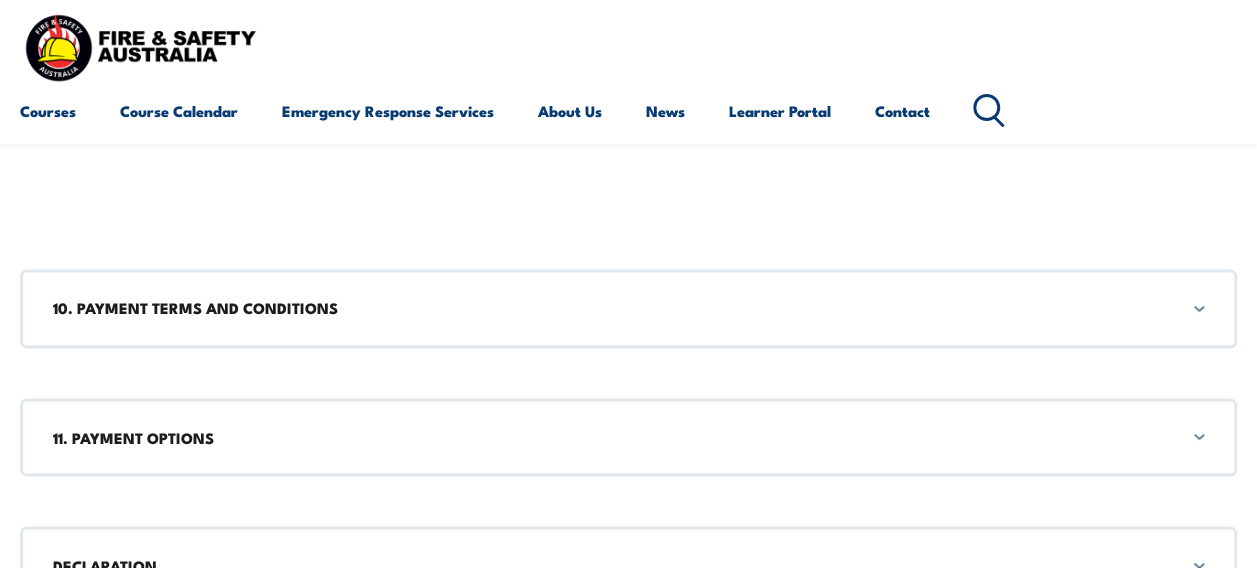 click on "10. PAYMENT TERMS AND CONDITIONS" at bounding box center [628, 308] 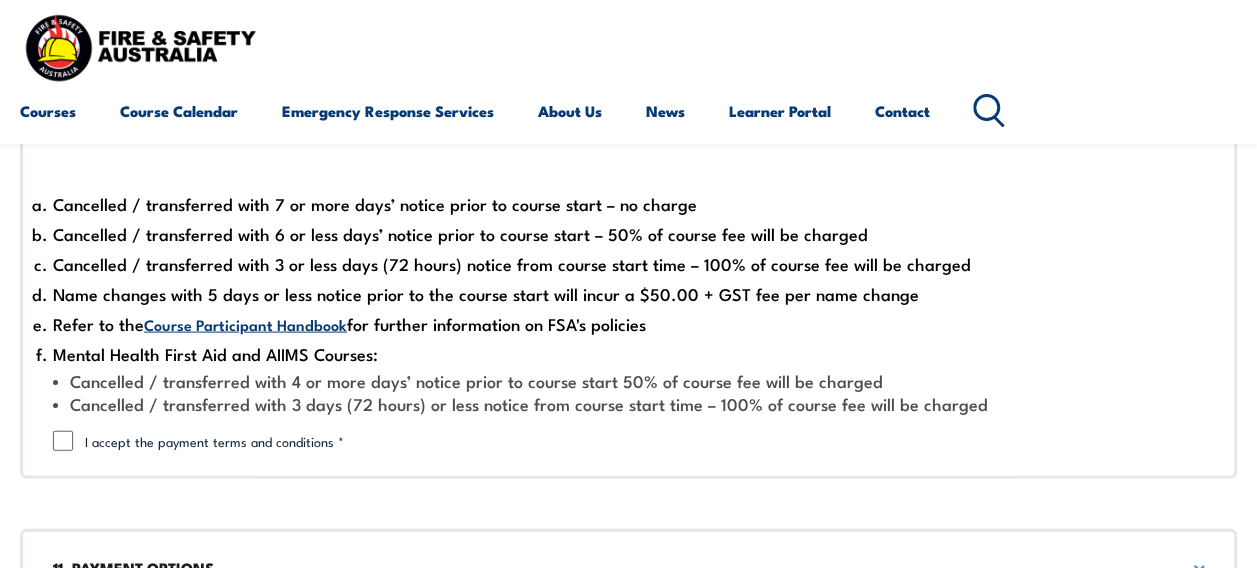 scroll, scrollTop: 5766, scrollLeft: 0, axis: vertical 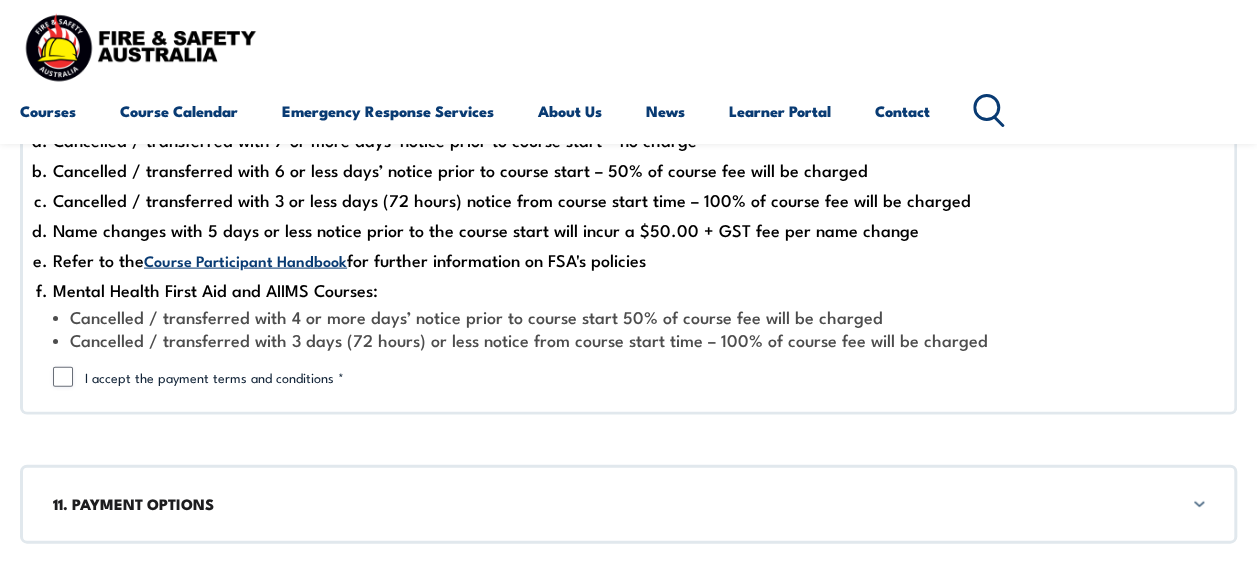 click on "I accept the payment terms and conditions *" at bounding box center (644, 377) 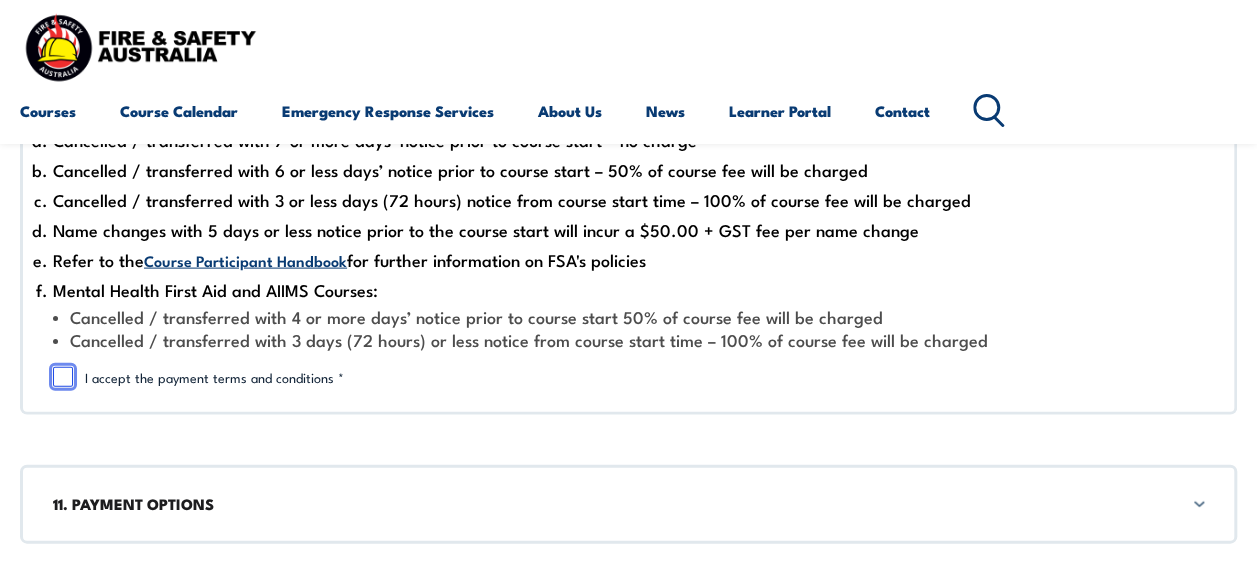 click on "I accept the payment terms and conditions *" at bounding box center [63, 377] 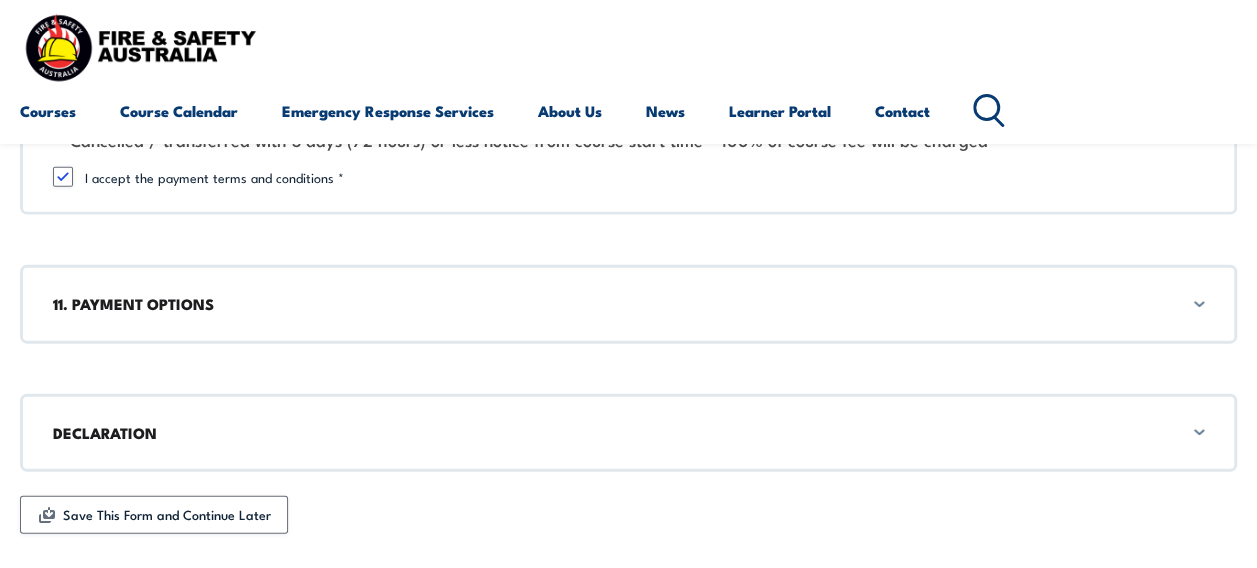click on "11. PAYMENT OPTIONS" at bounding box center (628, 304) 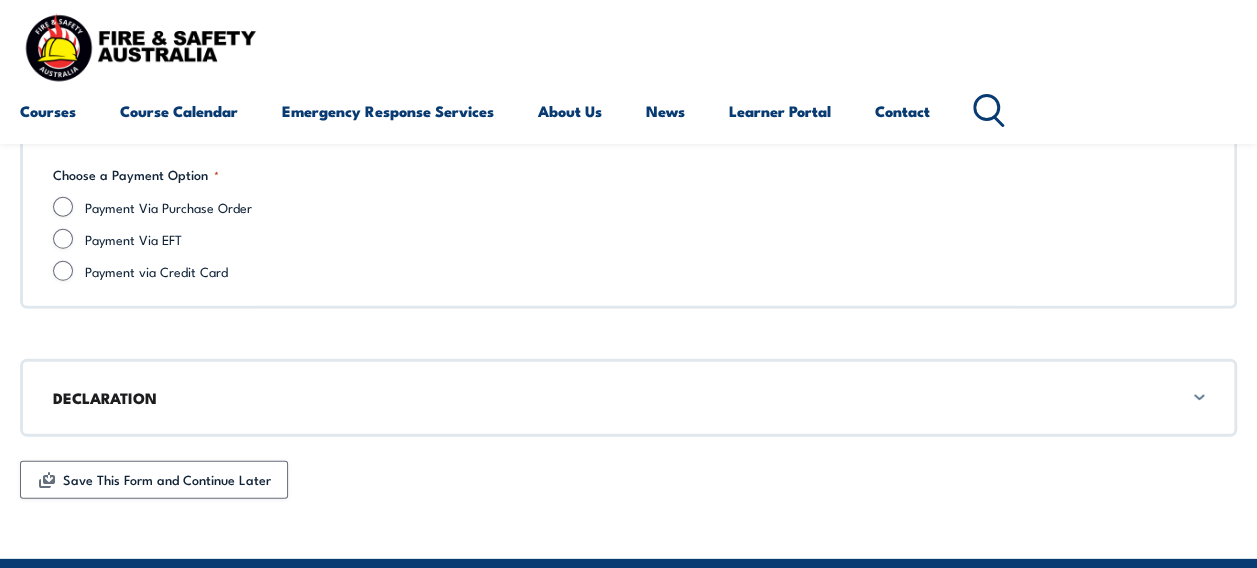 scroll, scrollTop: 6380, scrollLeft: 0, axis: vertical 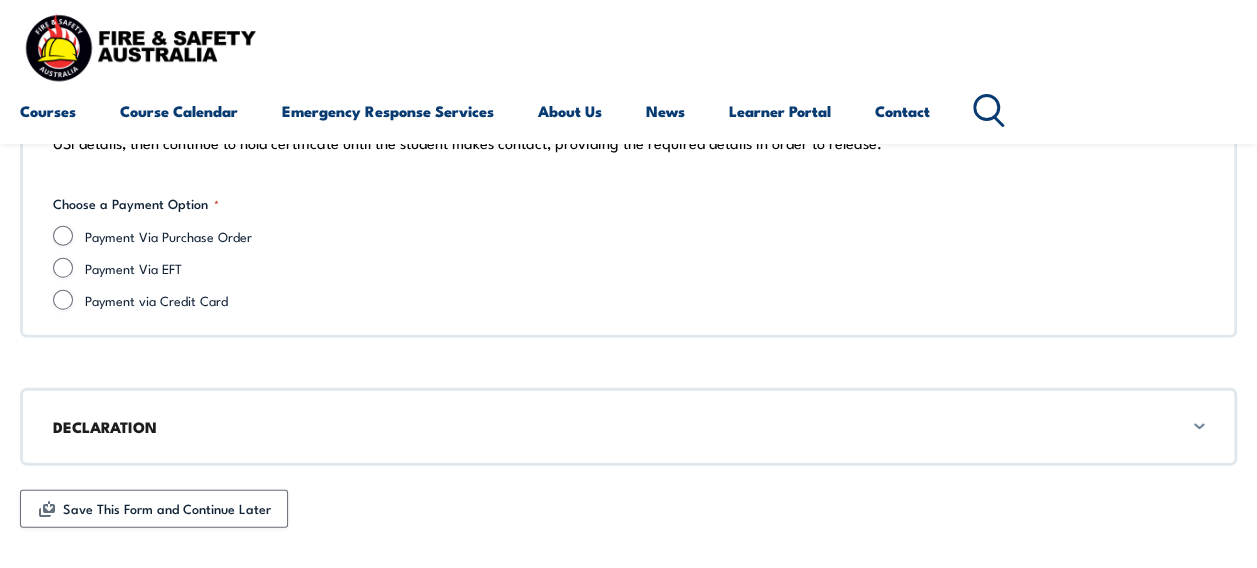 click on "Payment Via Purchase Order" at bounding box center (644, 236) 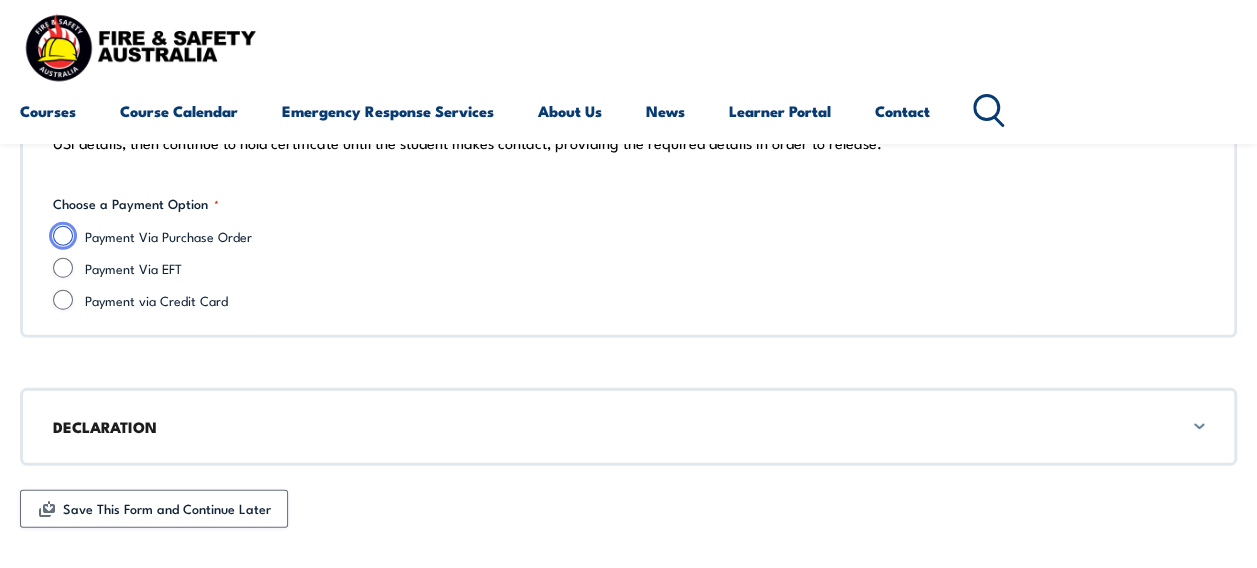 click on "Payment Via Purchase Order" at bounding box center (63, 236) 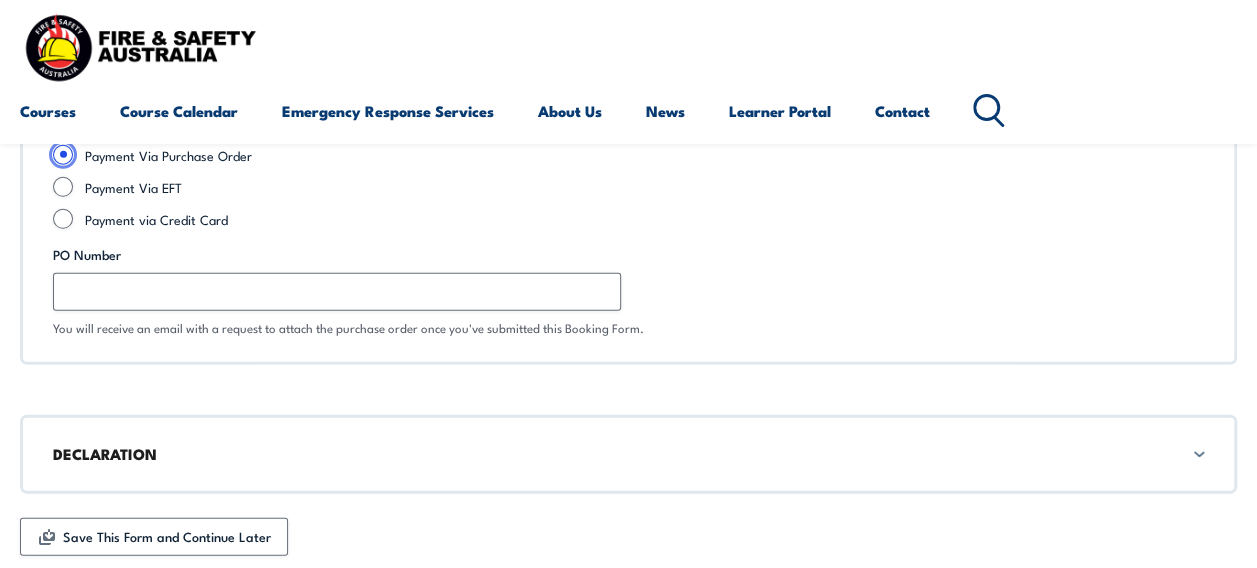 scroll, scrollTop: 6480, scrollLeft: 0, axis: vertical 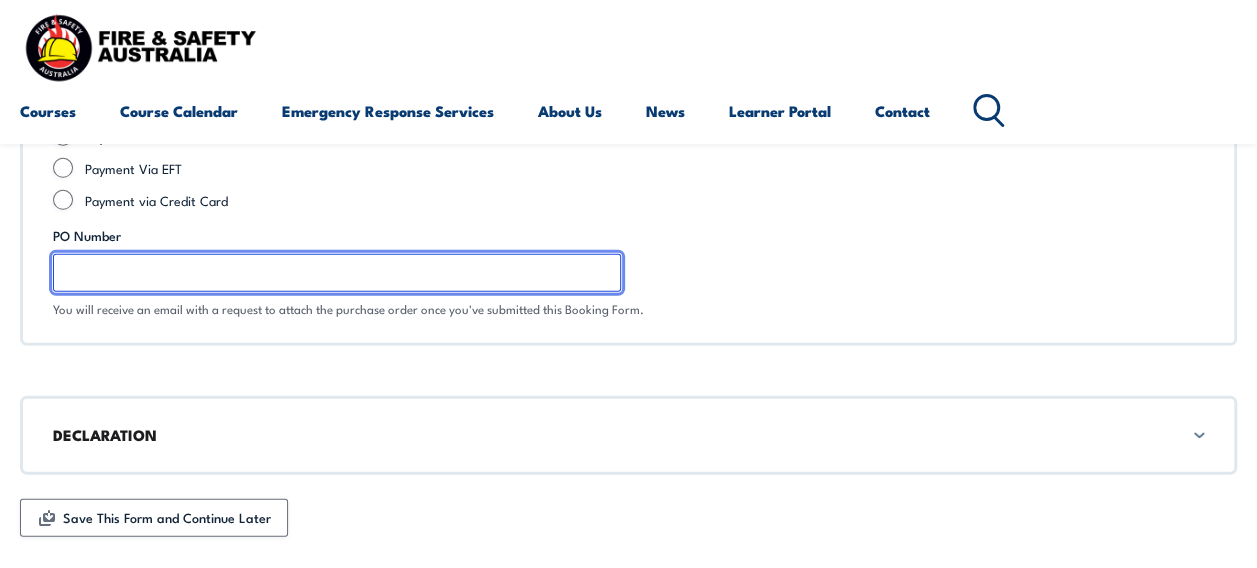 click on "PO Number" at bounding box center (337, 273) 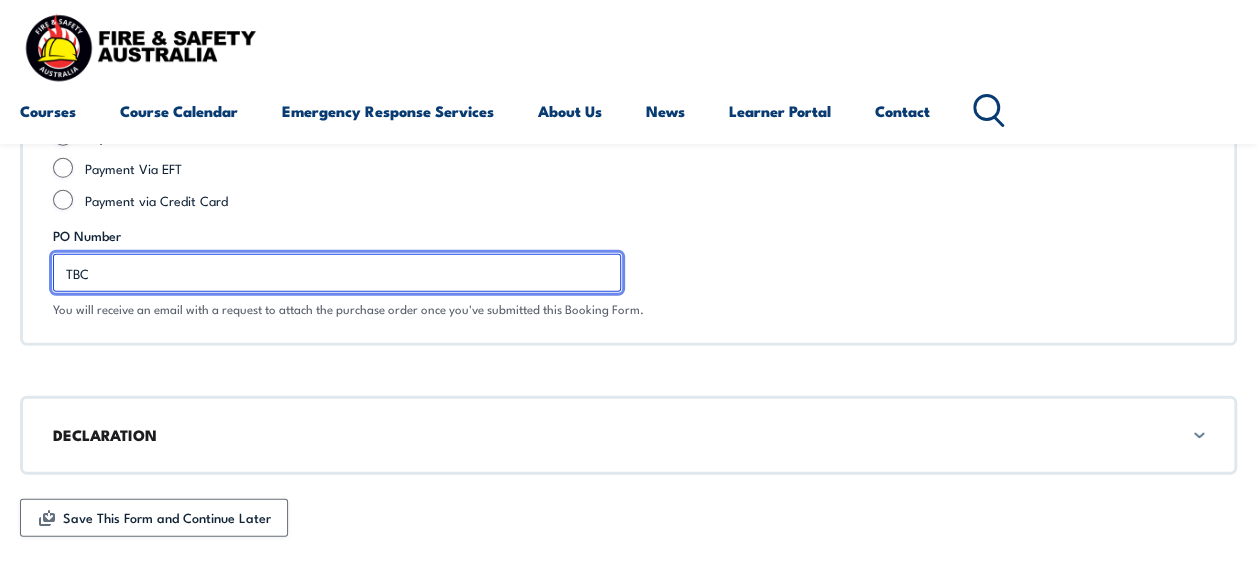 type on "TBC" 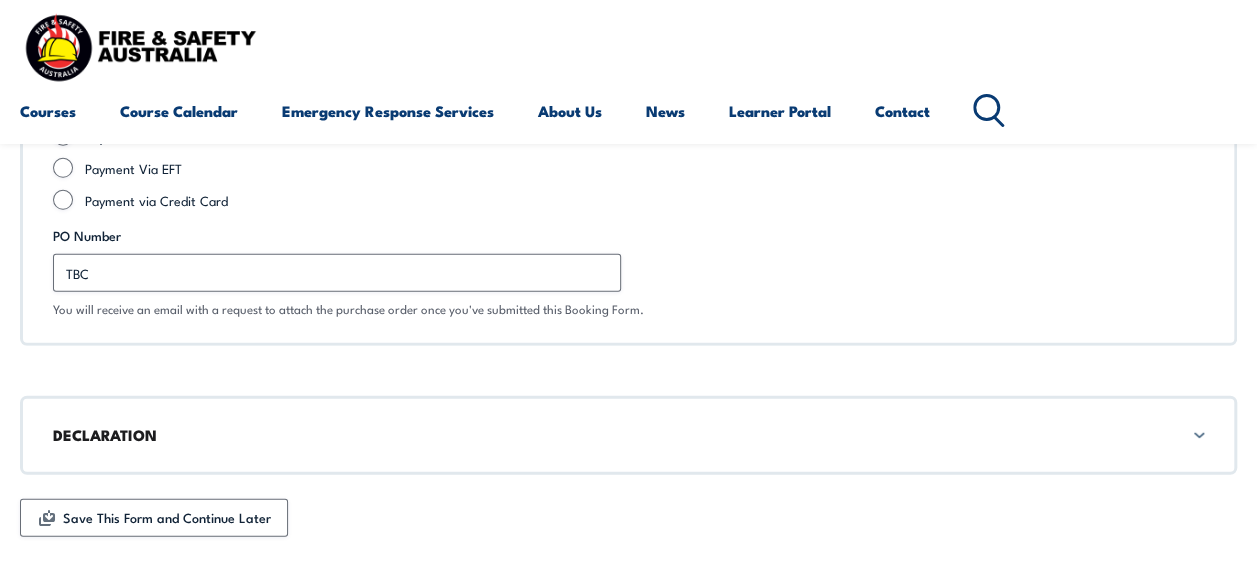 click on "DECLARATION" at bounding box center [628, 435] 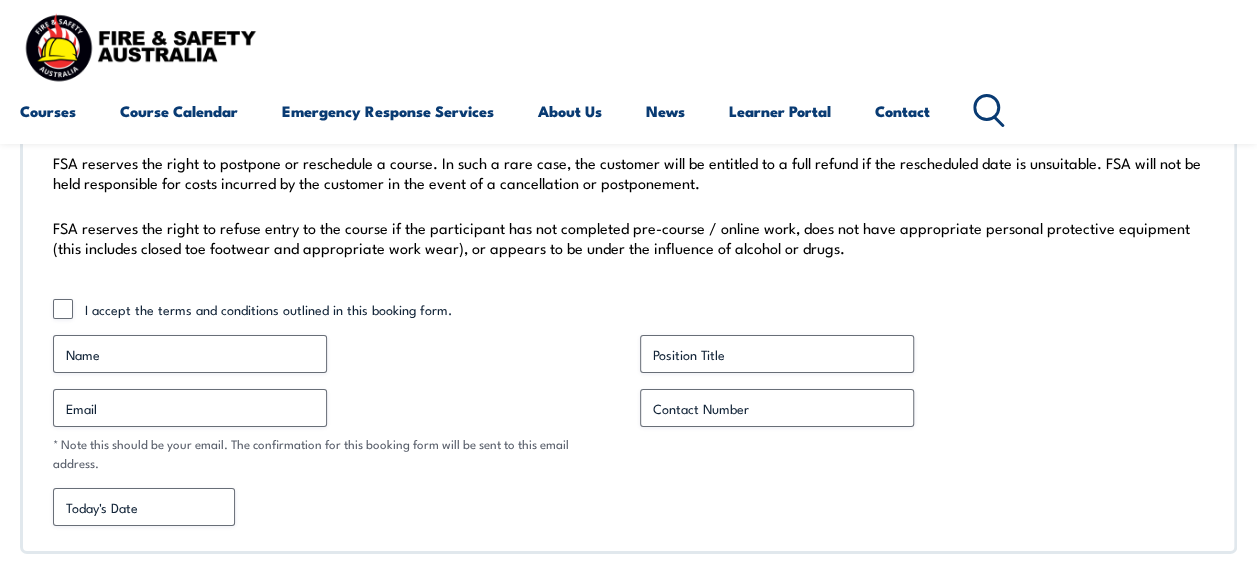 scroll, scrollTop: 7089, scrollLeft: 0, axis: vertical 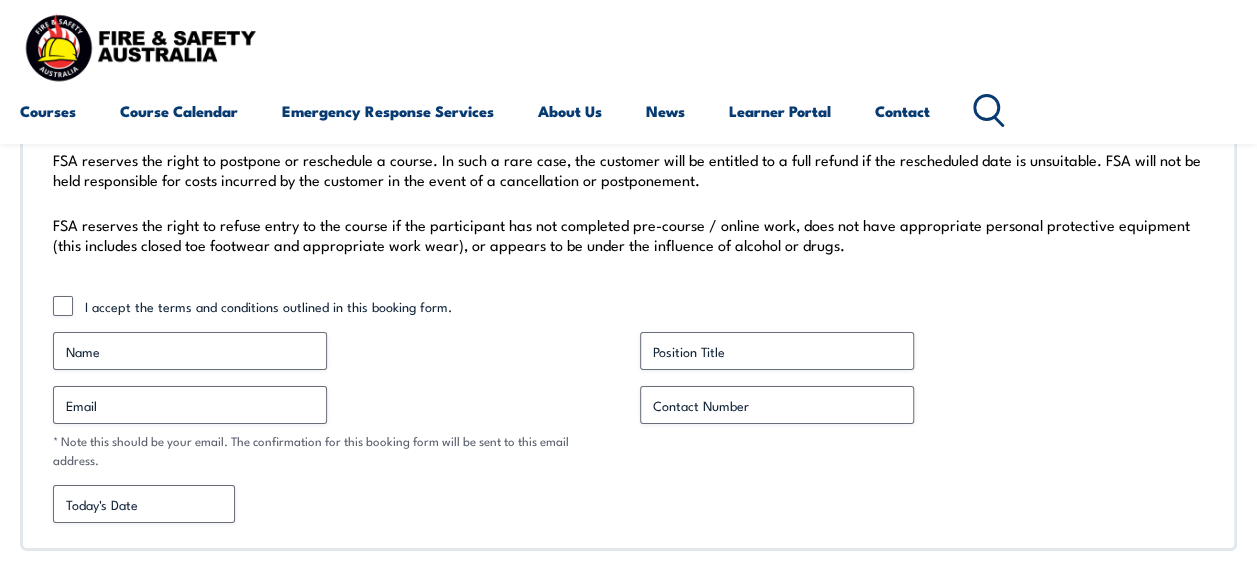 click on "I accept the terms and conditions outlined in this booking form." at bounding box center (644, 306) 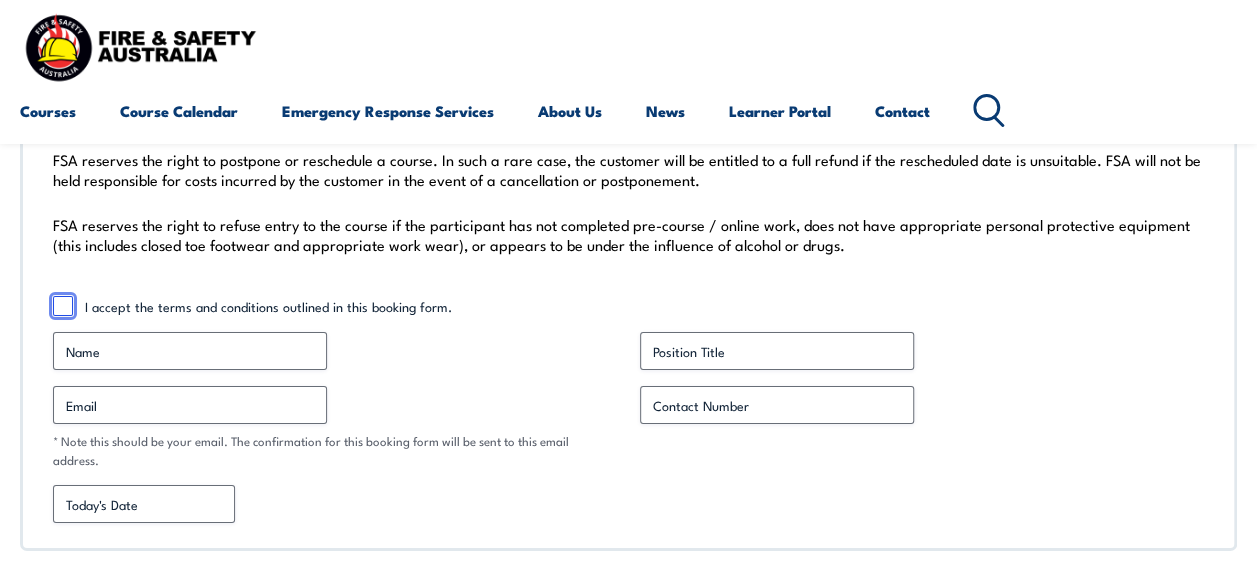 click on "I accept the terms and conditions outlined in this booking form." at bounding box center [63, 306] 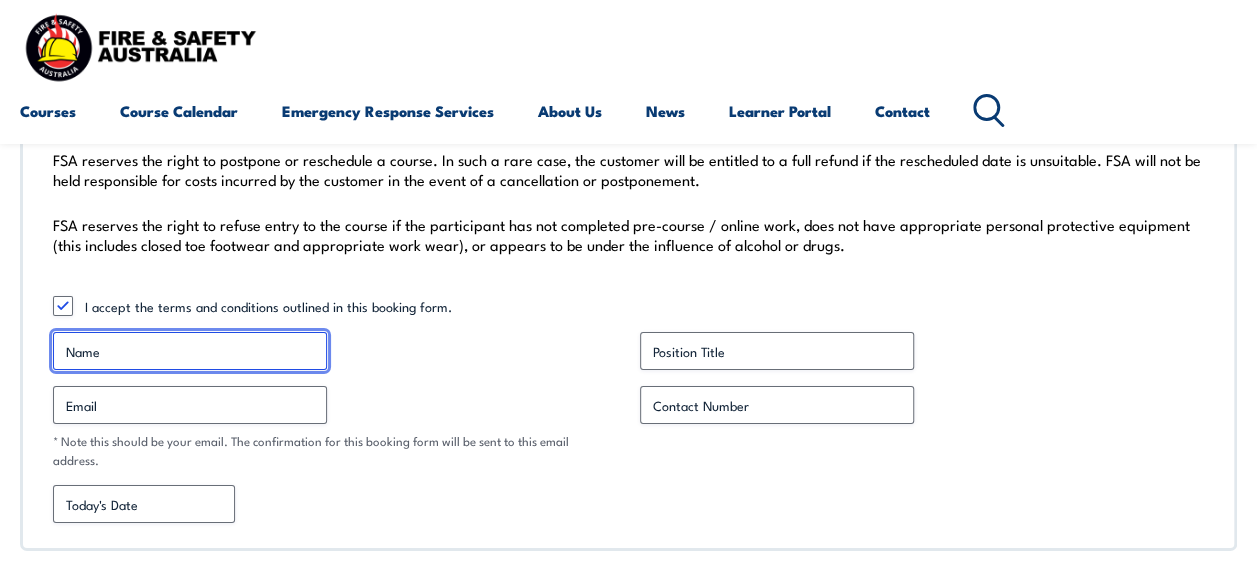drag, startPoint x: 138, startPoint y: 353, endPoint x: 182, endPoint y: 330, distance: 49.648766 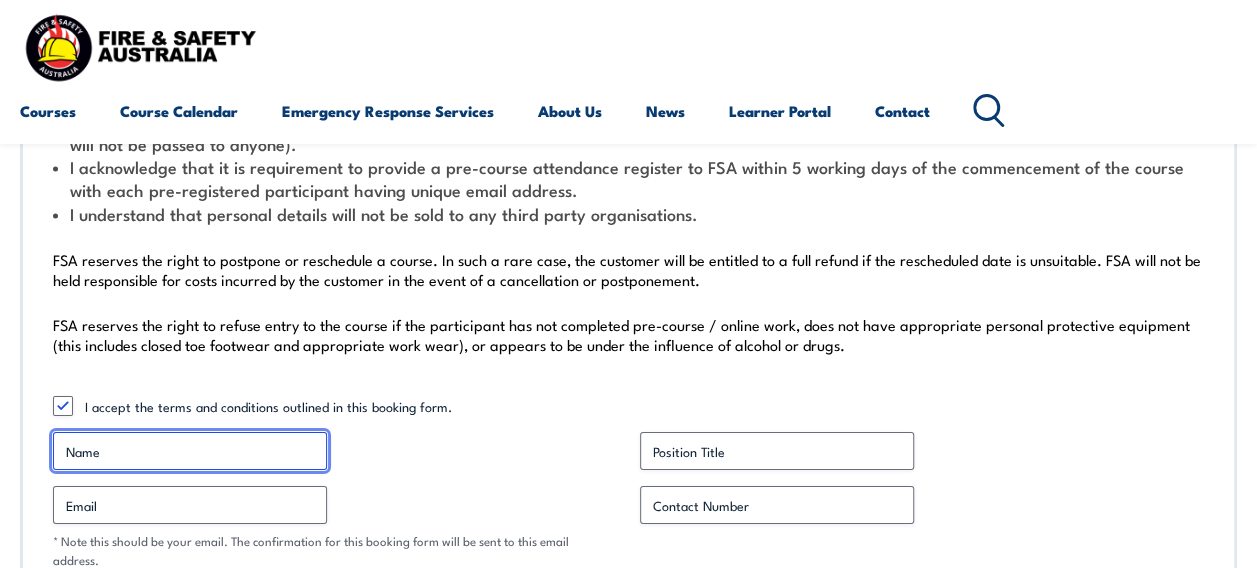 scroll, scrollTop: 7089, scrollLeft: 0, axis: vertical 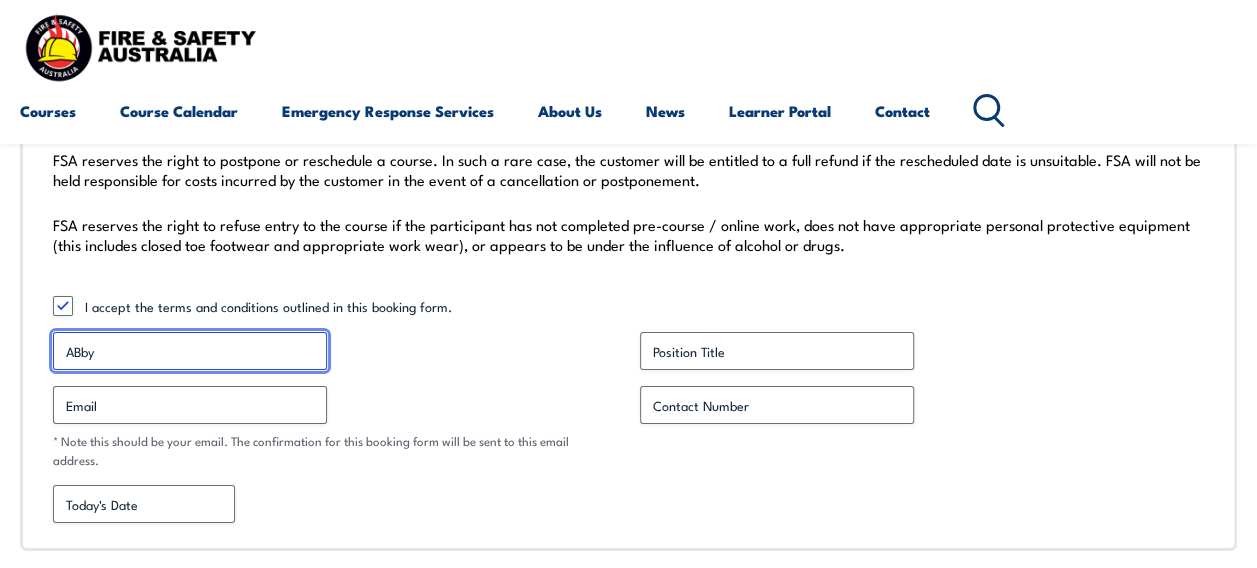 type on "[PERSON_NAME]" 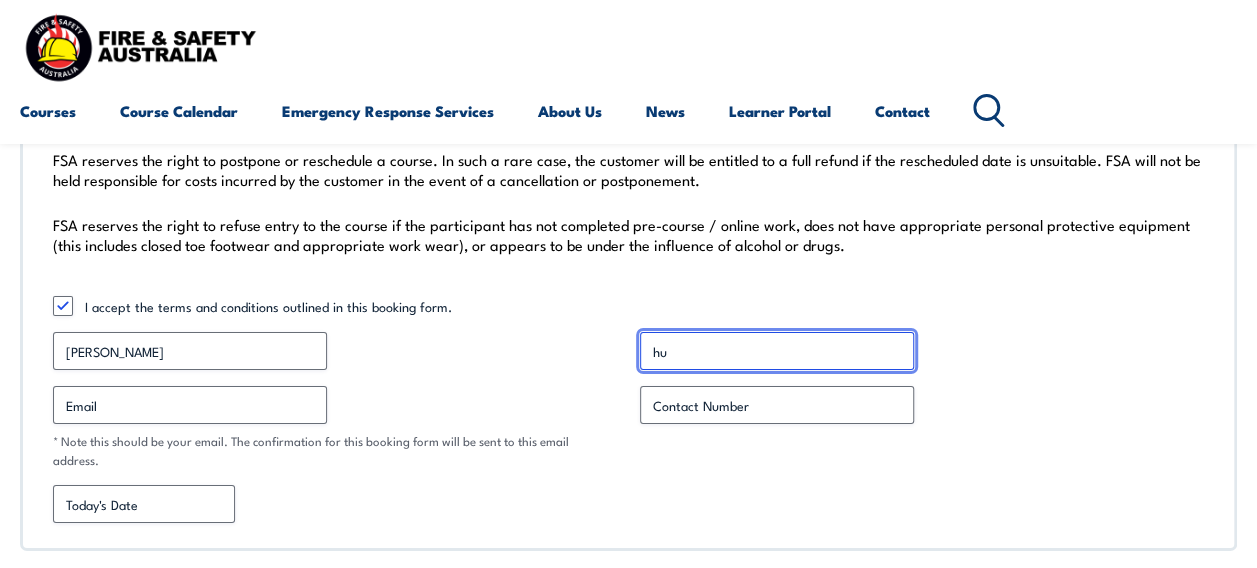 type on "h" 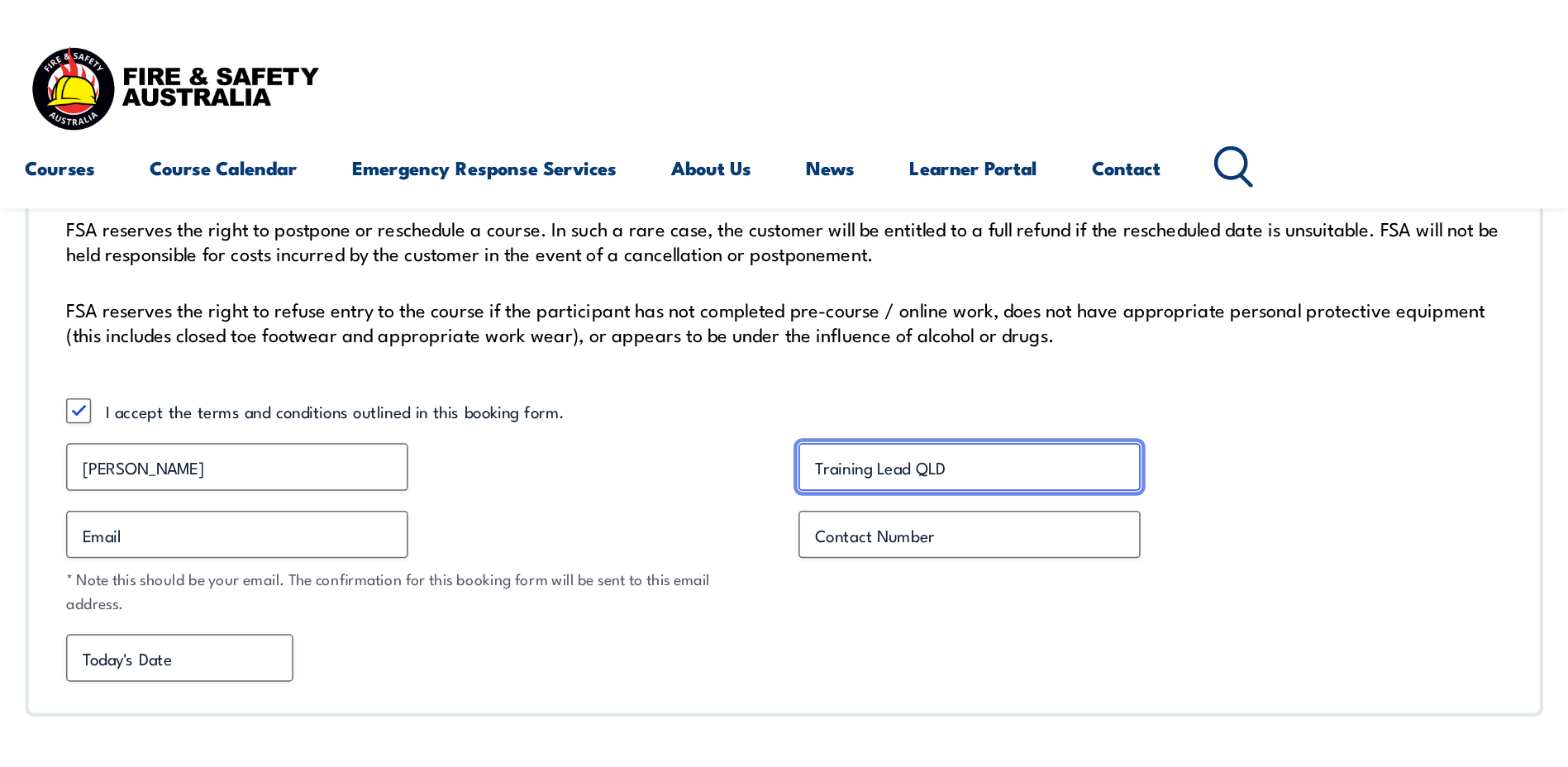 scroll, scrollTop: 5873, scrollLeft: 0, axis: vertical 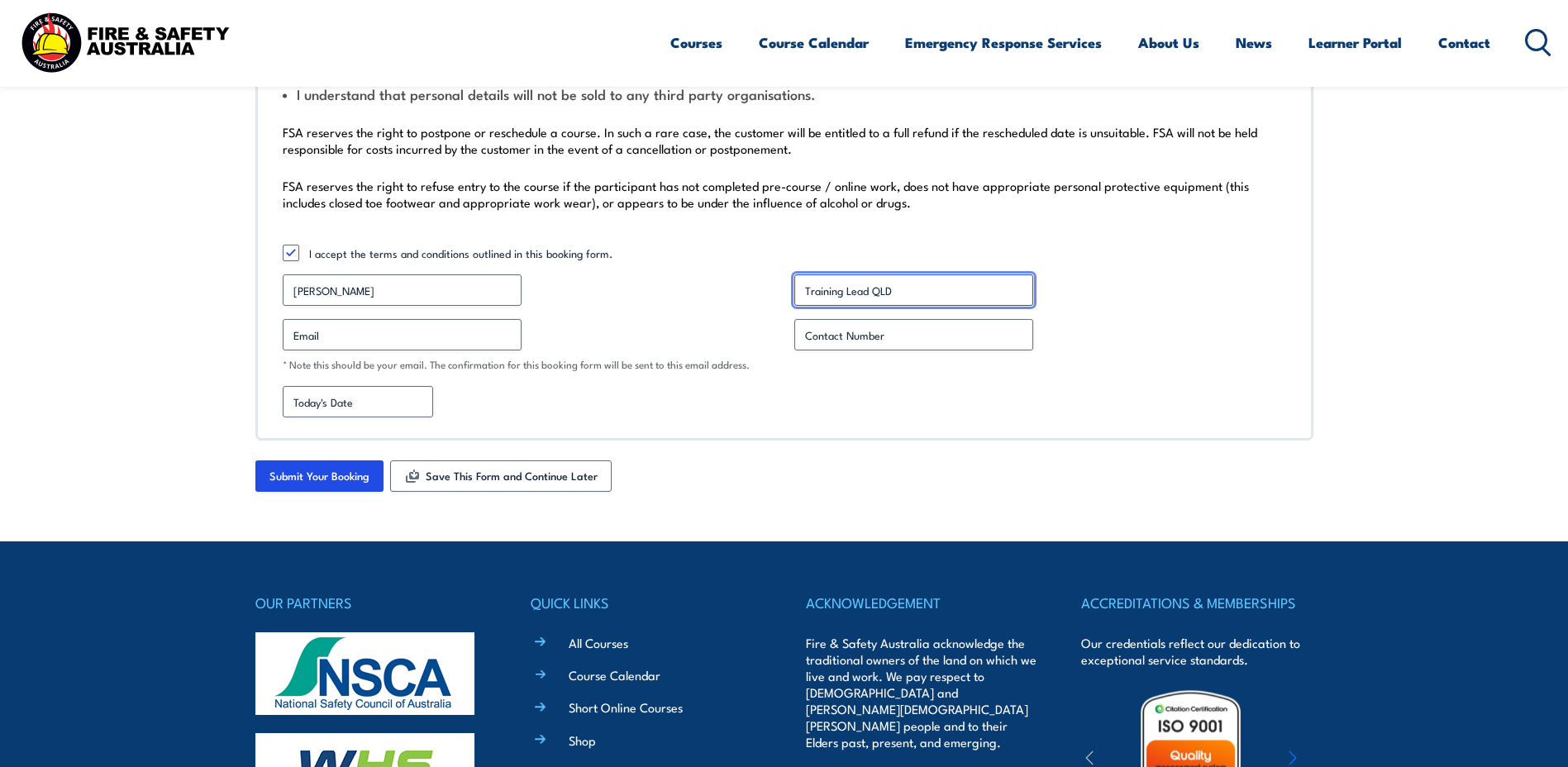 type on "Training Lead QLD" 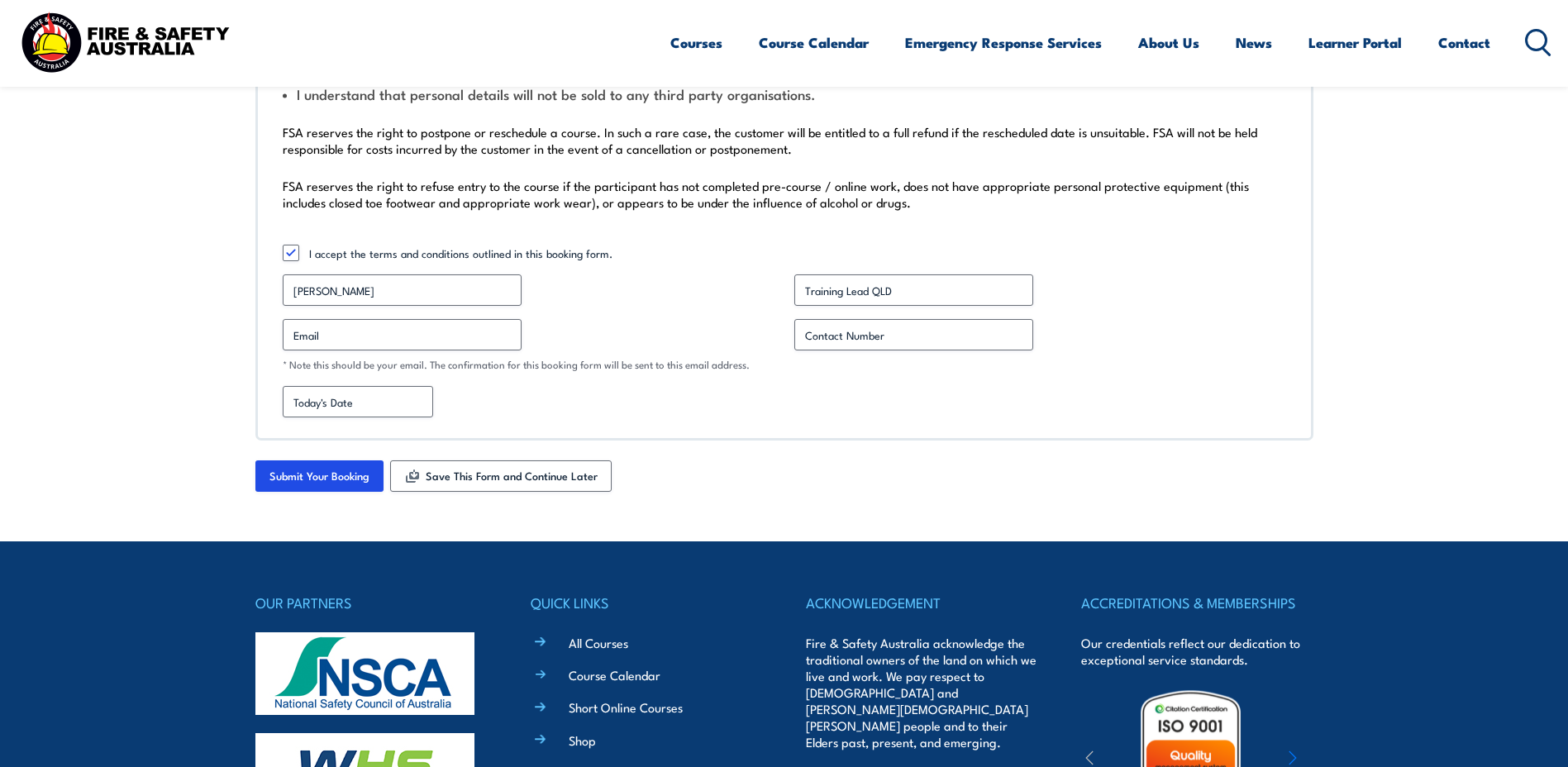 click on "Be aware that you must read and sign that you understand our course fees and charges prior to submission of any enrolment. Unless indicated (by checking this box):
I confirm that all information provided is correct and I agree to the course fees, cancellation policy and payment terms outlined in this document
I understand that student information may be provided to relevant government organisations for reporting purposes (Financial or credit card details will not be passed to anyone).
I acknowledge that it is requirement to provide a pre-course attendance register to FSA within 5 working days of the commencement of the course with each pre-registered participant having unique email address.
I understand that personal details will not be sold to any third party organisations.
Accept payment T&C *
I accept the terms and conditions outlined in this booking form.
Name * Abby Hunter Position Title * Training Lead QLD Email *
Contact Number" at bounding box center [784, 174] 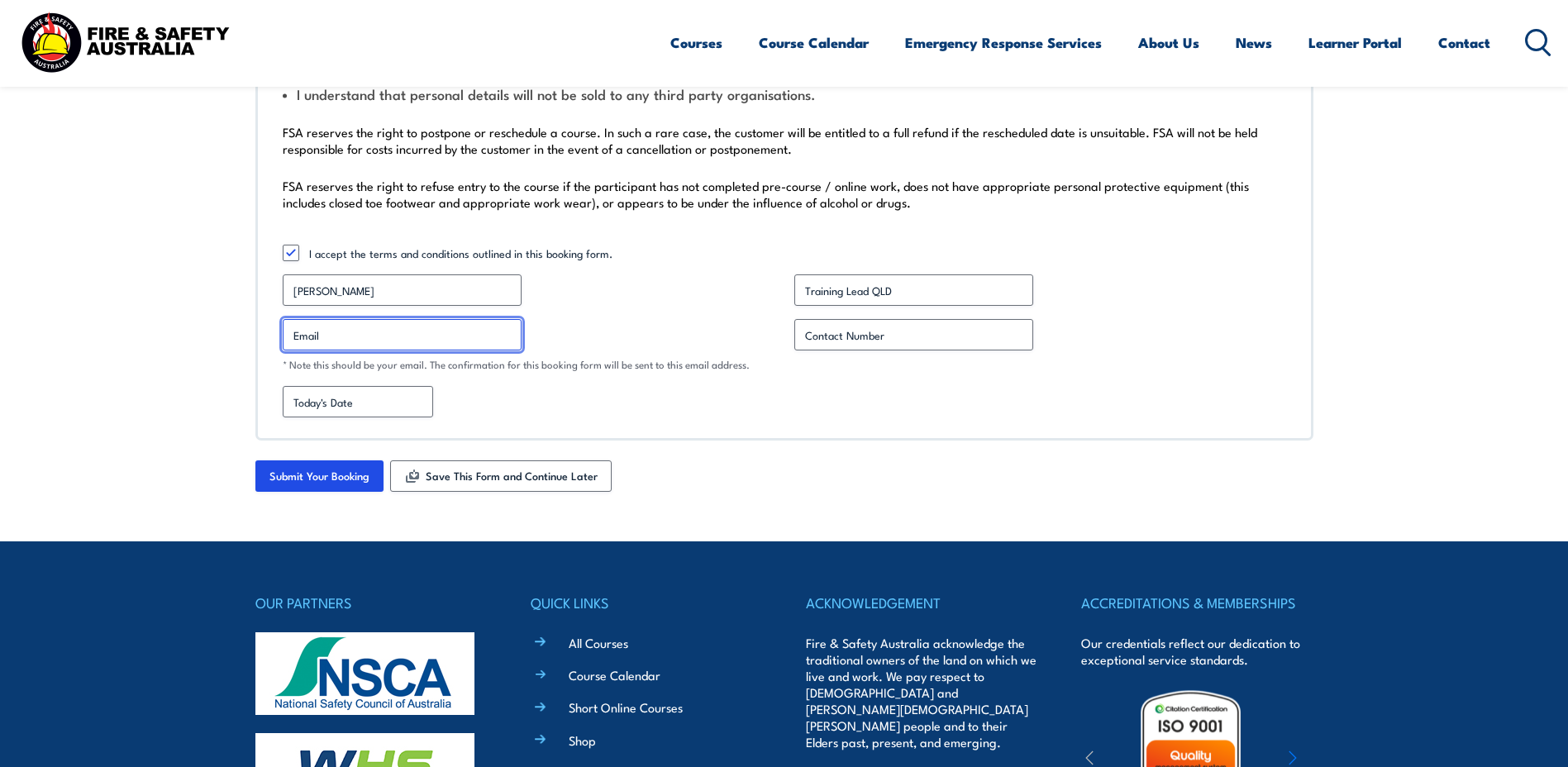 click on "Email *" at bounding box center [402, 335] 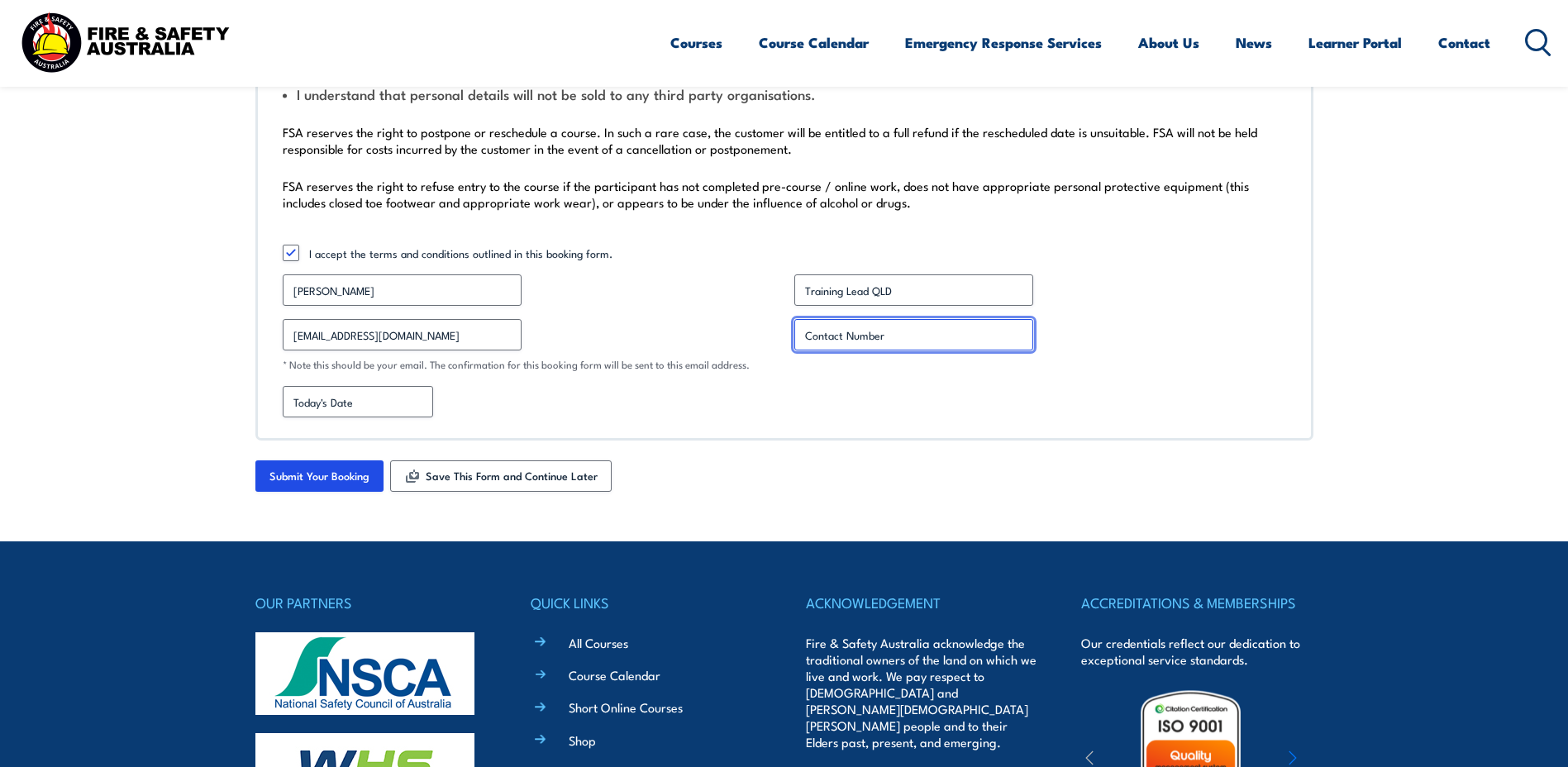 type on "0476440072" 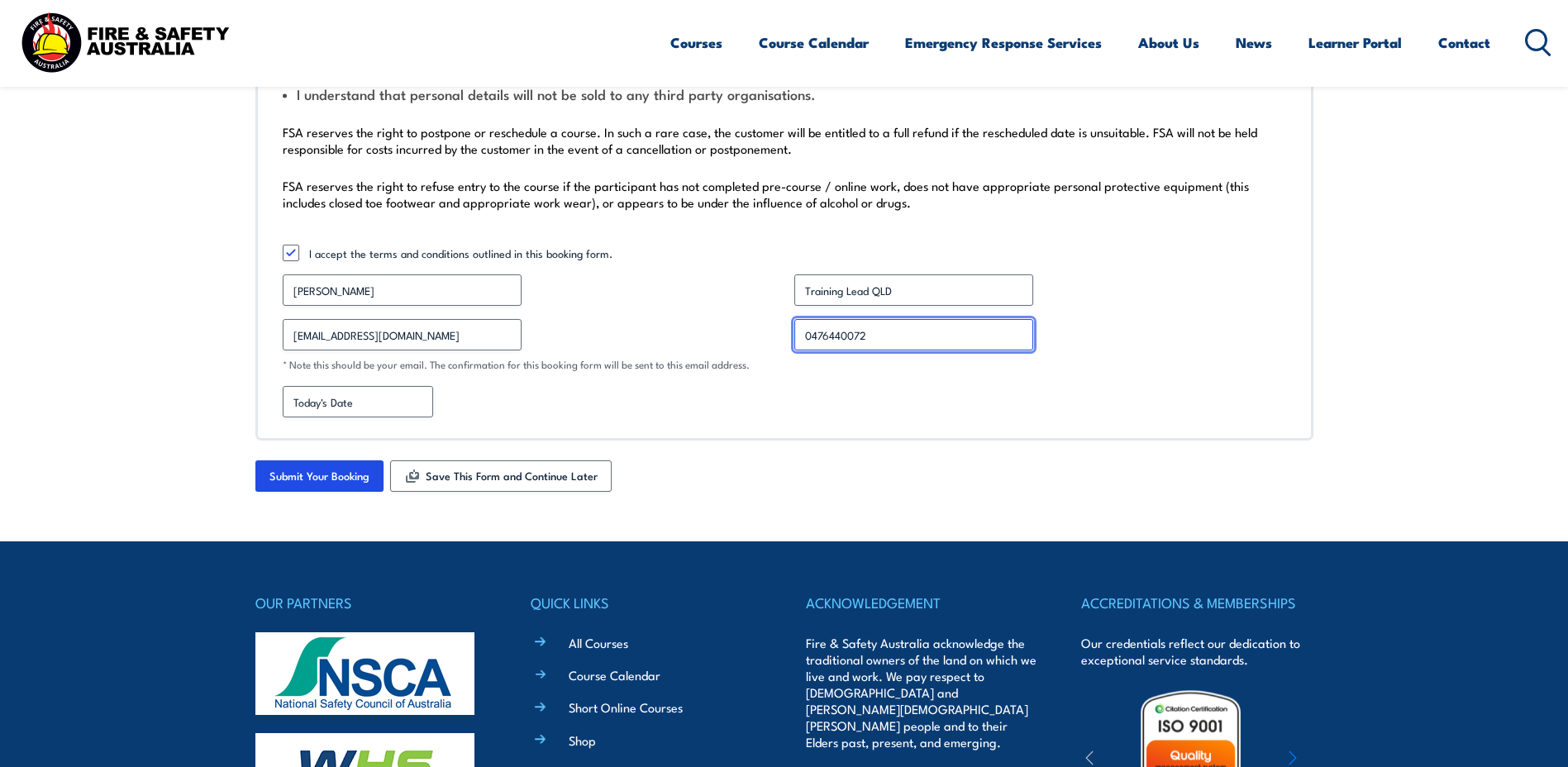 click on "0476440072" at bounding box center [913, 335] 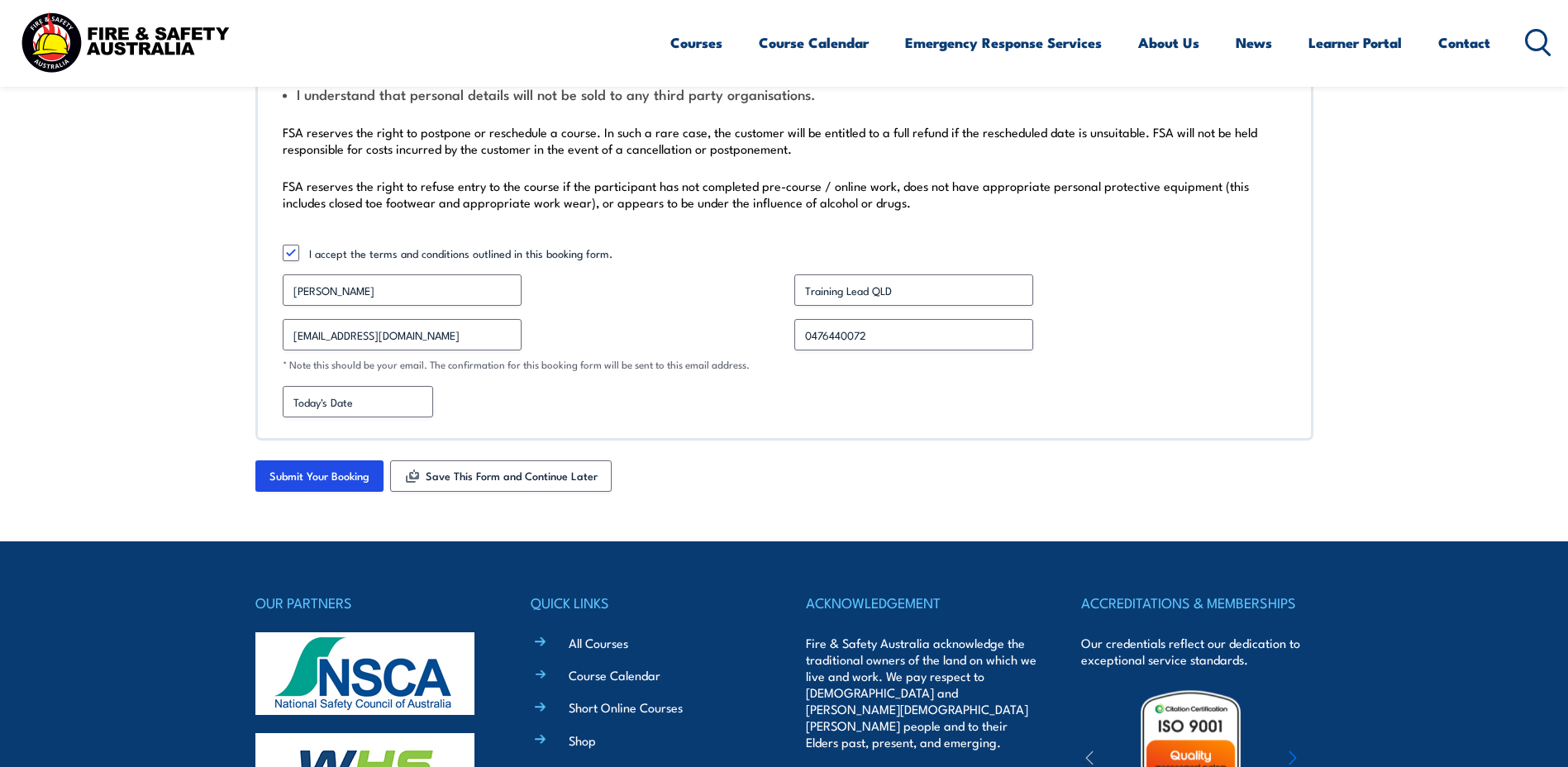click on "MM slash DD slash YYYY" at bounding box center (784, 402) 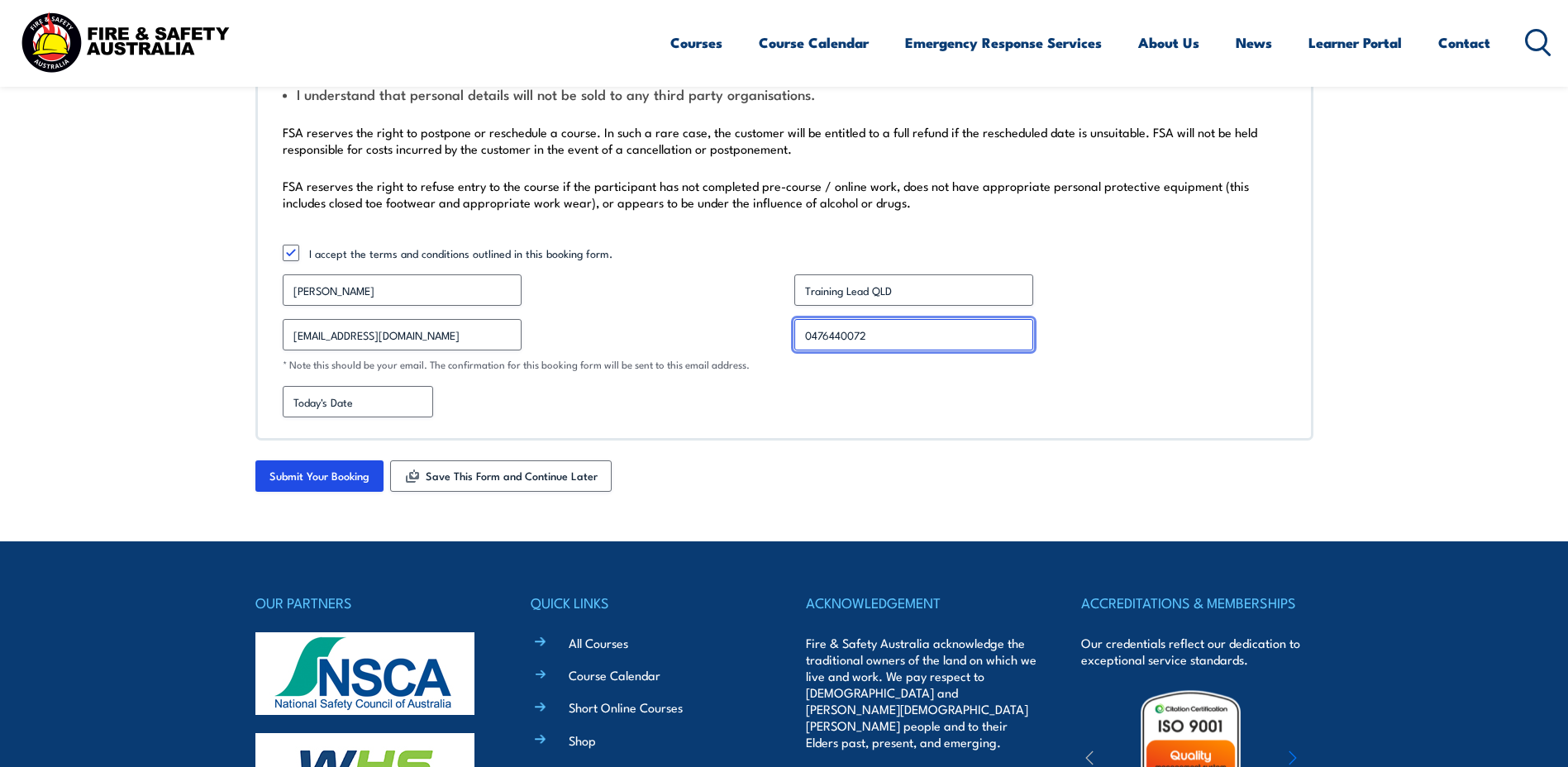 drag, startPoint x: 908, startPoint y: 326, endPoint x: 704, endPoint y: 325, distance: 204.00245 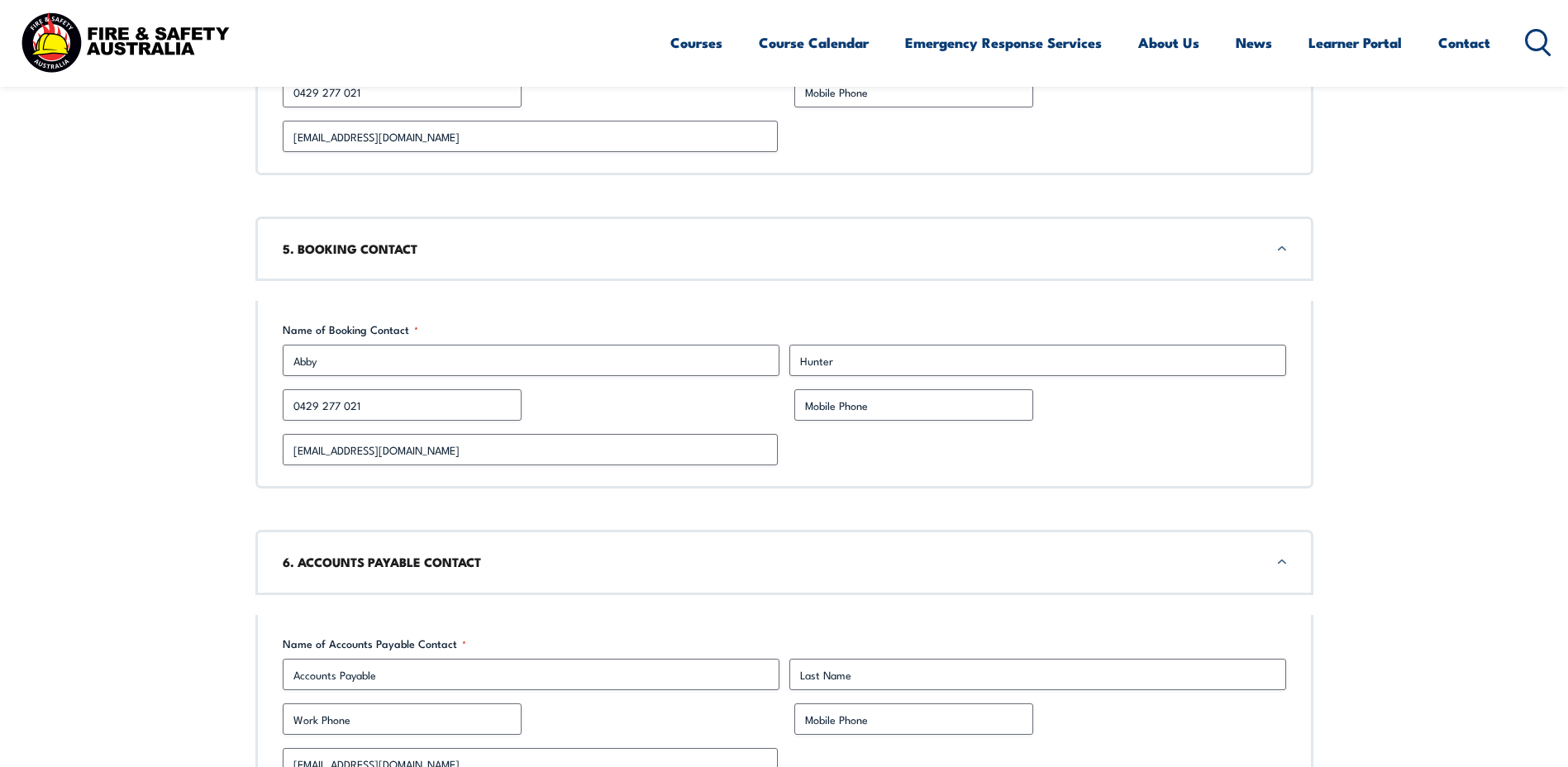 scroll, scrollTop: 2402, scrollLeft: 0, axis: vertical 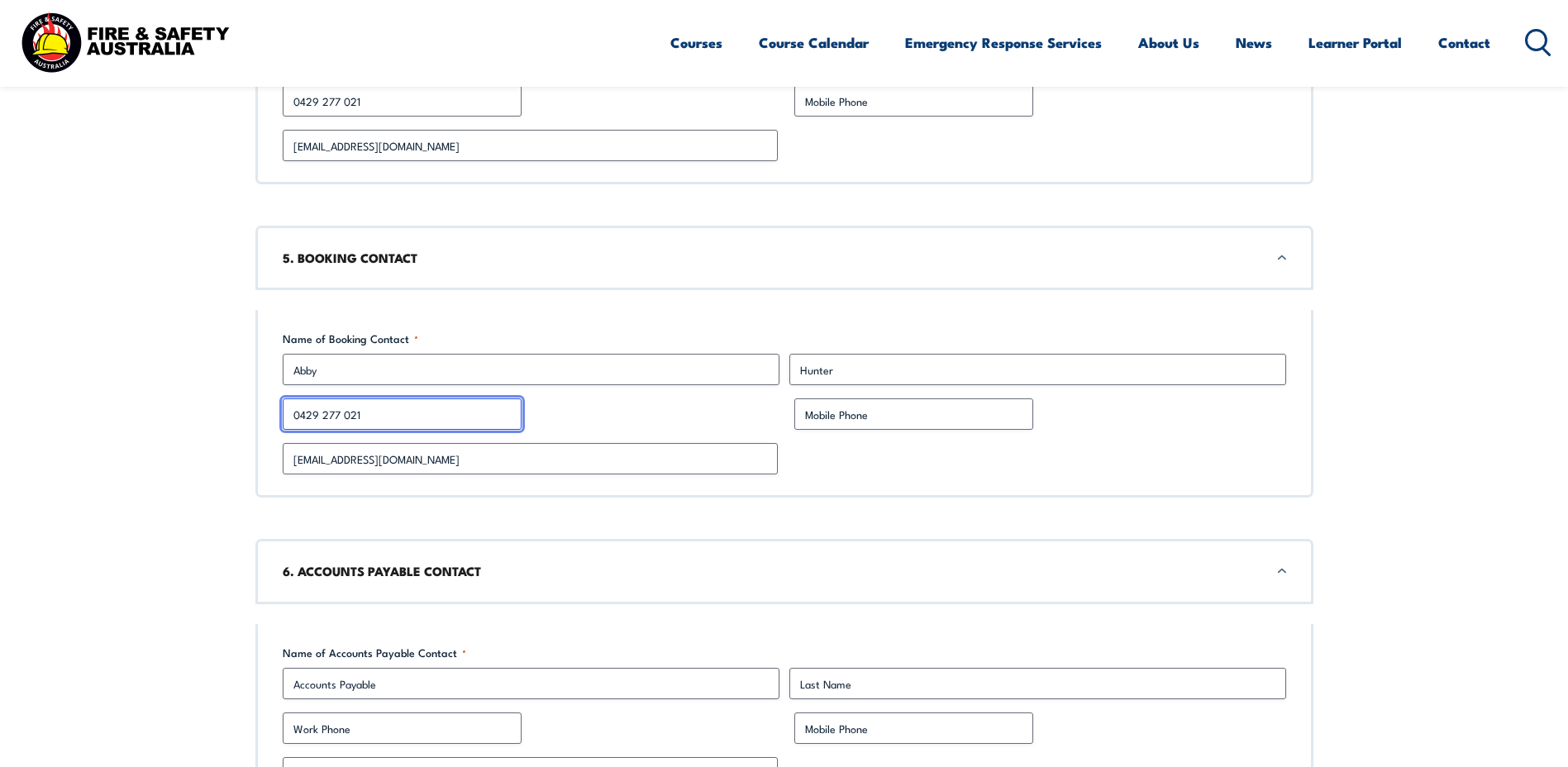 click on "0429 277 021" at bounding box center (402, 414) 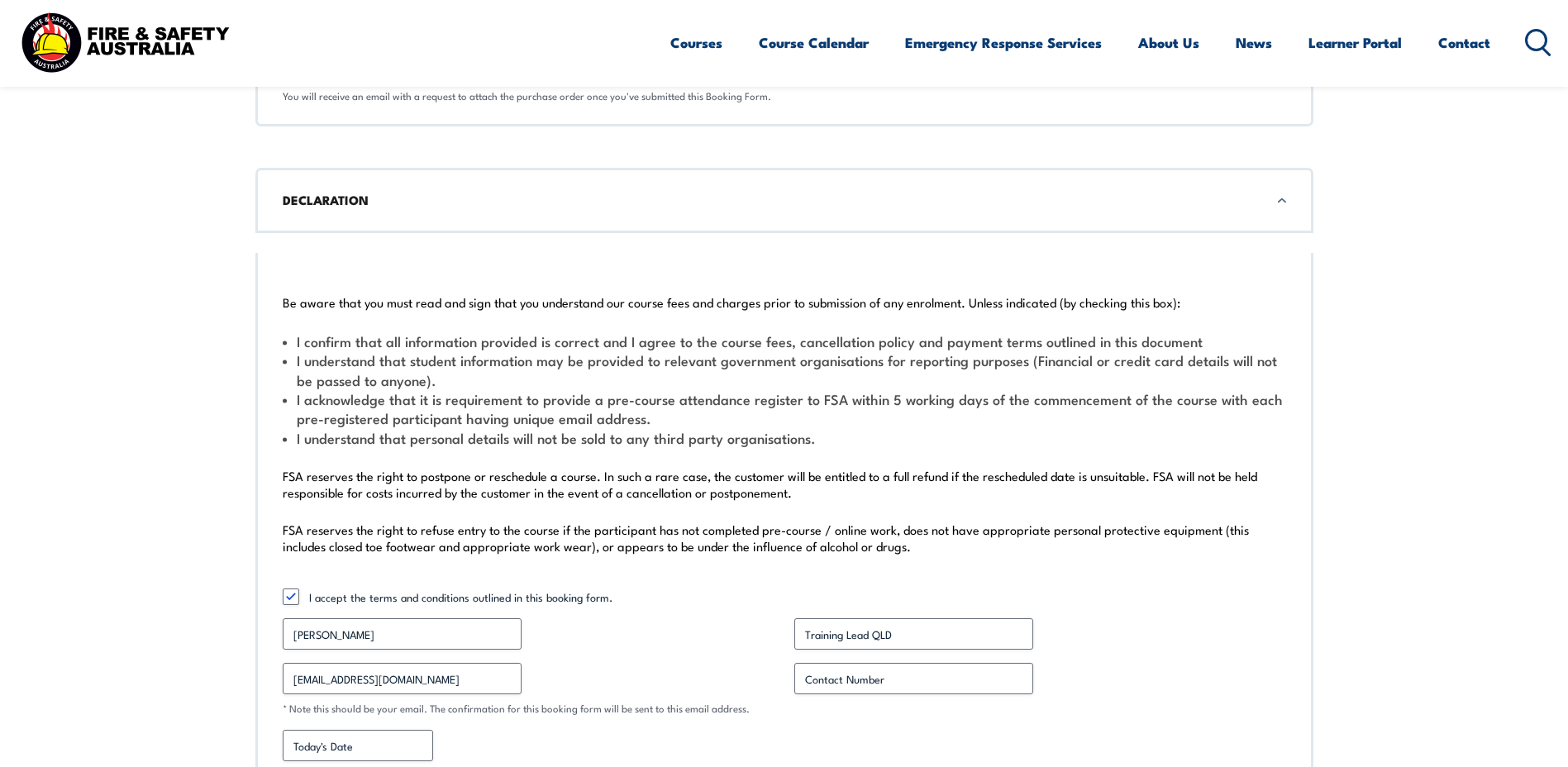 scroll, scrollTop: 5791, scrollLeft: 0, axis: vertical 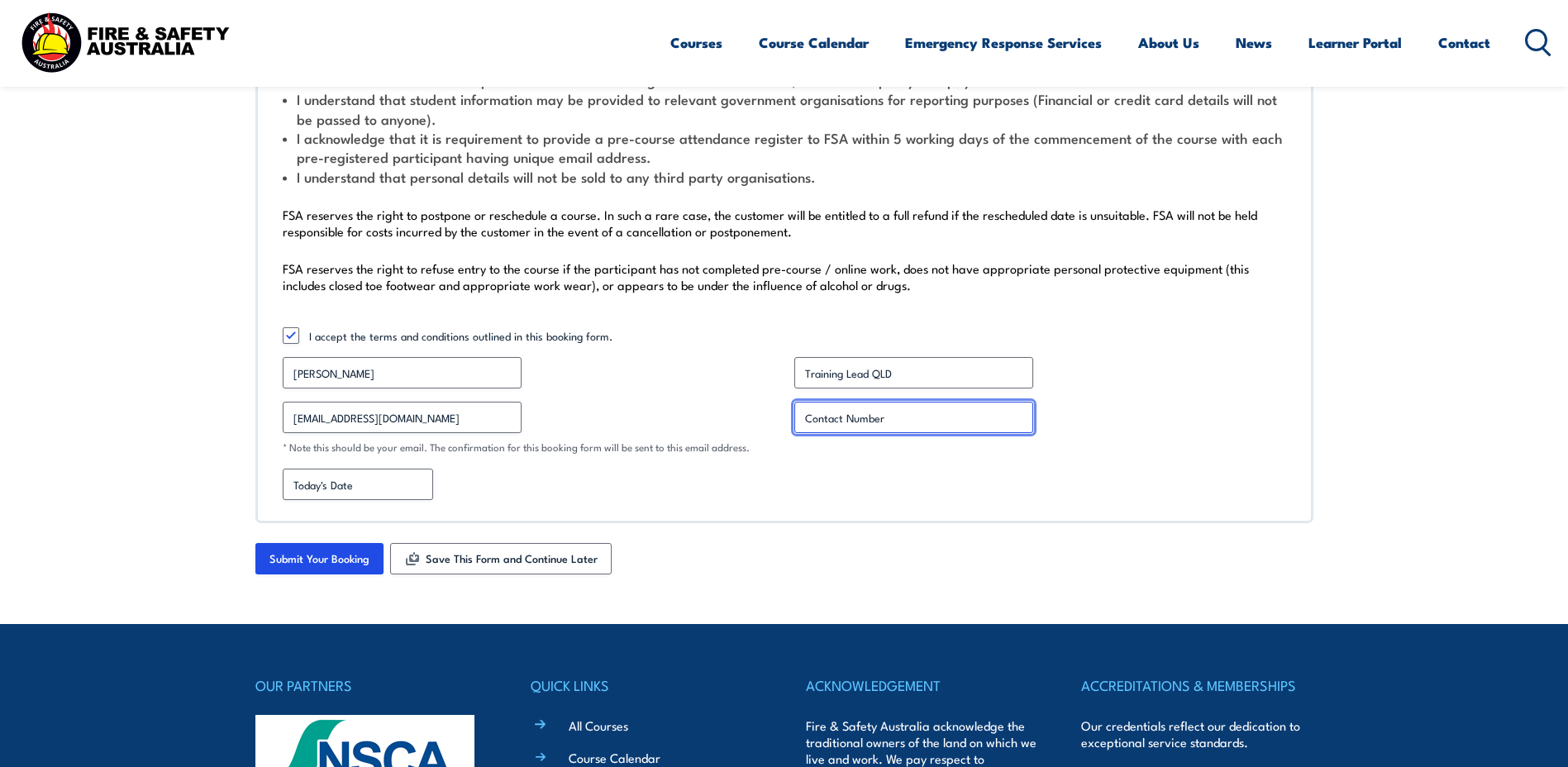 click on "Contact Number *" at bounding box center (913, 417) 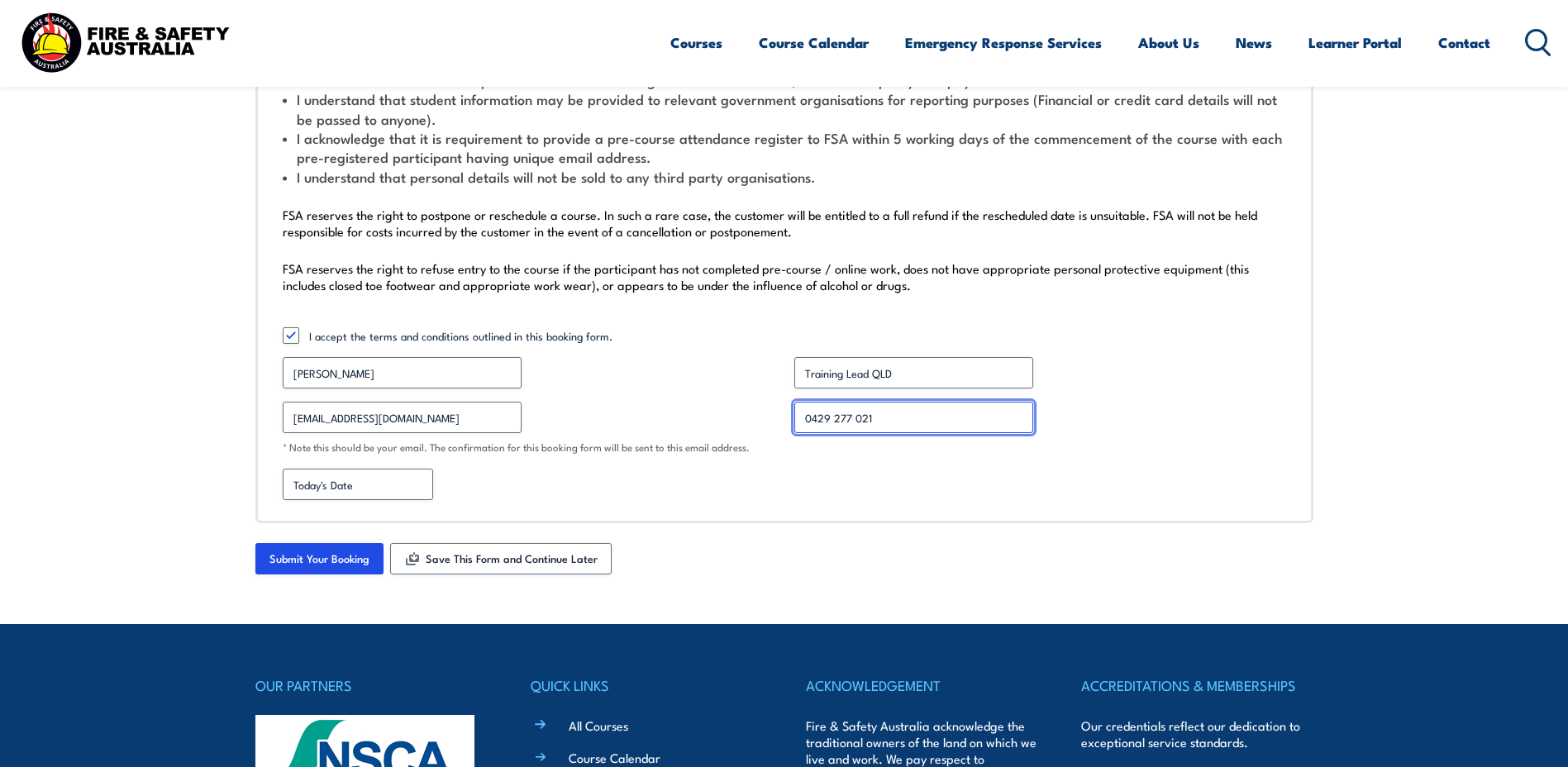 type on "0429 277 021" 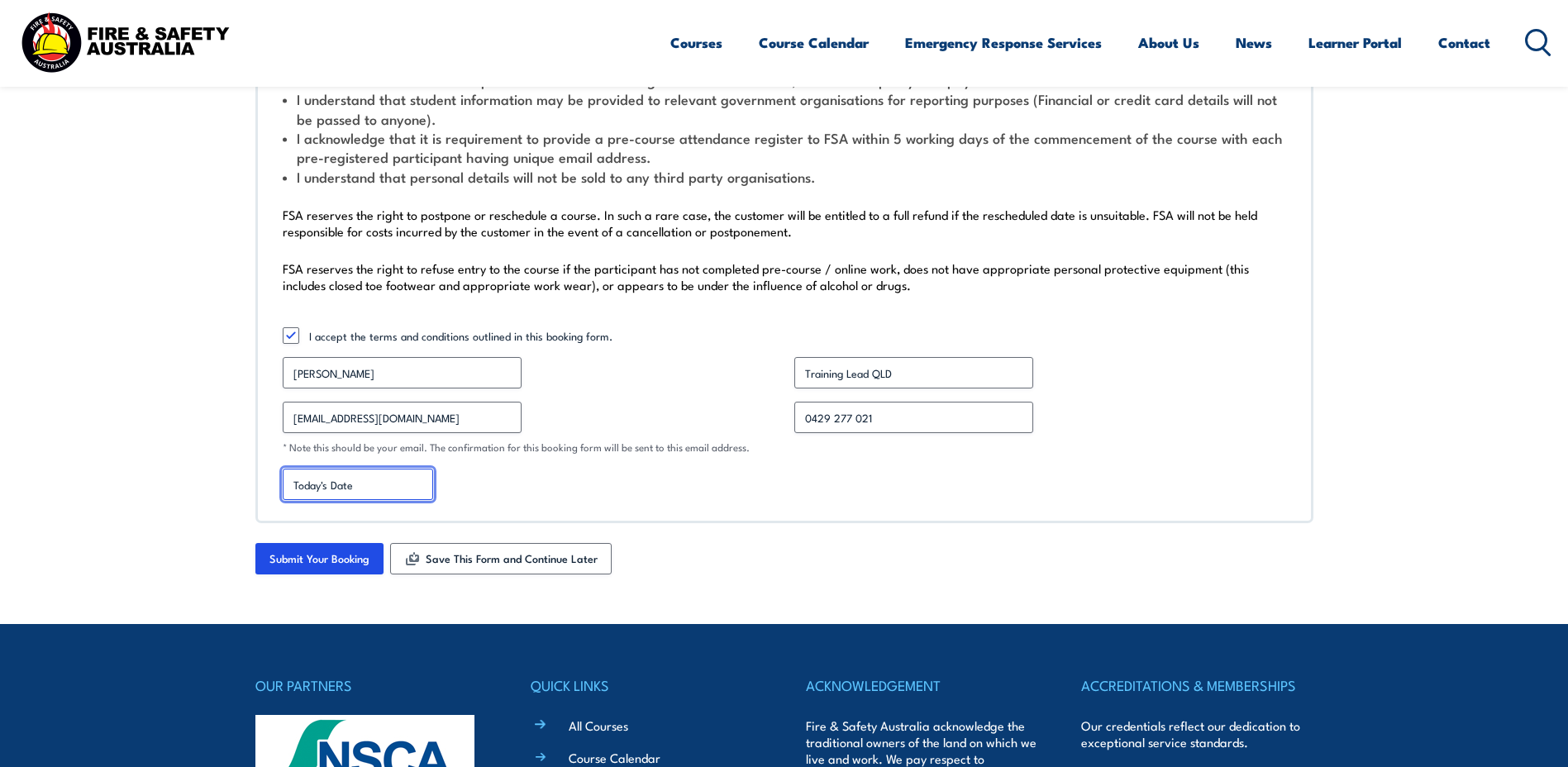 click on "[DATE] Date" at bounding box center [358, 484] 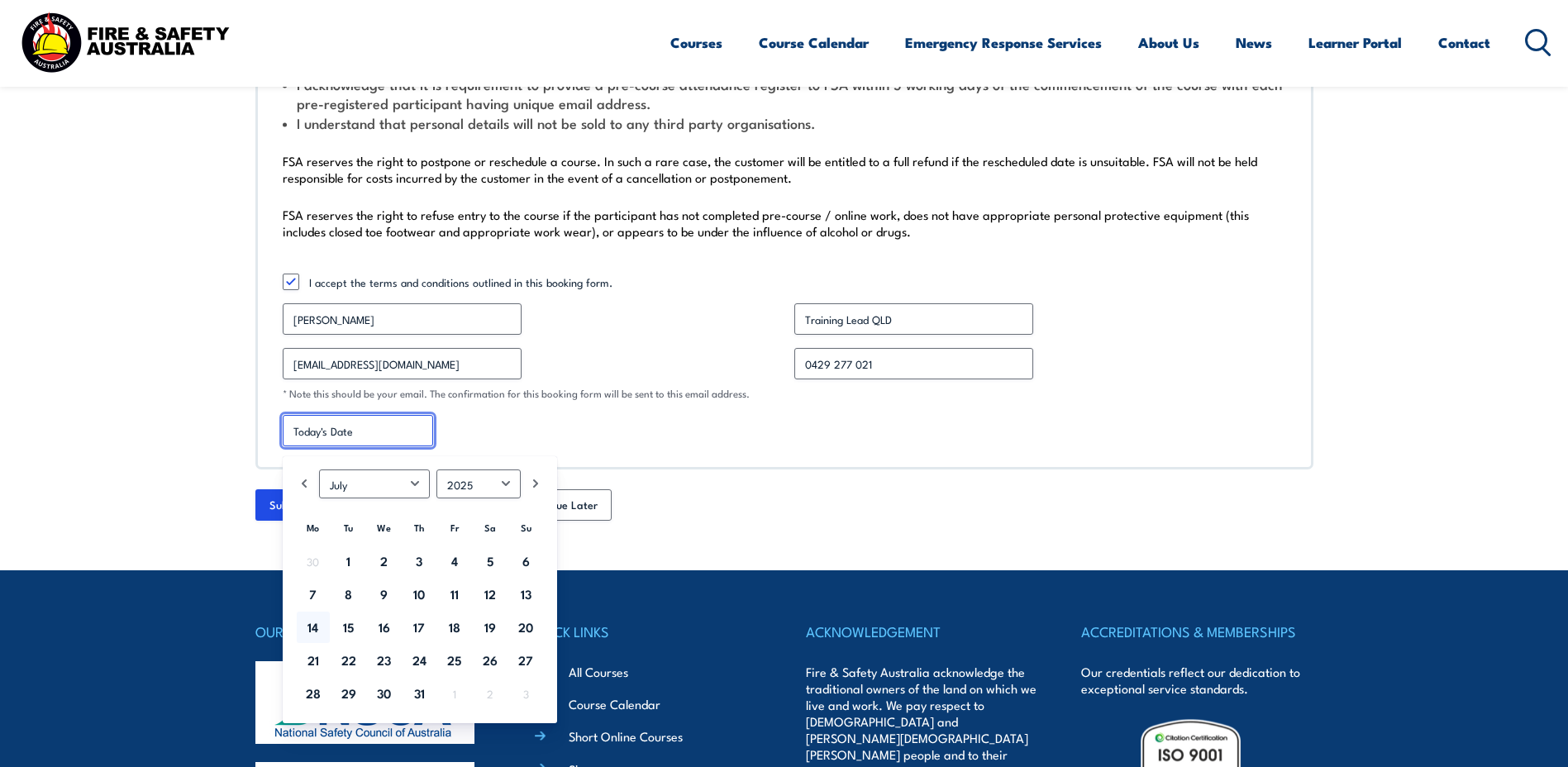 scroll, scrollTop: 5873, scrollLeft: 0, axis: vertical 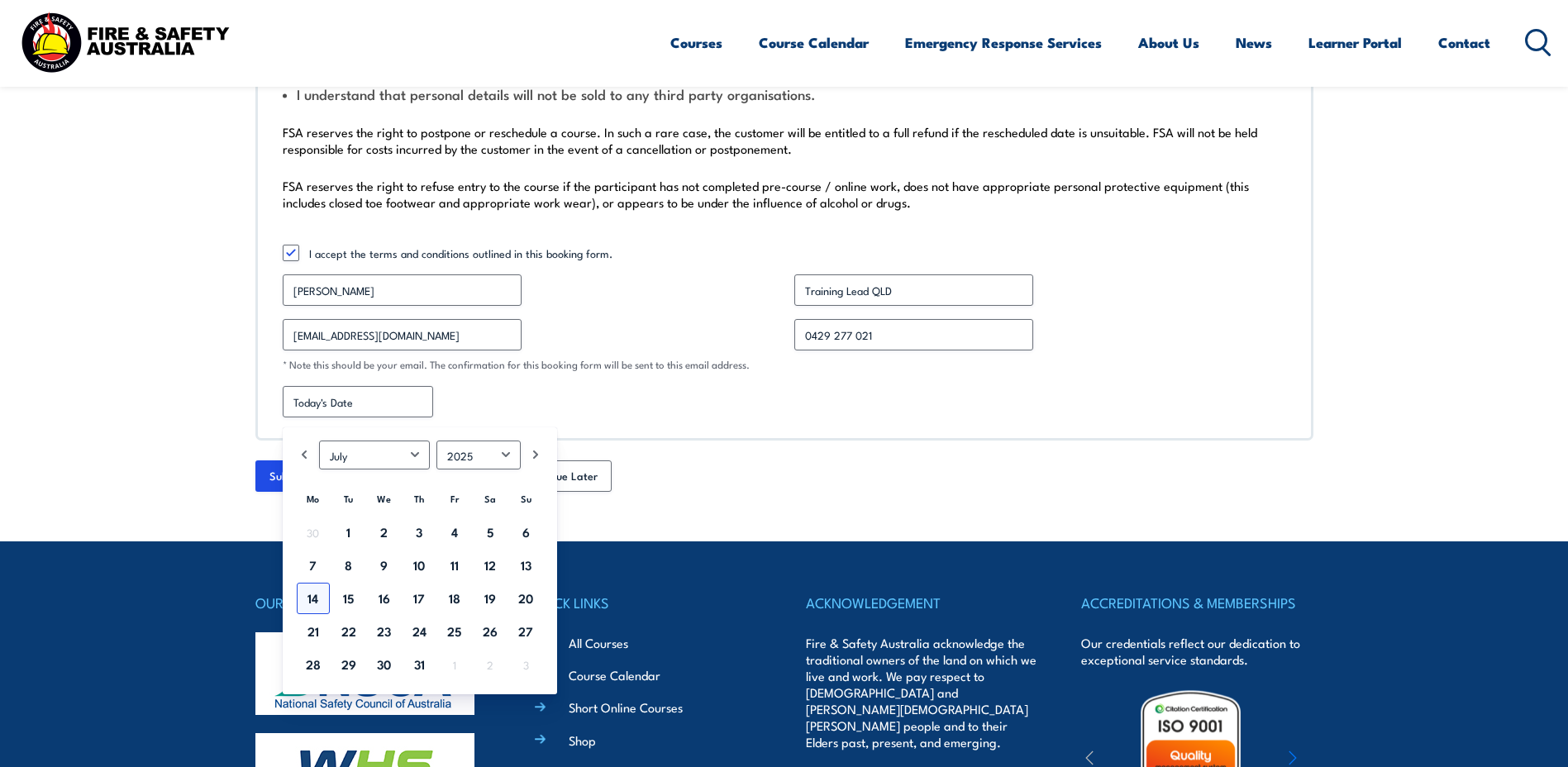 click on "14" at bounding box center (313, 598) 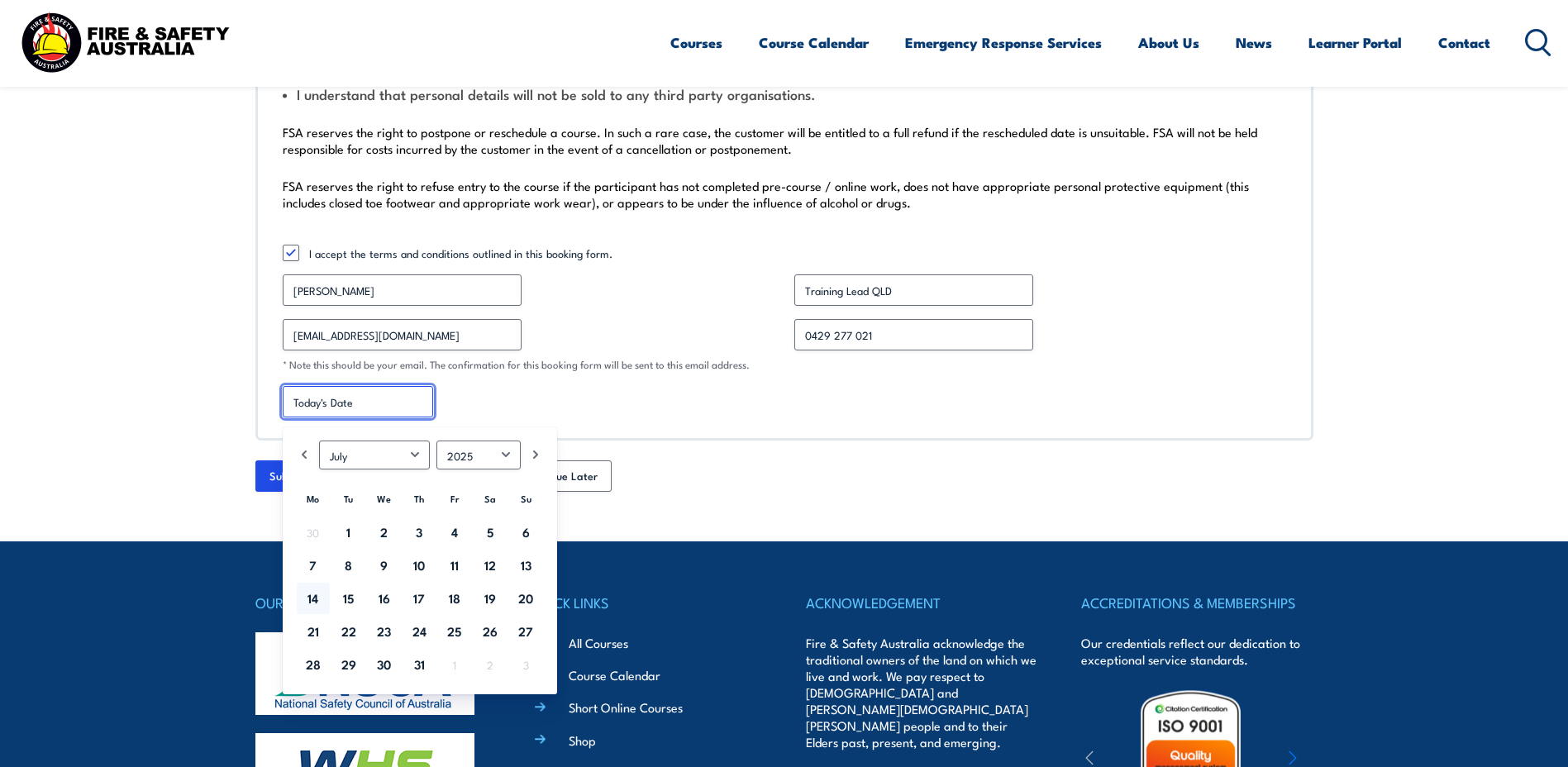 type on "[DATE]" 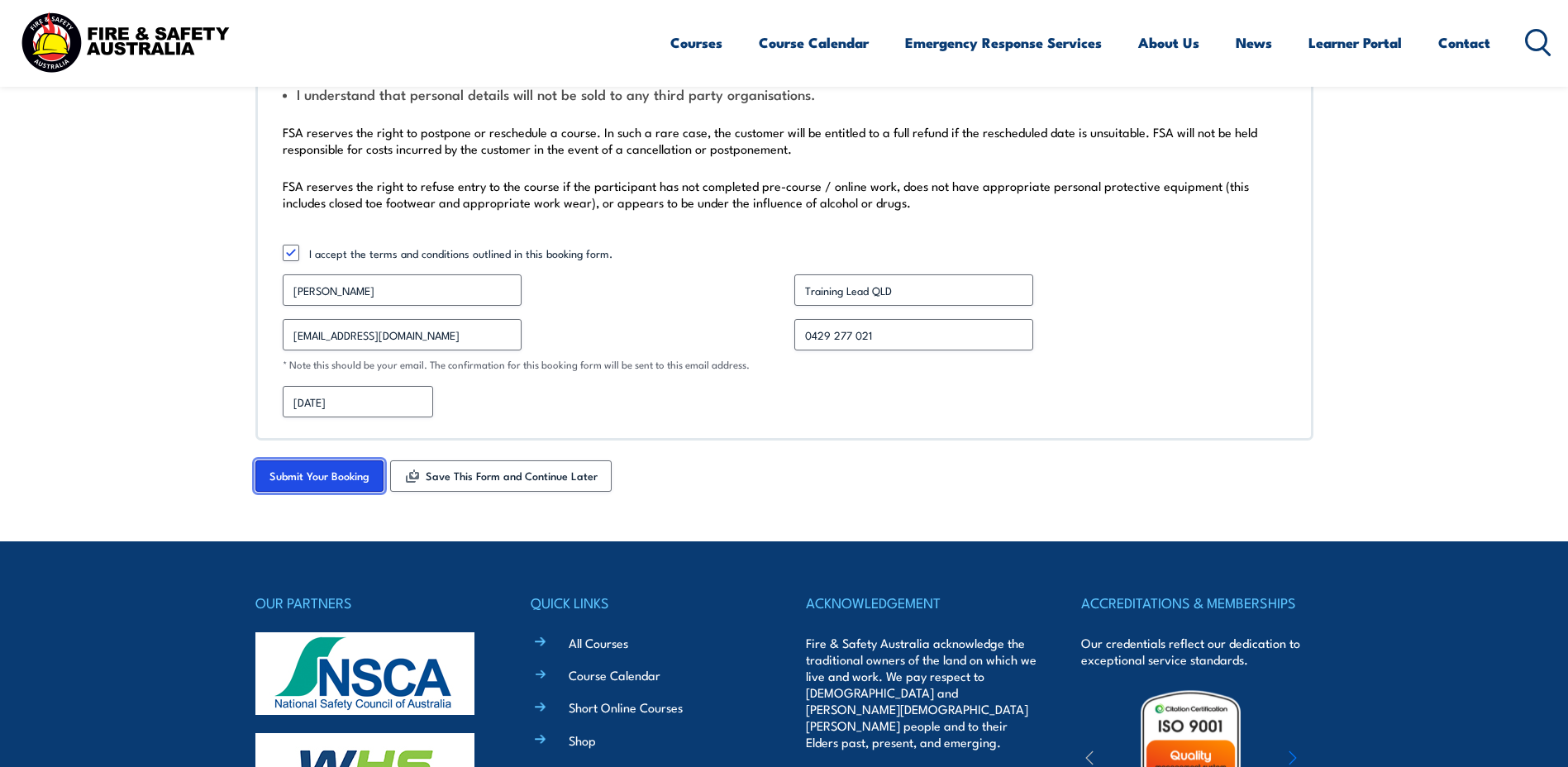 click on "Submit Your Booking" at bounding box center (319, 476) 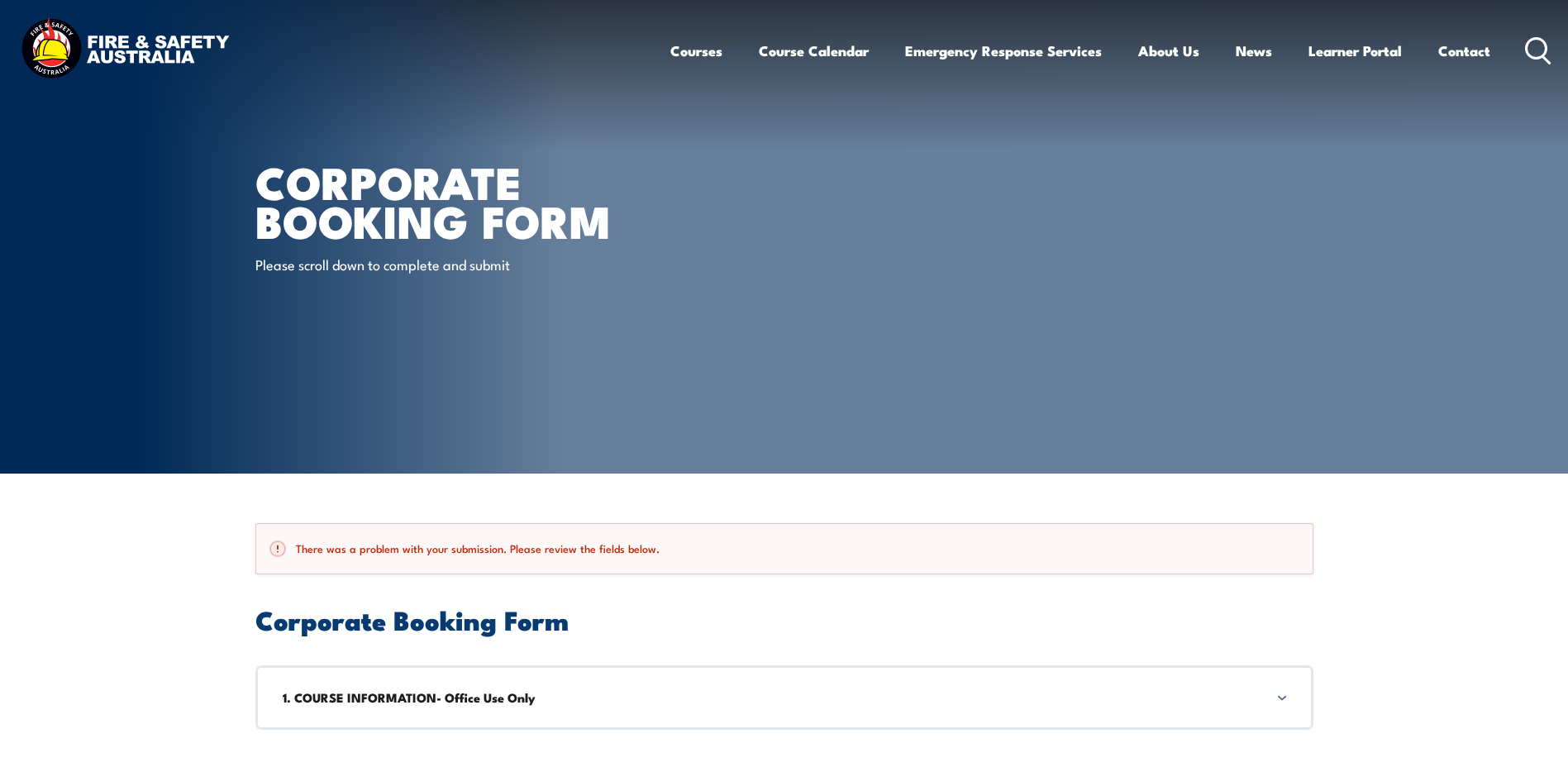 scroll, scrollTop: 61, scrollLeft: 0, axis: vertical 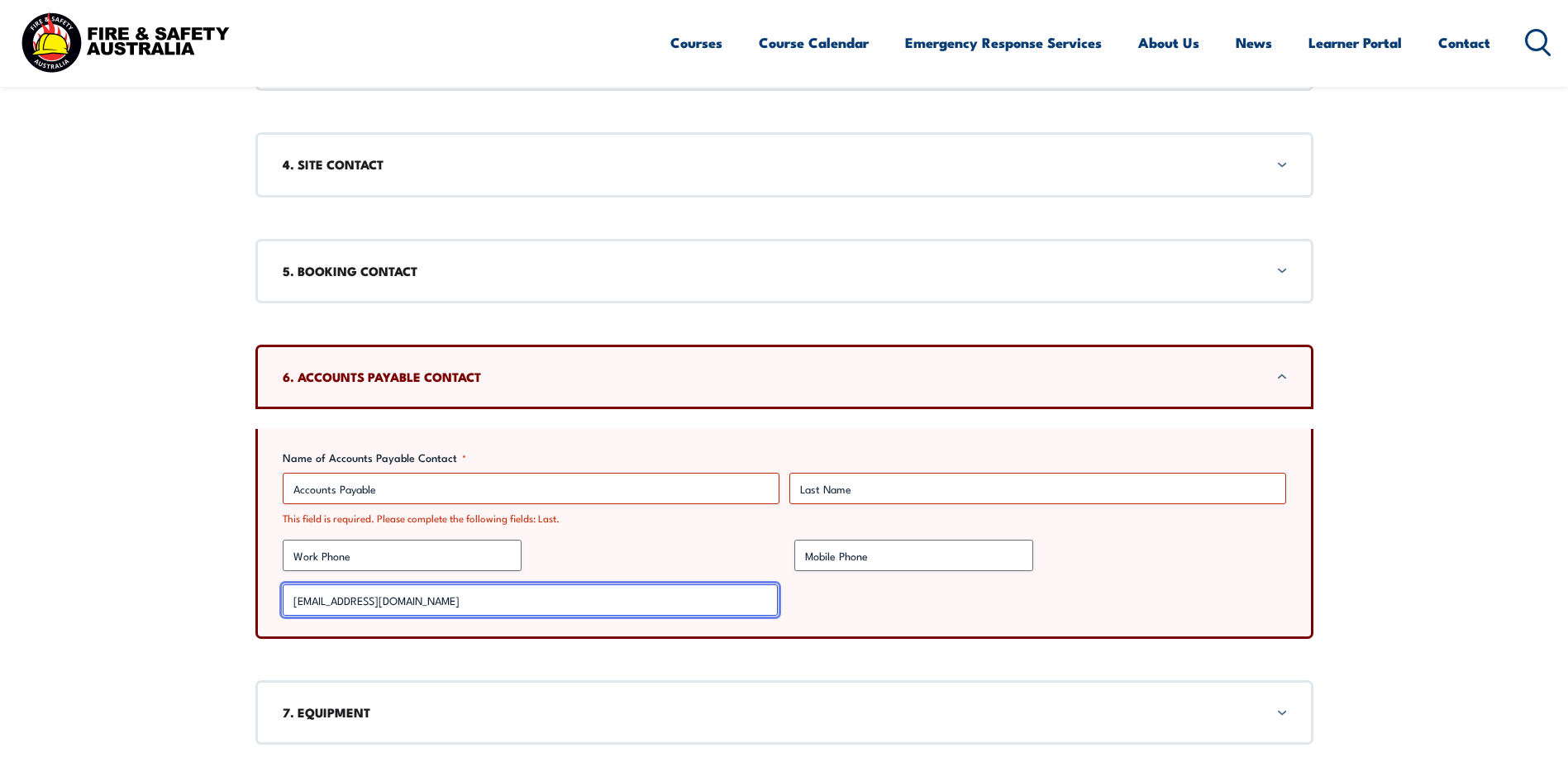 click on "[EMAIL_ADDRESS][DOMAIN_NAME]" at bounding box center (530, 600) 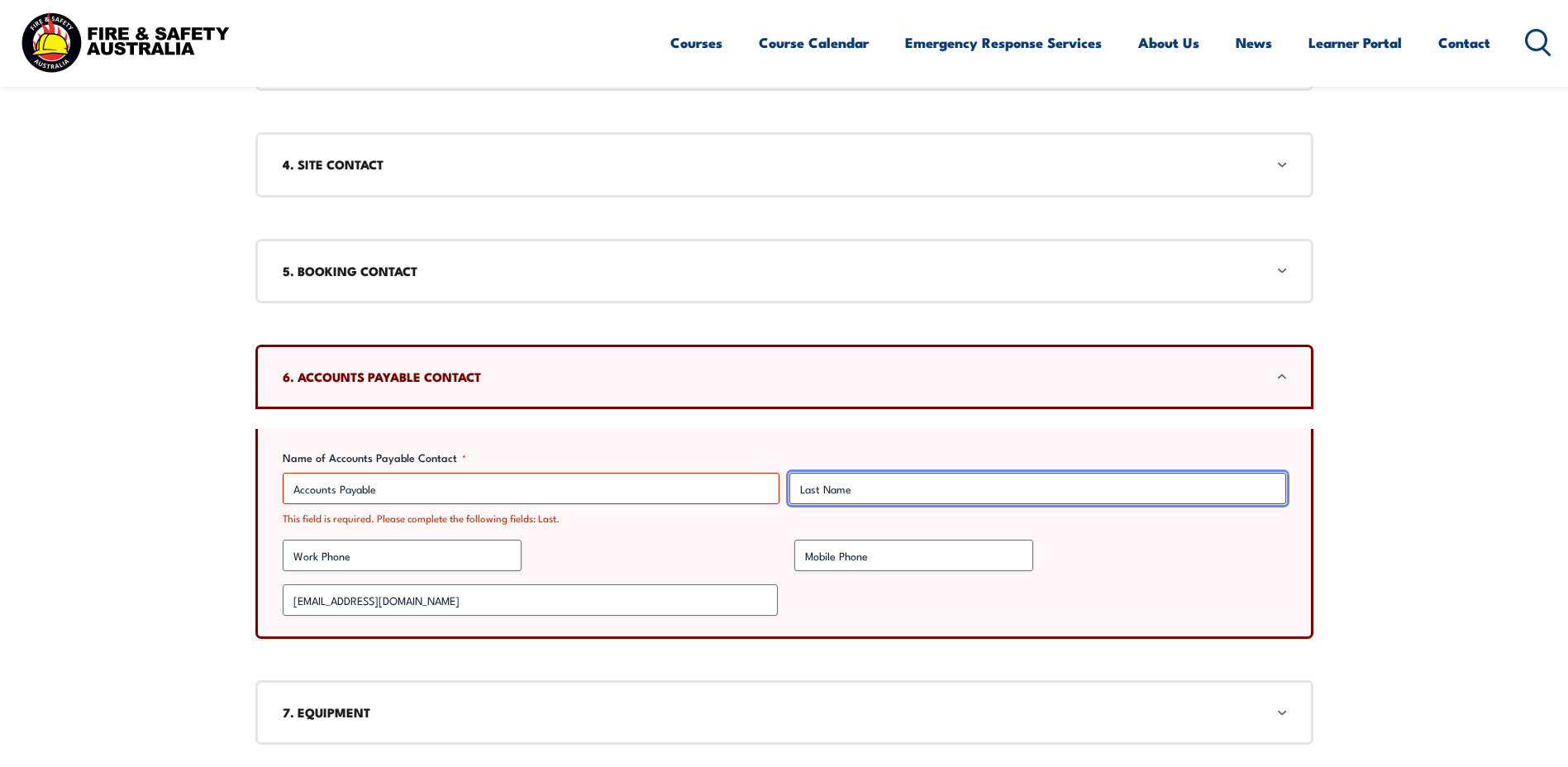 click on "Last" at bounding box center (1037, 488) 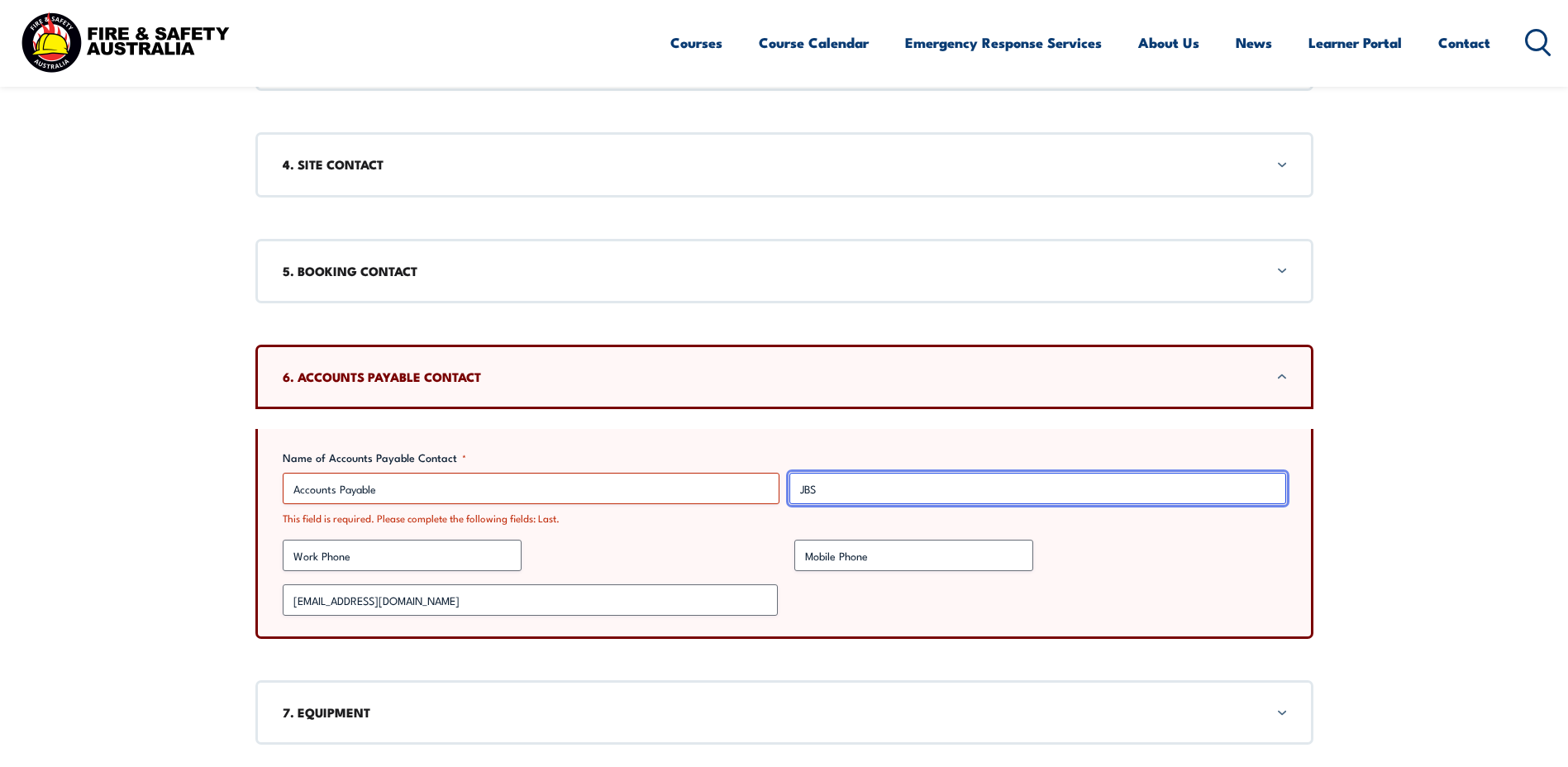 type on "JBS" 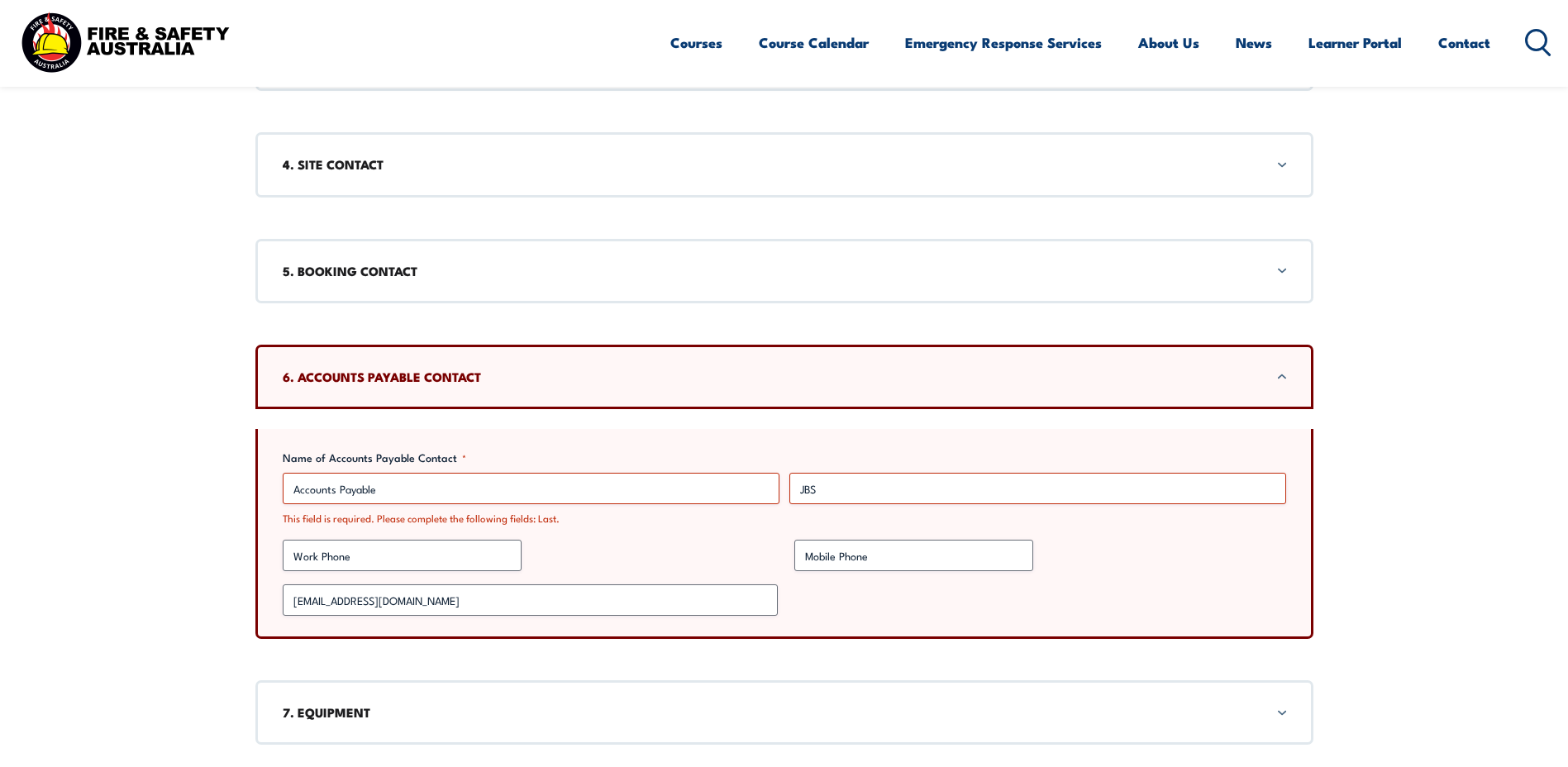 click on "There was a problem with your submission. Please review the fields below.
Corporate Booking Form
1. COURSE INFORMATION- Office Use Only Are these courses accredited?
Yes
No
A mix of both
Course(s) required (Accredited) Course(s) required (Non-Accredited) HRWL - Forklift VOC - onsite Primo foods - Required by [DATE] Participants - Maximum 12 per session - 8 days total @$1750 Travel/accommodation costs & requirements n/a Quoted total EX GST (course + travel/accommodation) * $14000 Number of sessions required * 8 days Quote issued by Other [PERSON_NAME] [PERSON_NAME] [PERSON_NAME] [PERSON_NAME] [PERSON_NAME] [PERSON_NAME] [PERSON_NAME] [PERSON_NAME] [PERSON_NAME] [PERSON_NAME] [PERSON_NAME] Who requested the quote? *
*" at bounding box center (784, 536) 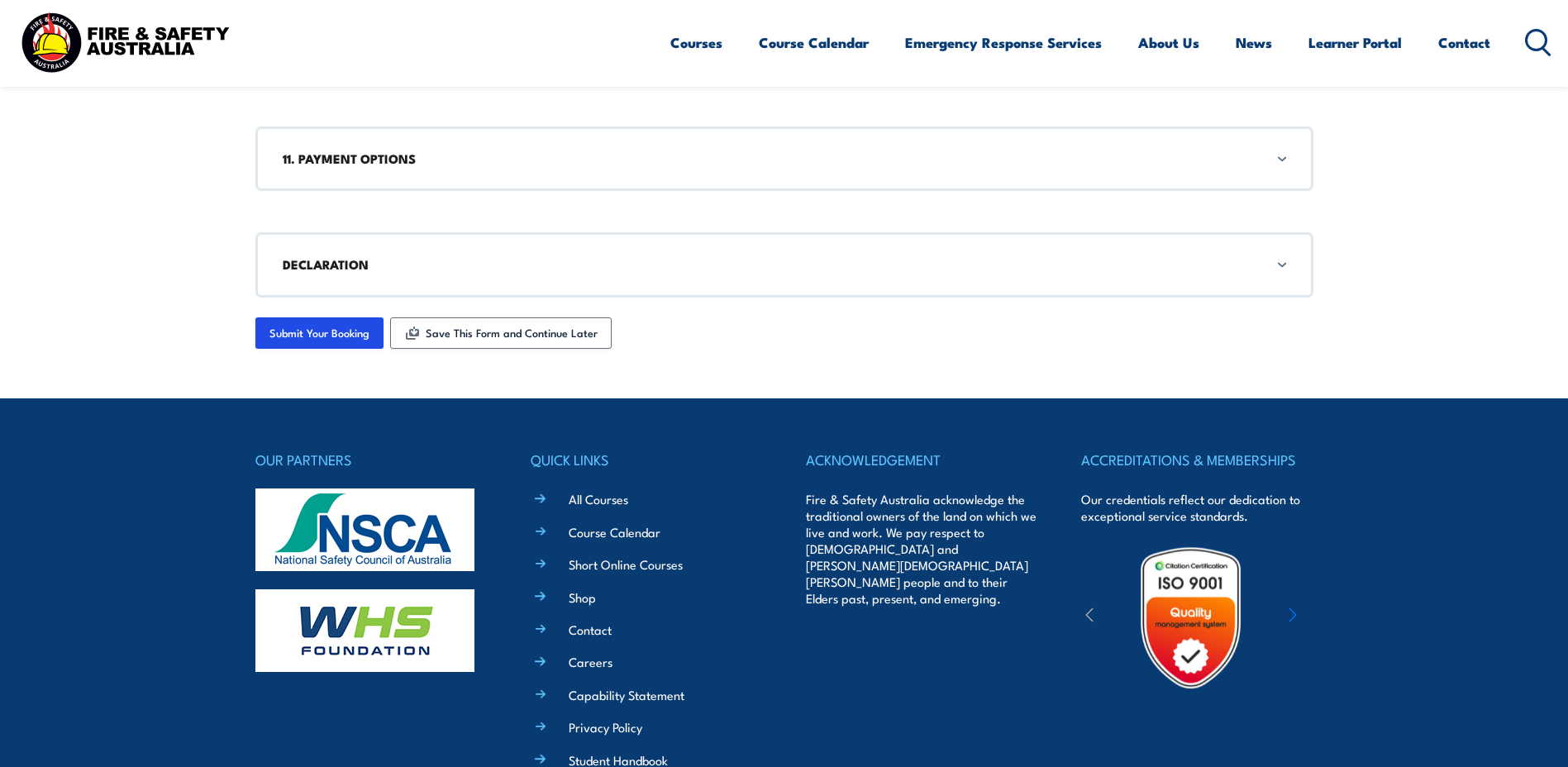 scroll, scrollTop: 2012, scrollLeft: 0, axis: vertical 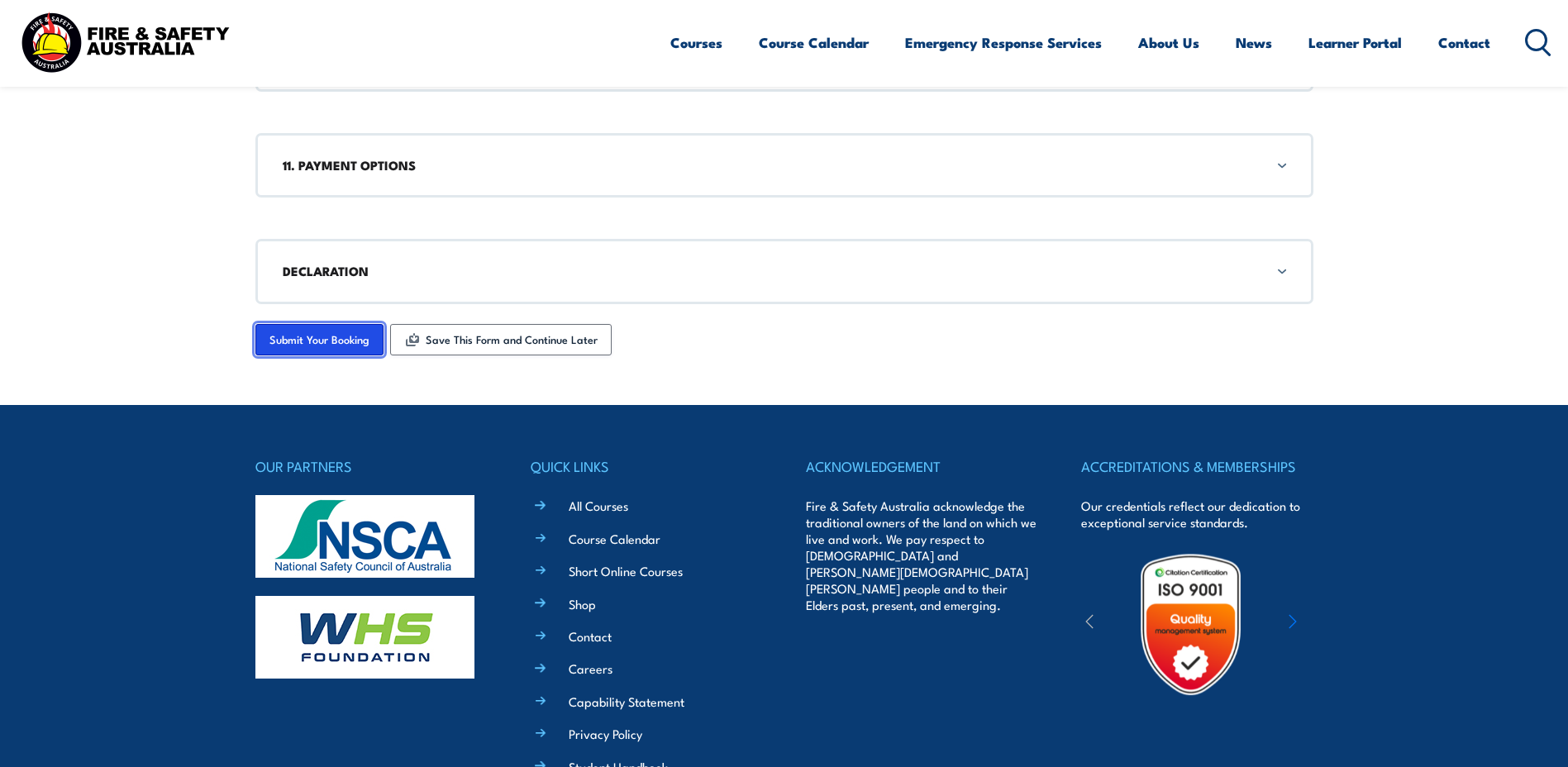 click on "Submit Your Booking" at bounding box center [319, 340] 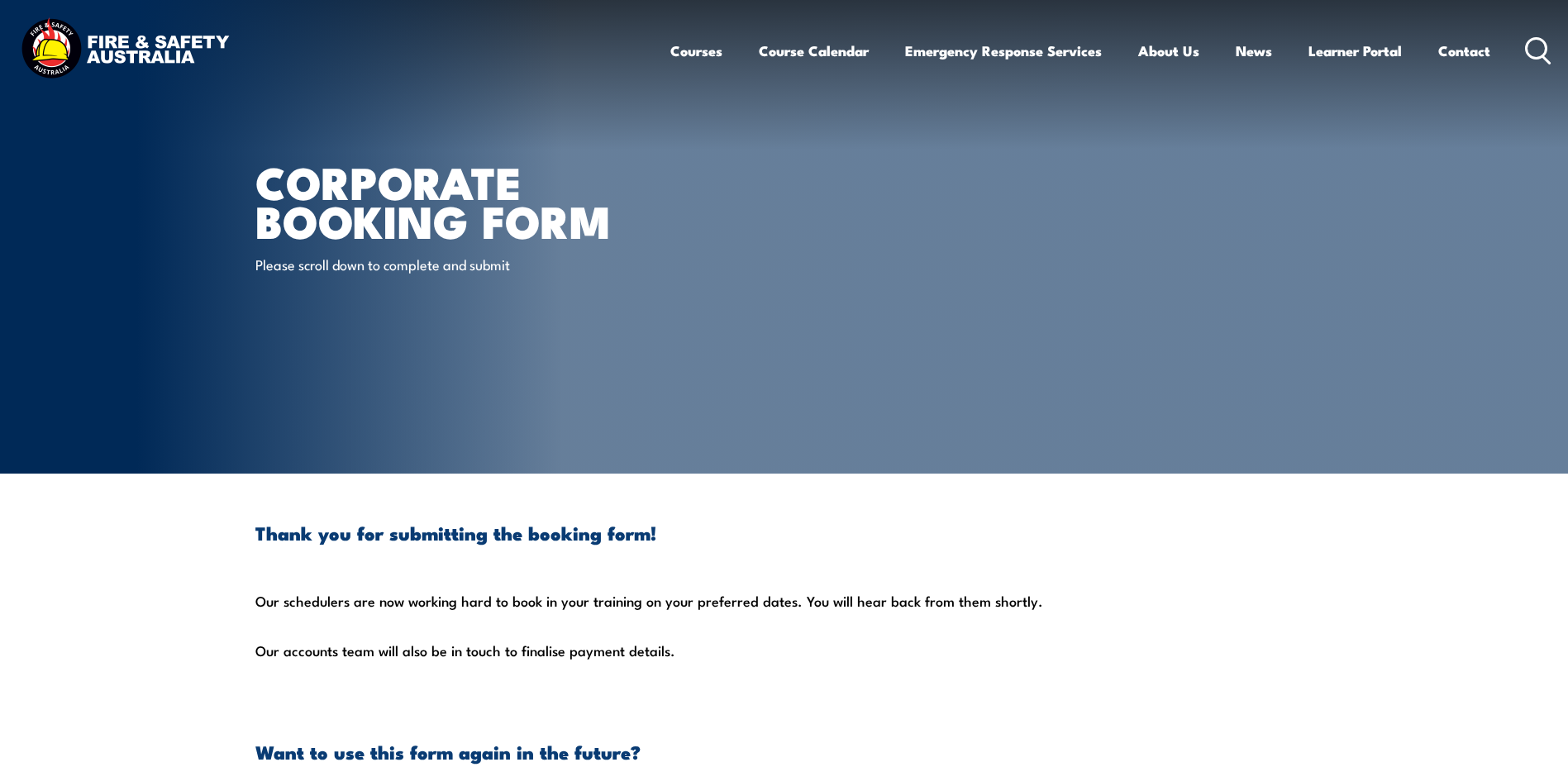 scroll, scrollTop: 0, scrollLeft: 0, axis: both 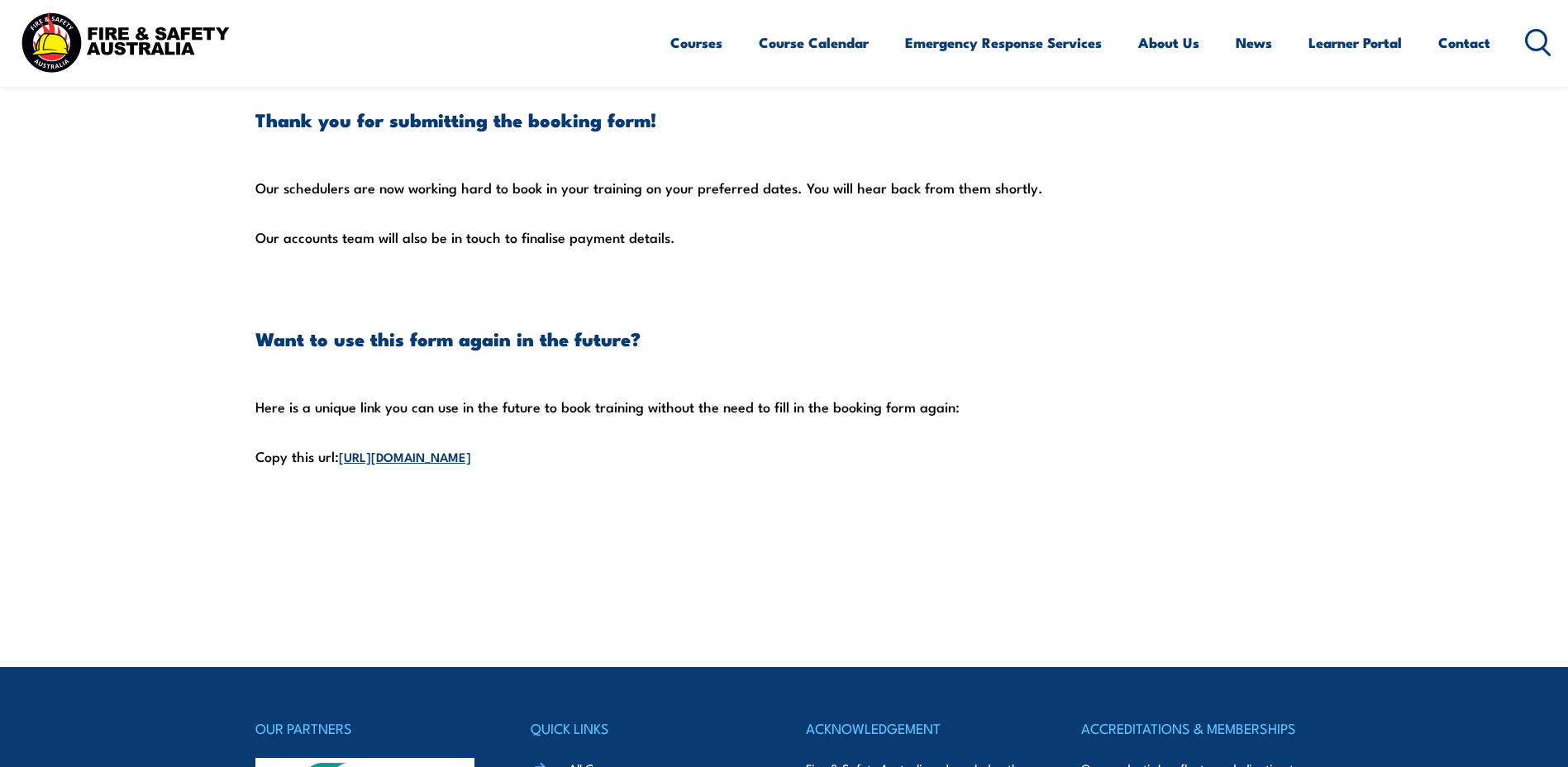 click on "Thank you for submitting the booking form!" at bounding box center [784, 119] 